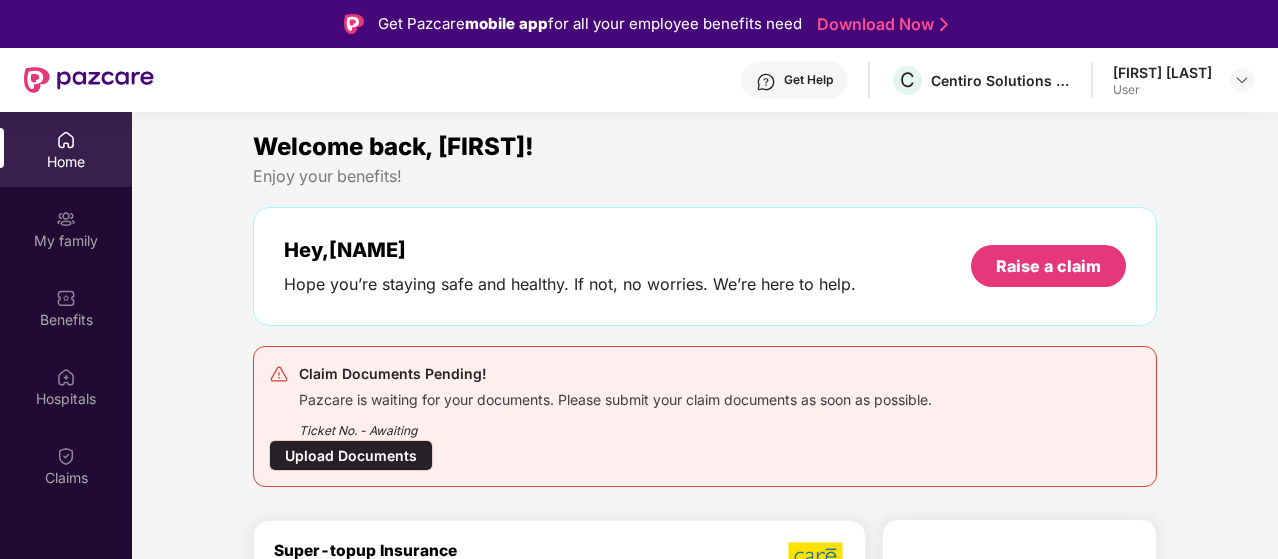 scroll, scrollTop: 0, scrollLeft: 0, axis: both 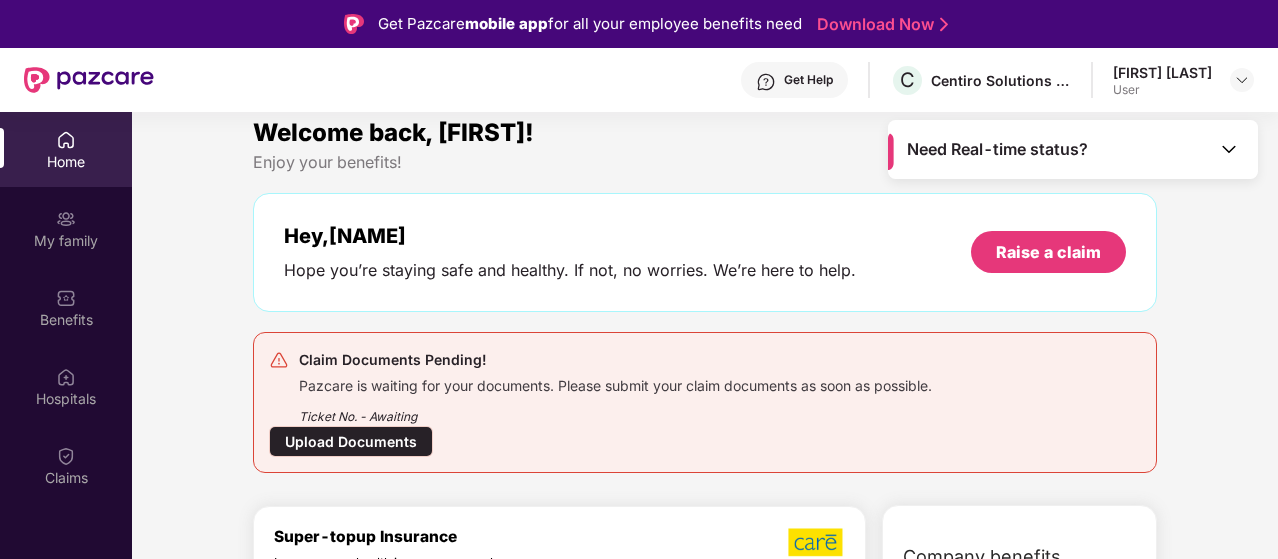 click on "Hey, [NAME] Hope you’re staying safe and healthy. If not, no worries. We’re here to help. Raise a claim" at bounding box center [705, 252] 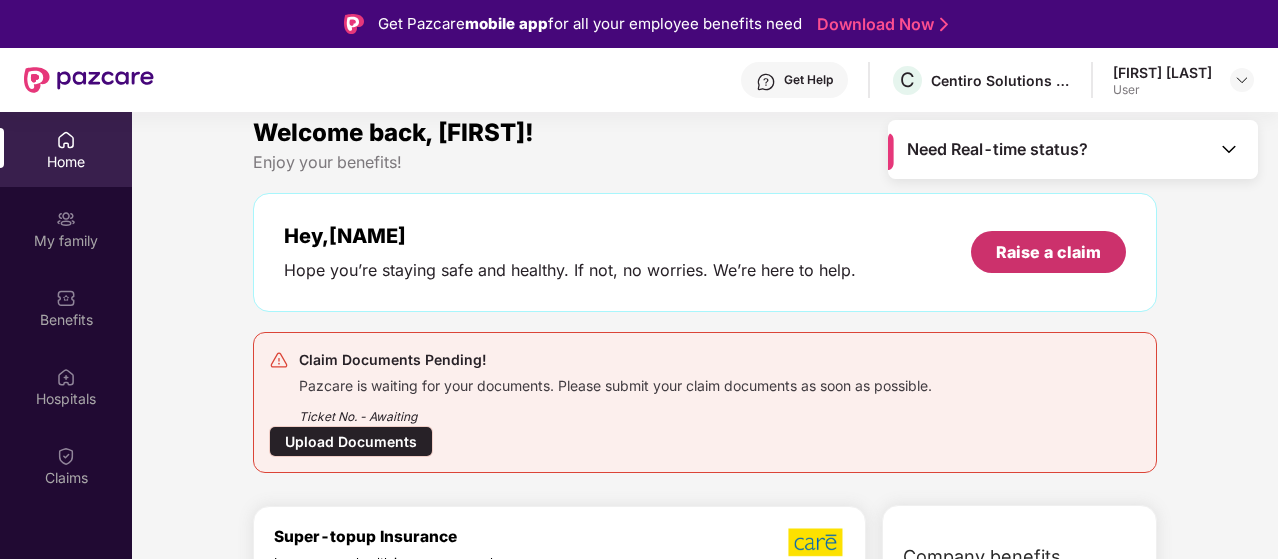 click on "Raise a claim" at bounding box center [1048, 252] 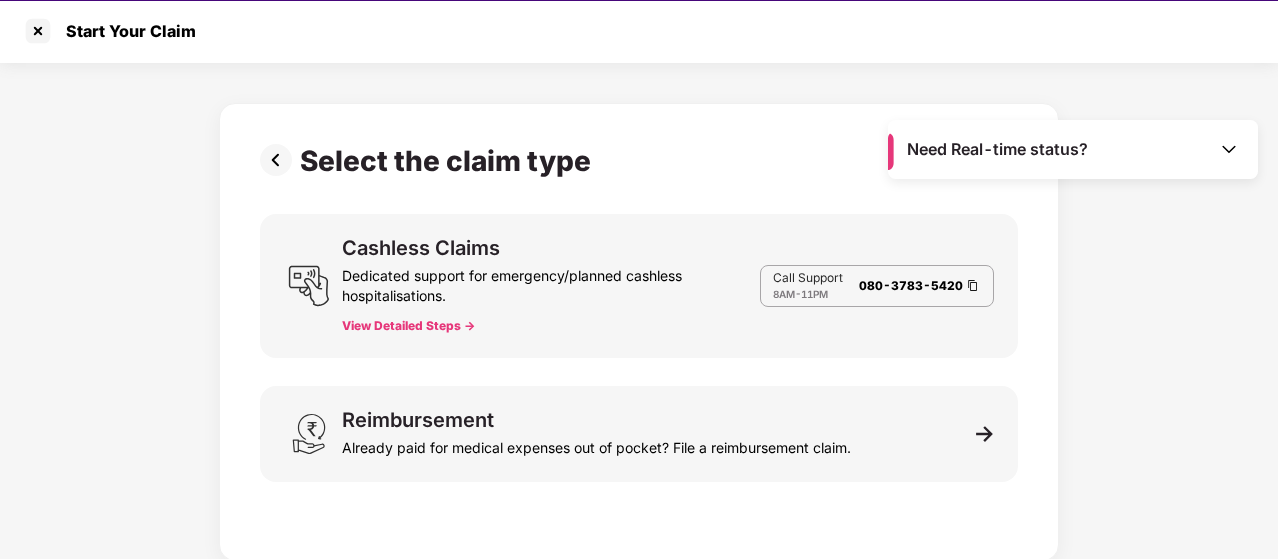 scroll, scrollTop: 48, scrollLeft: 0, axis: vertical 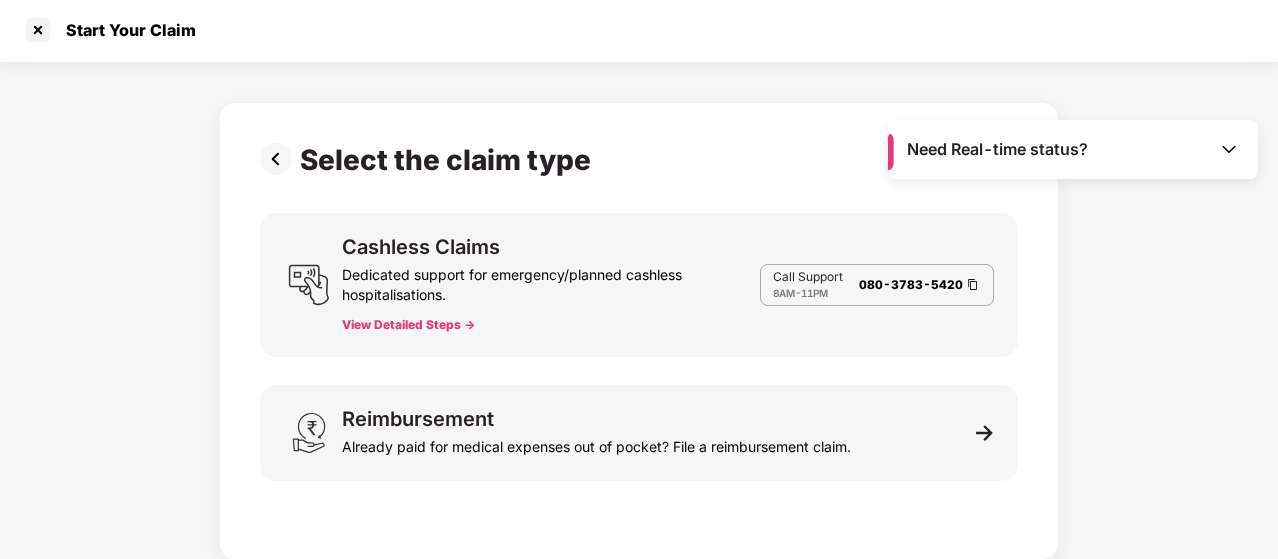 click on "payment mode directly through my/our bank accounts." at bounding box center (639, 326) 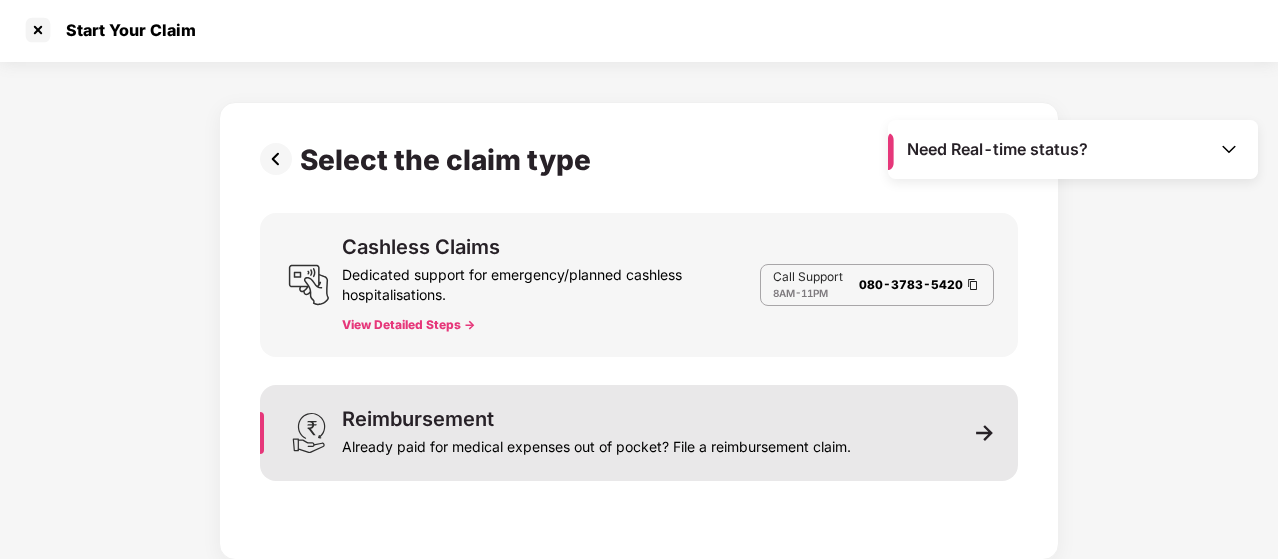 click on "Reimbursement Already paid for medical expenses out of pocket? File a reimbursement claim." at bounding box center (639, 433) 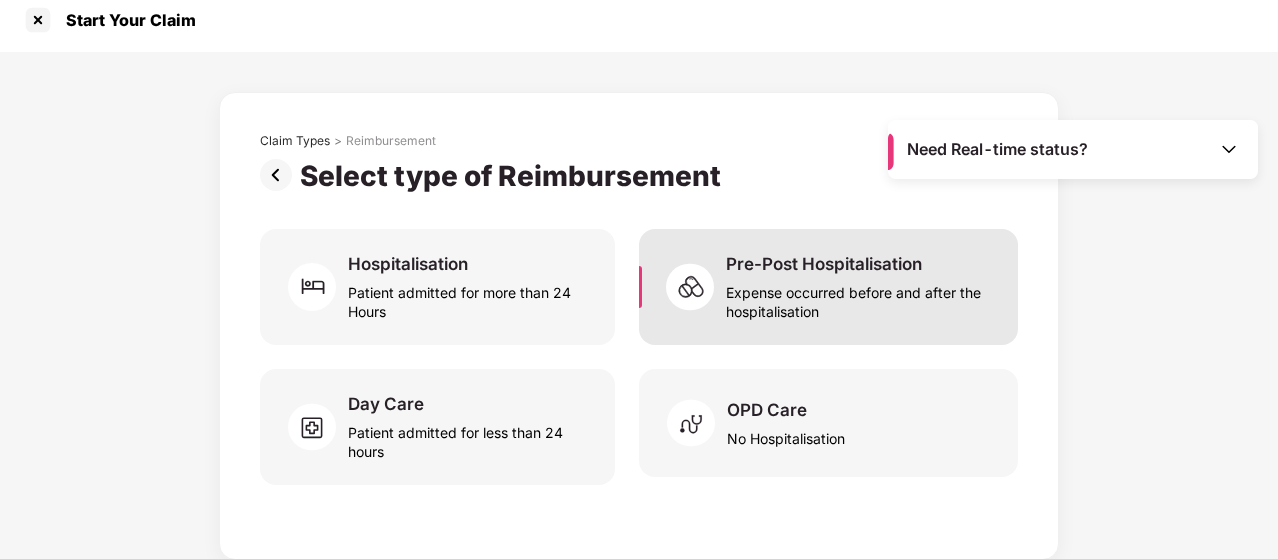 click on "Pre-Post Hospitalisation Expense occurred before and after the hospitalisation" at bounding box center (828, 287) 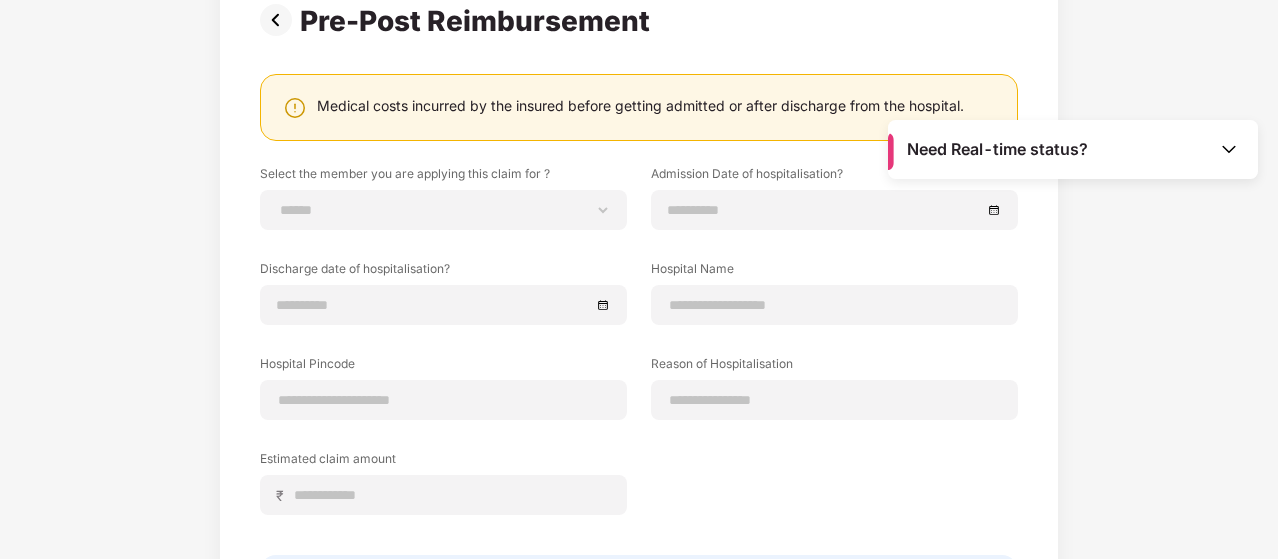 scroll, scrollTop: 166, scrollLeft: 0, axis: vertical 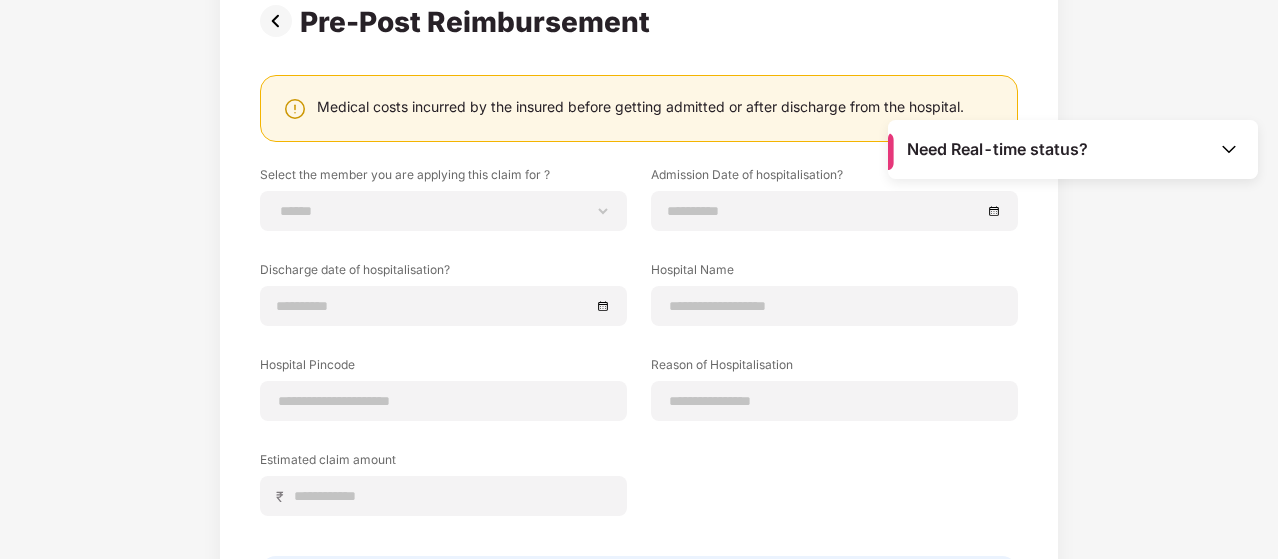 click on "Select the member you are applying this claim for ?" at bounding box center (443, 178) 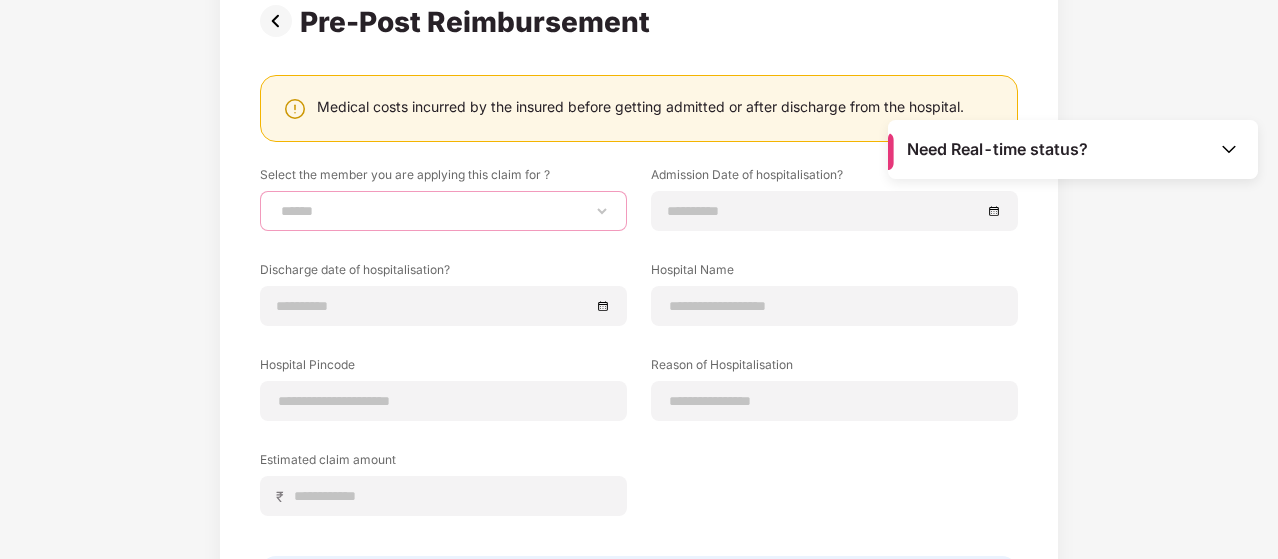 click on "**********" at bounding box center [443, 211] 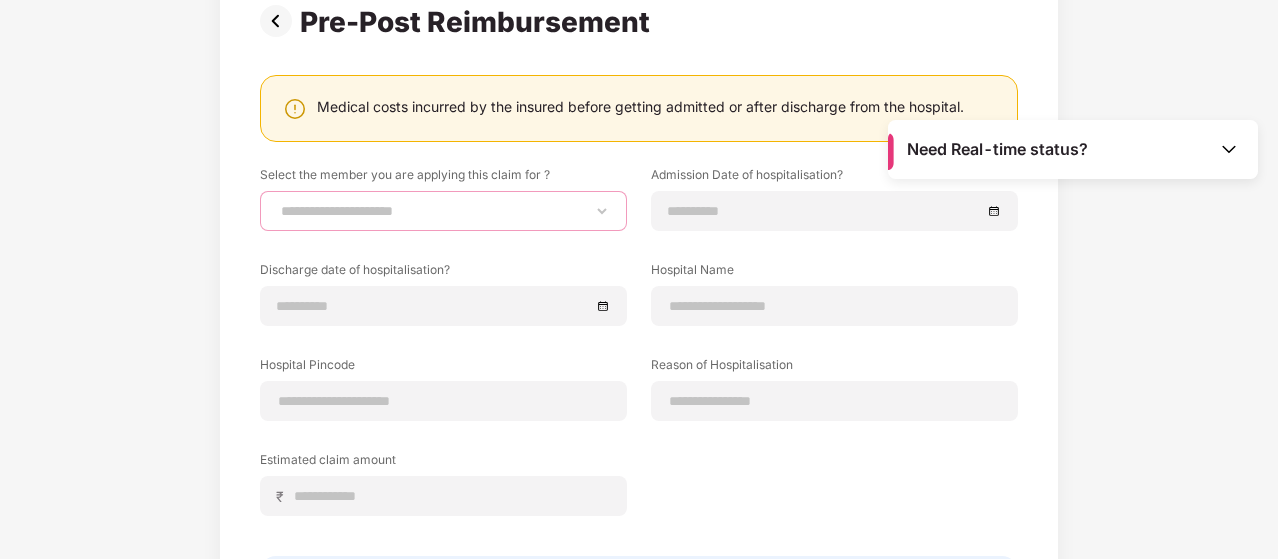 click on "**********" at bounding box center [443, 211] 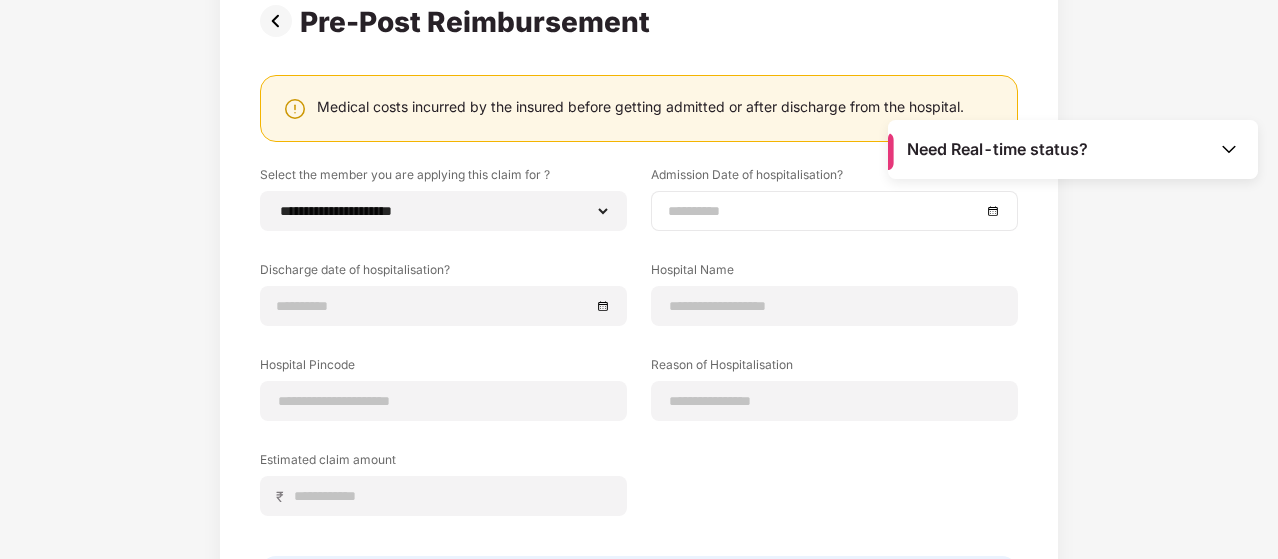 click at bounding box center [824, 211] 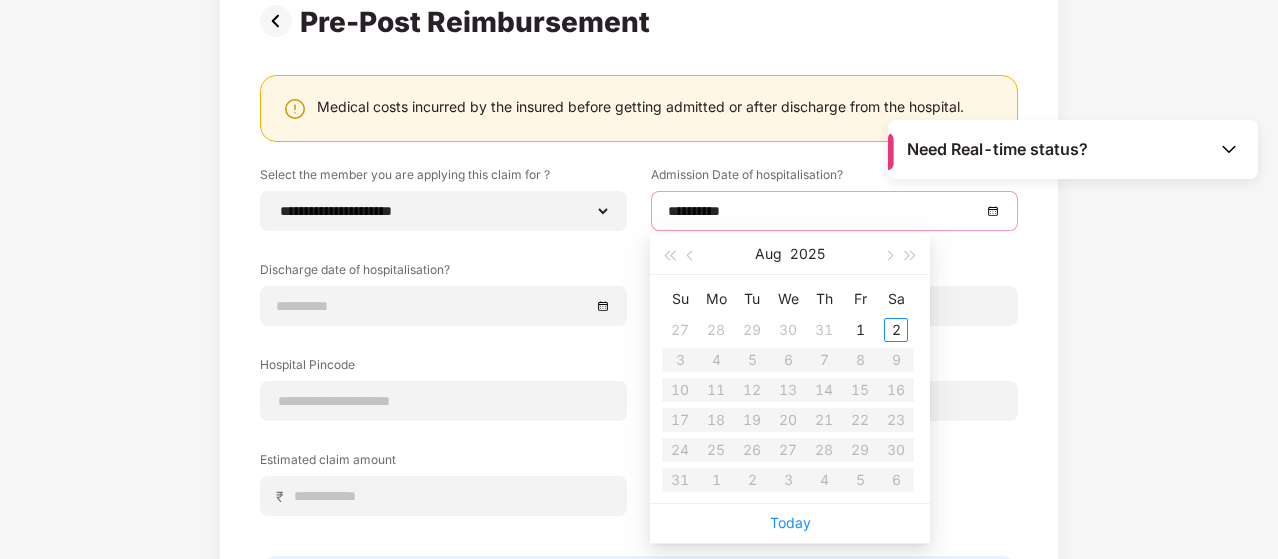 type on "**********" 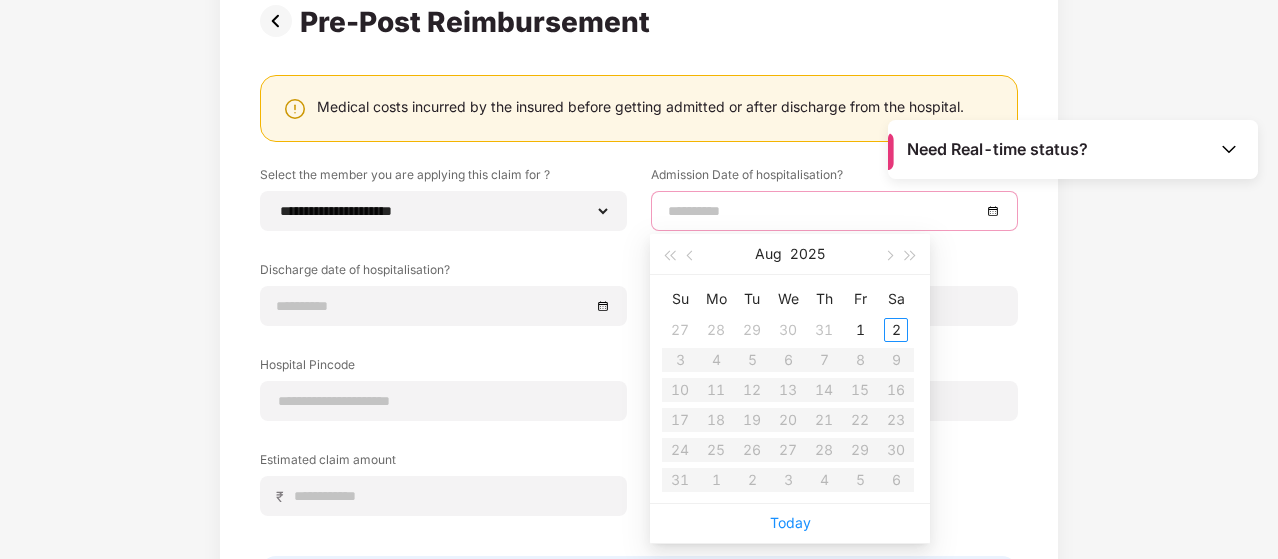type on "**********" 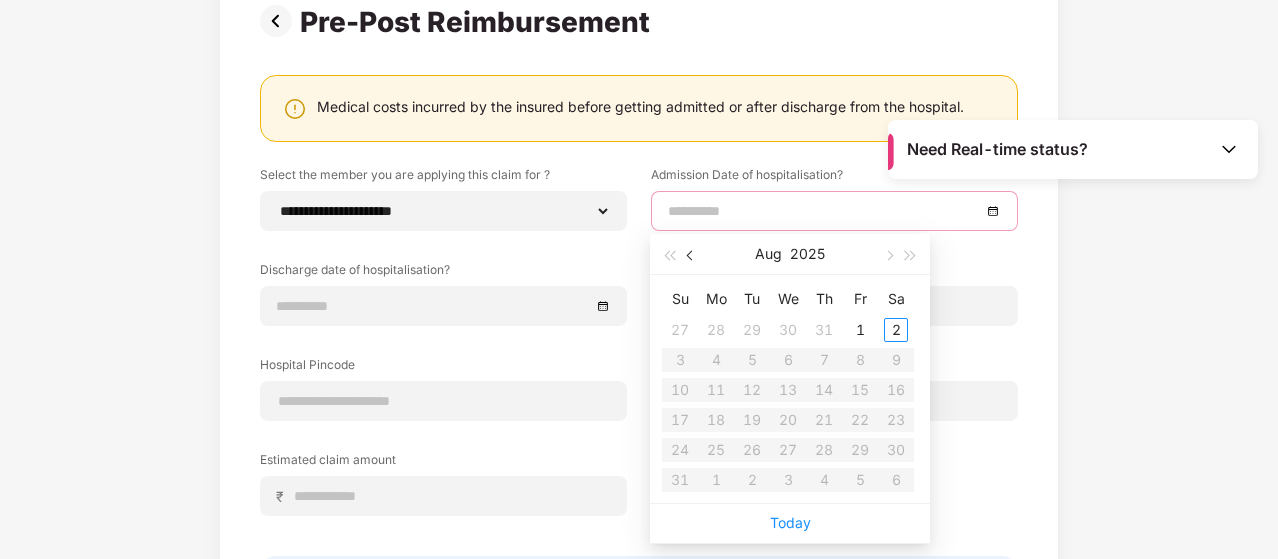 click at bounding box center (692, 256) 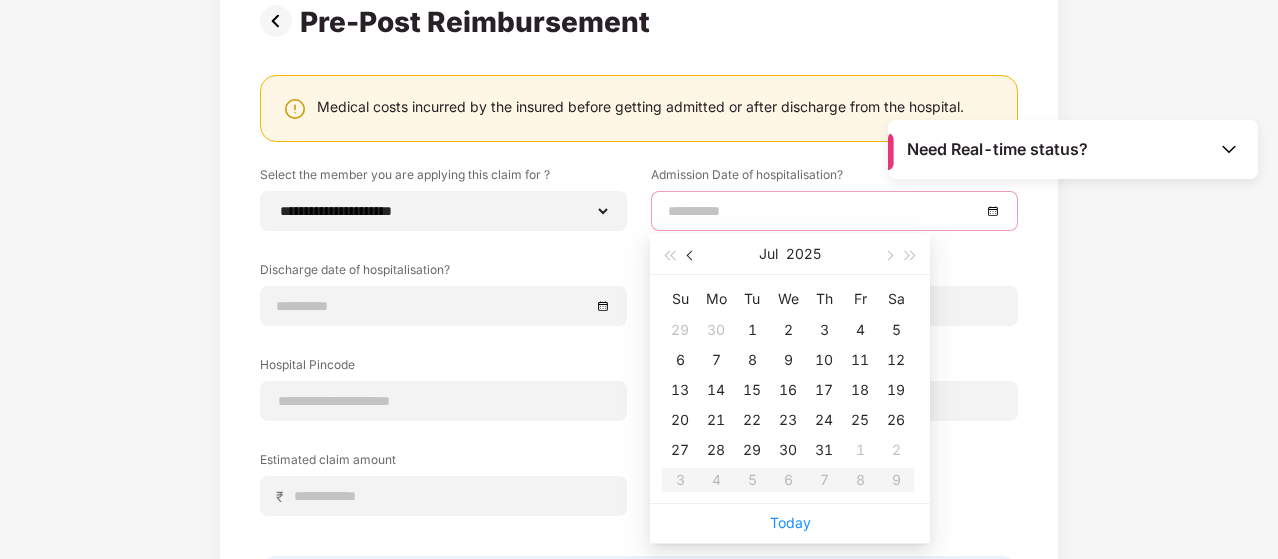 click at bounding box center (691, 254) 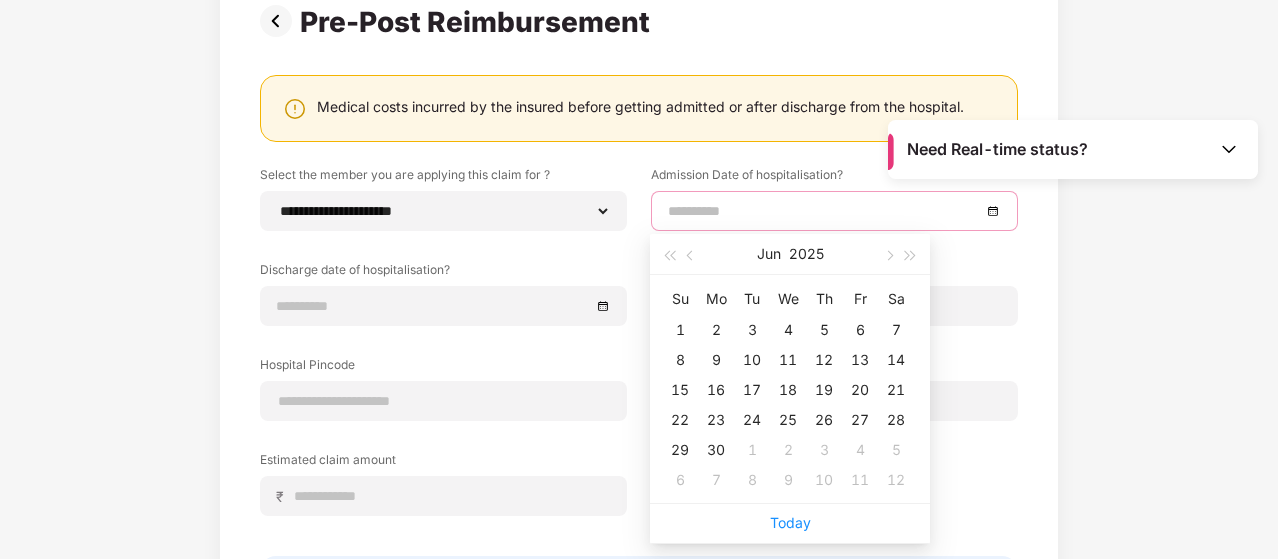 type on "**********" 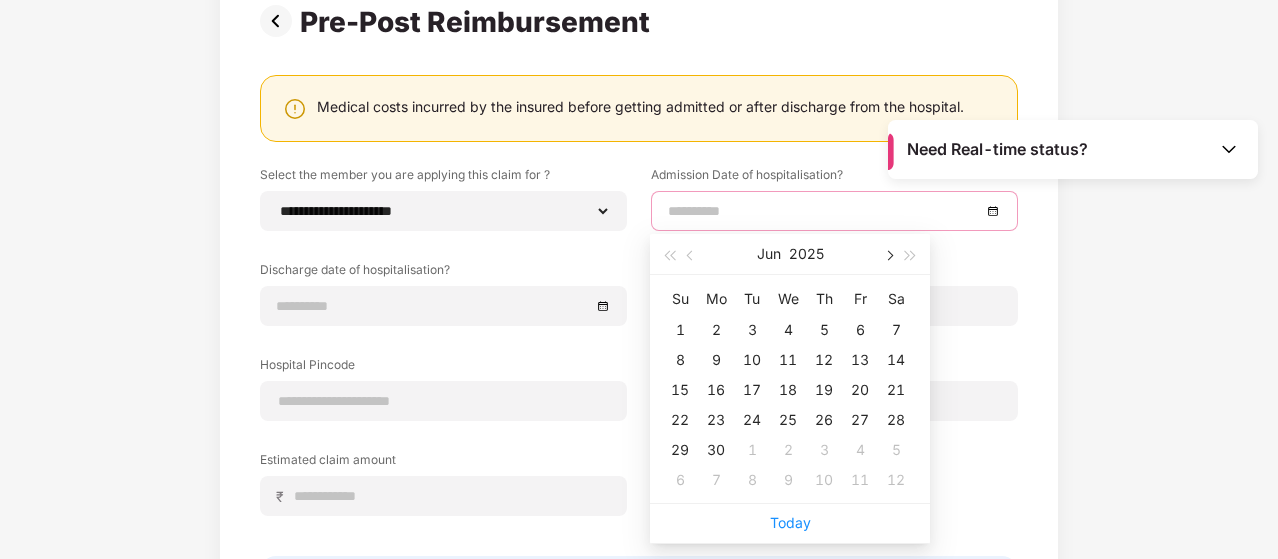 click at bounding box center (888, 256) 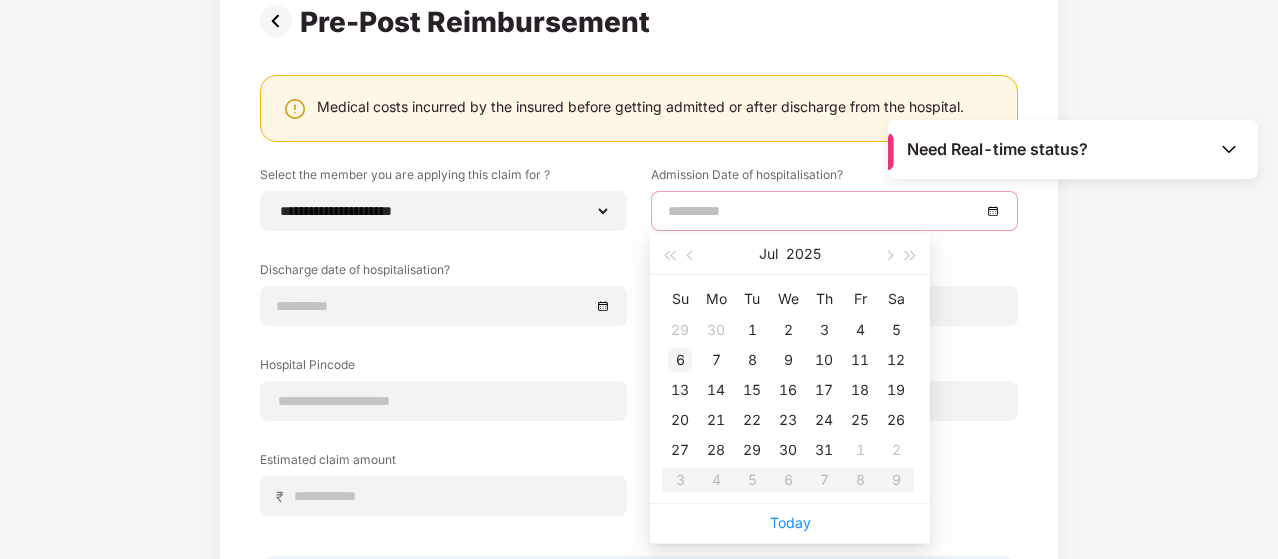 type on "**********" 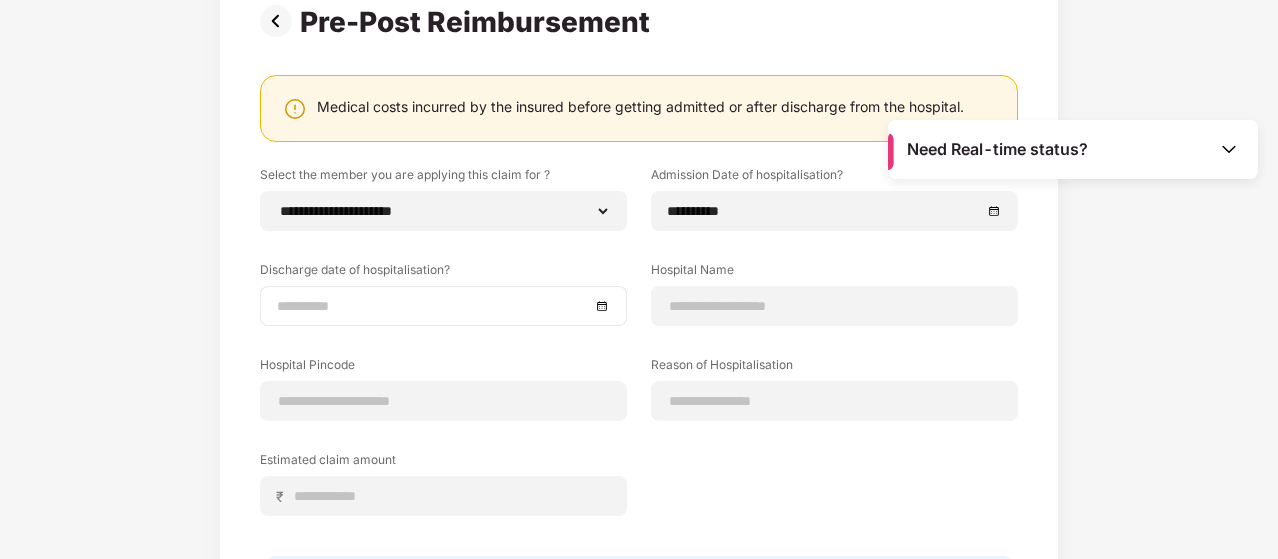 click at bounding box center [443, 306] 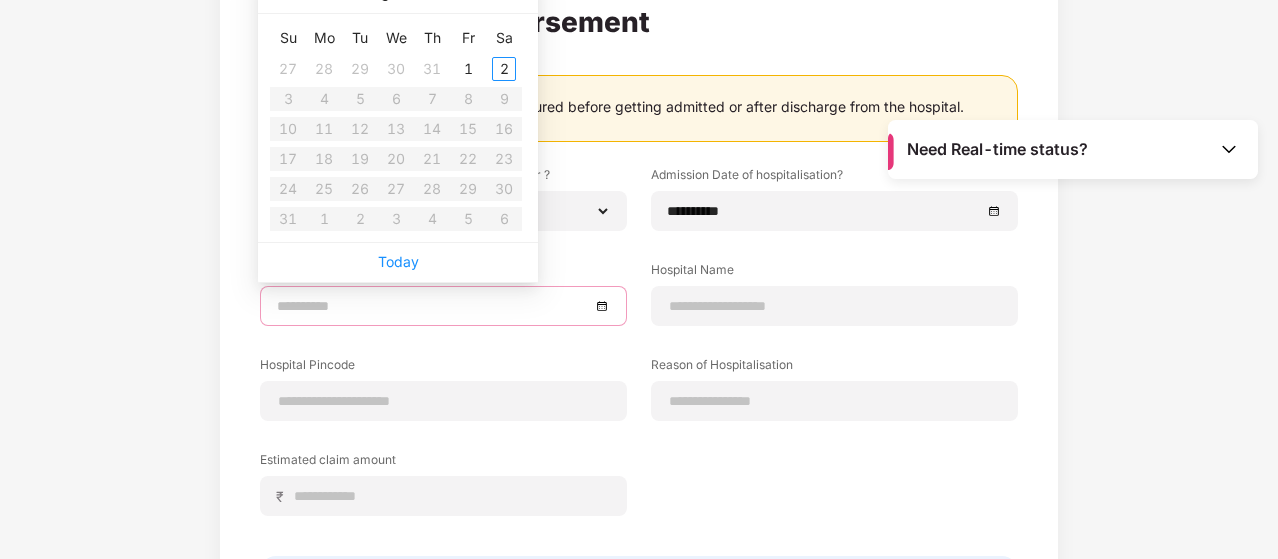 type on "**********" 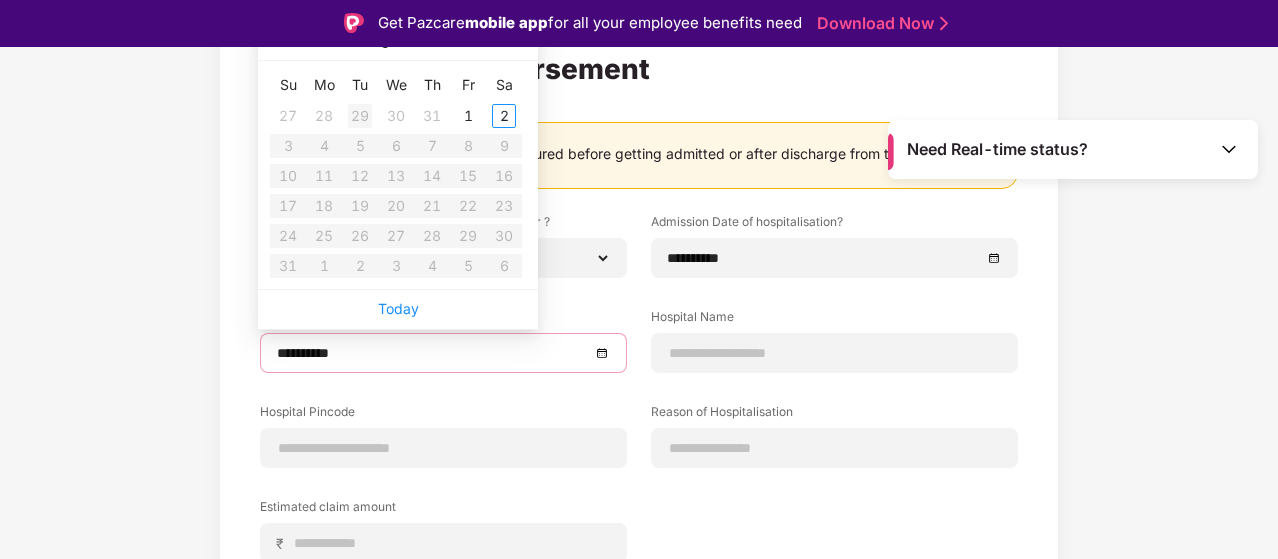 type on "**********" 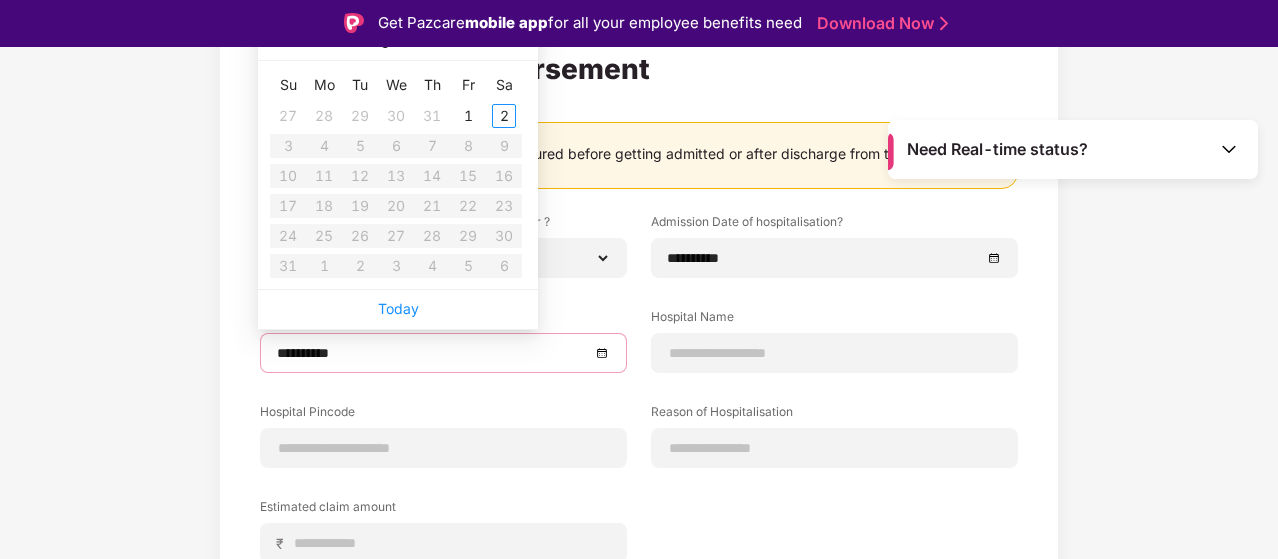 type on "**********" 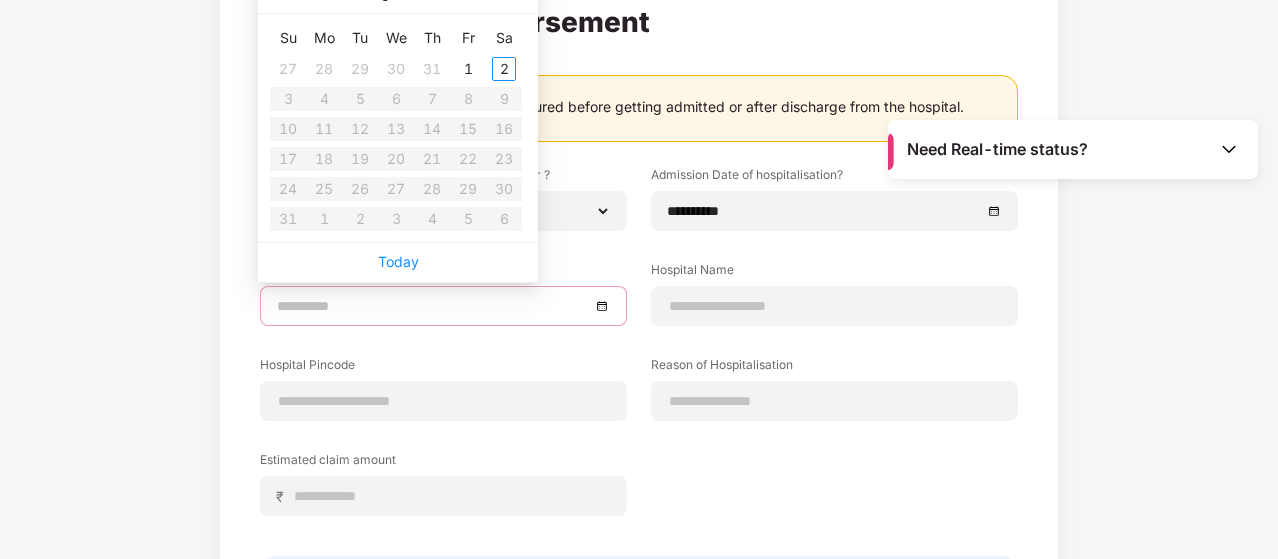 scroll, scrollTop: 0, scrollLeft: 0, axis: both 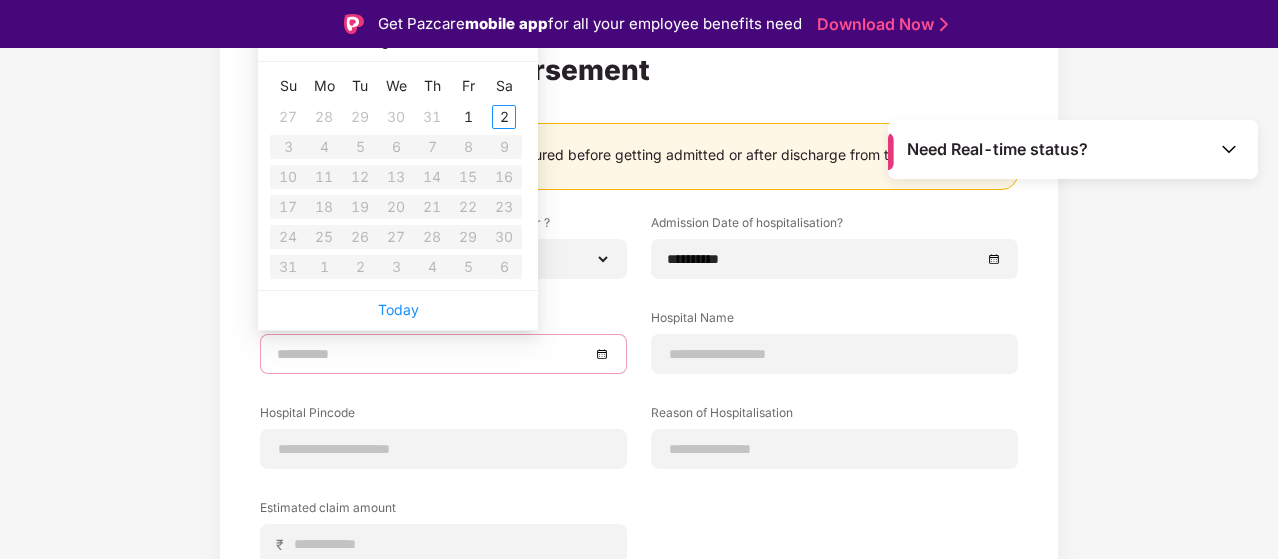 click on "**********" at bounding box center (639, 367) 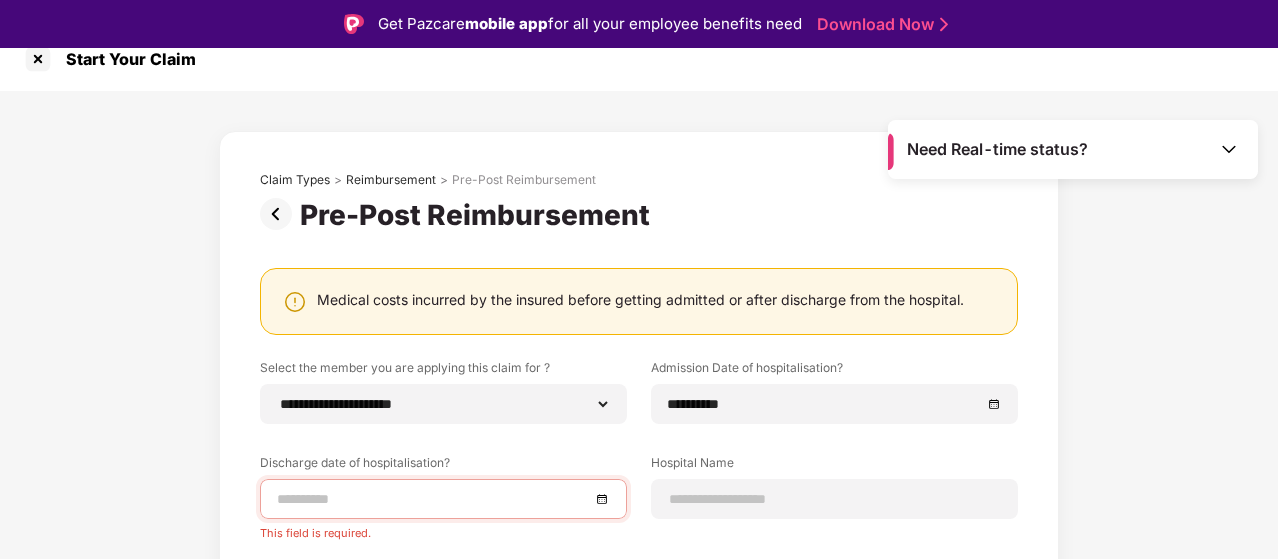 scroll, scrollTop: 16, scrollLeft: 0, axis: vertical 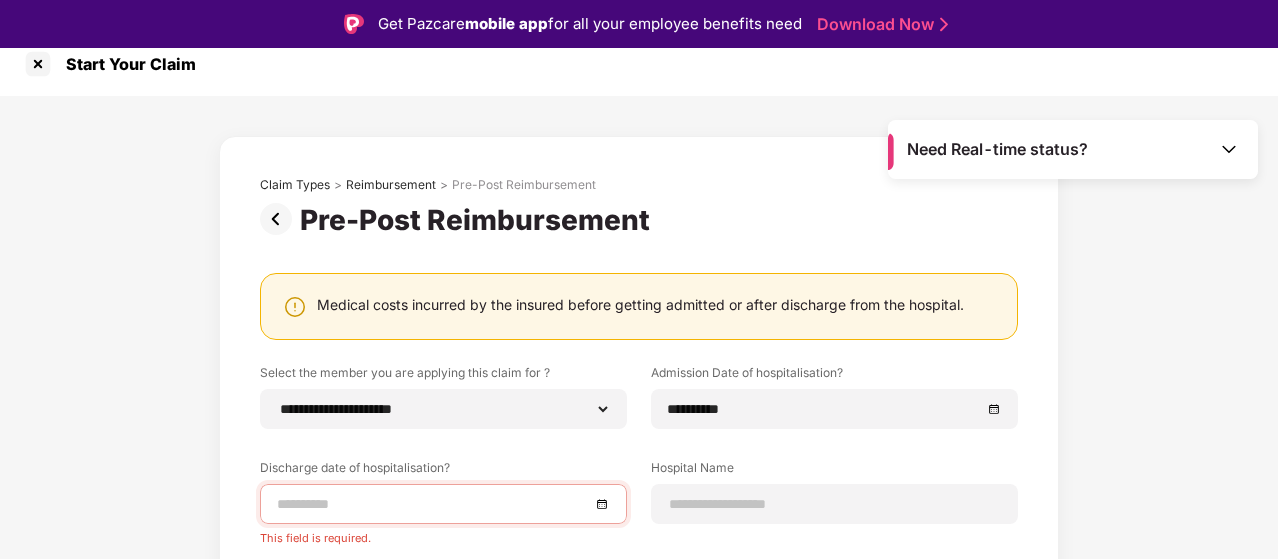 click at bounding box center (443, 504) 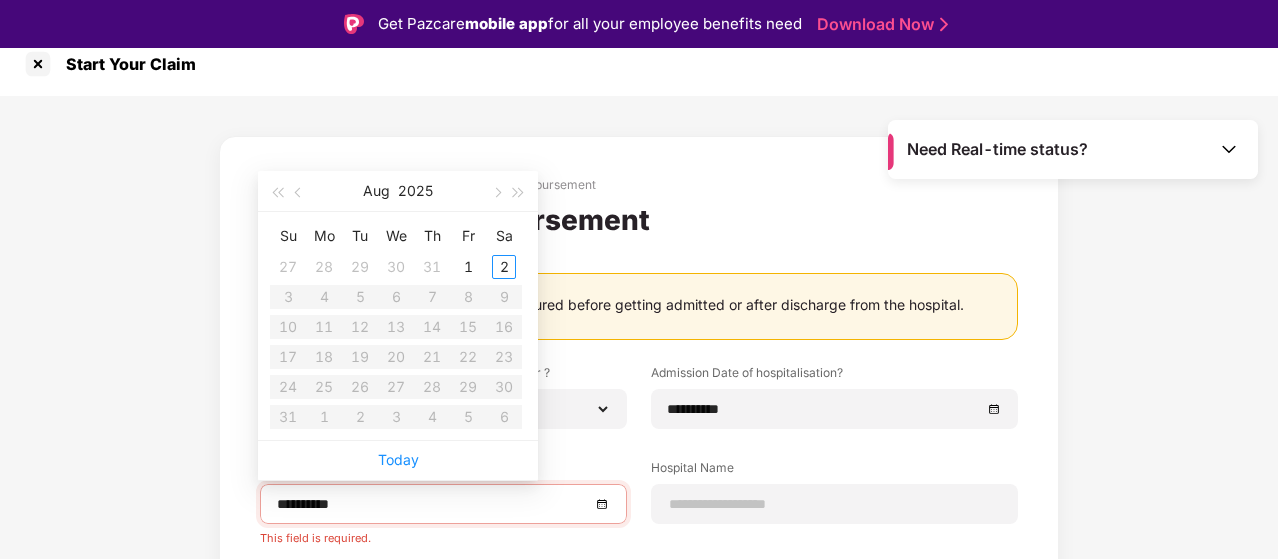type on "**********" 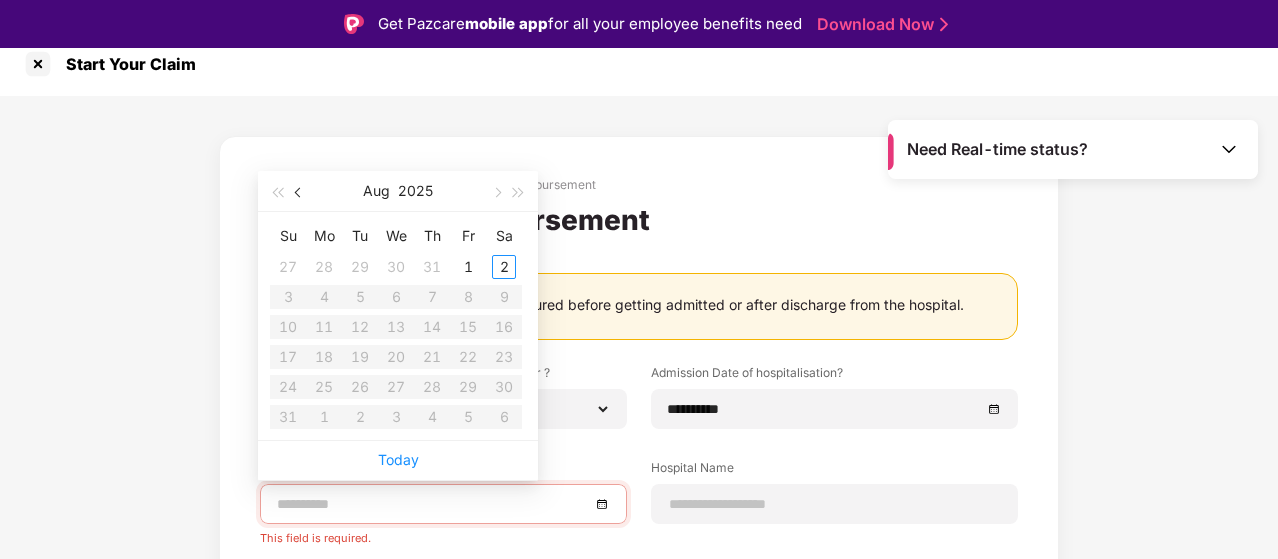 click at bounding box center [300, 193] 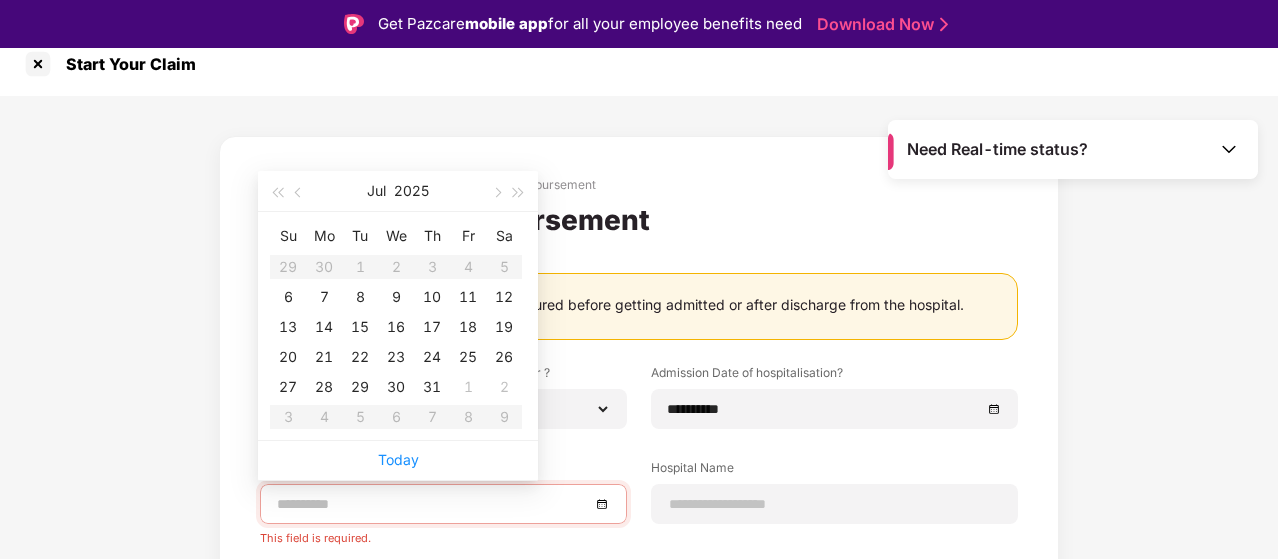 type on "**********" 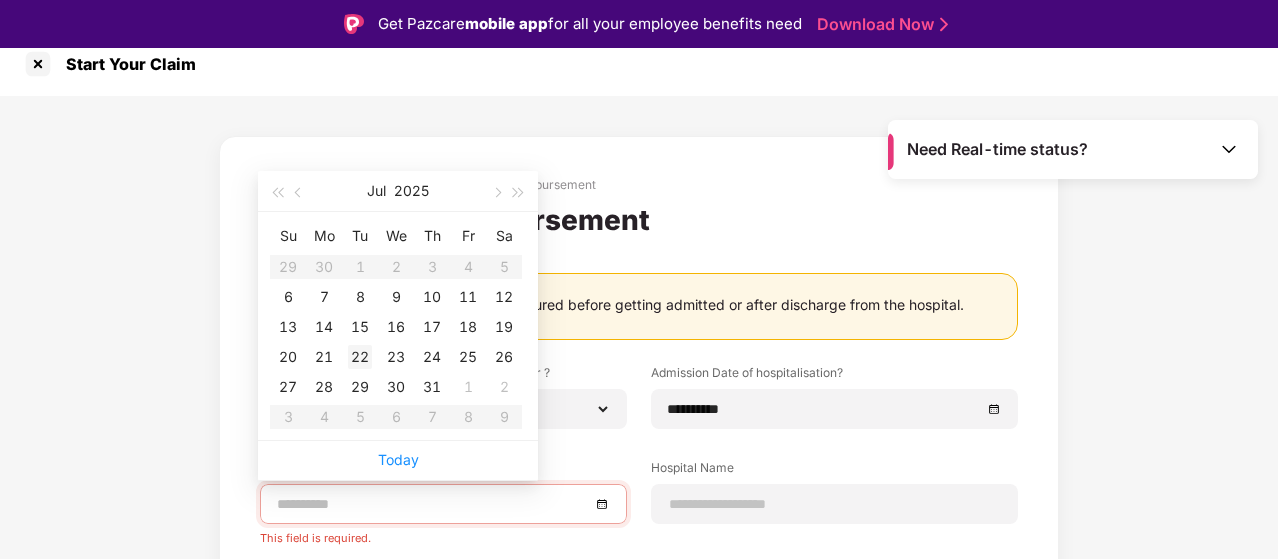 type on "**********" 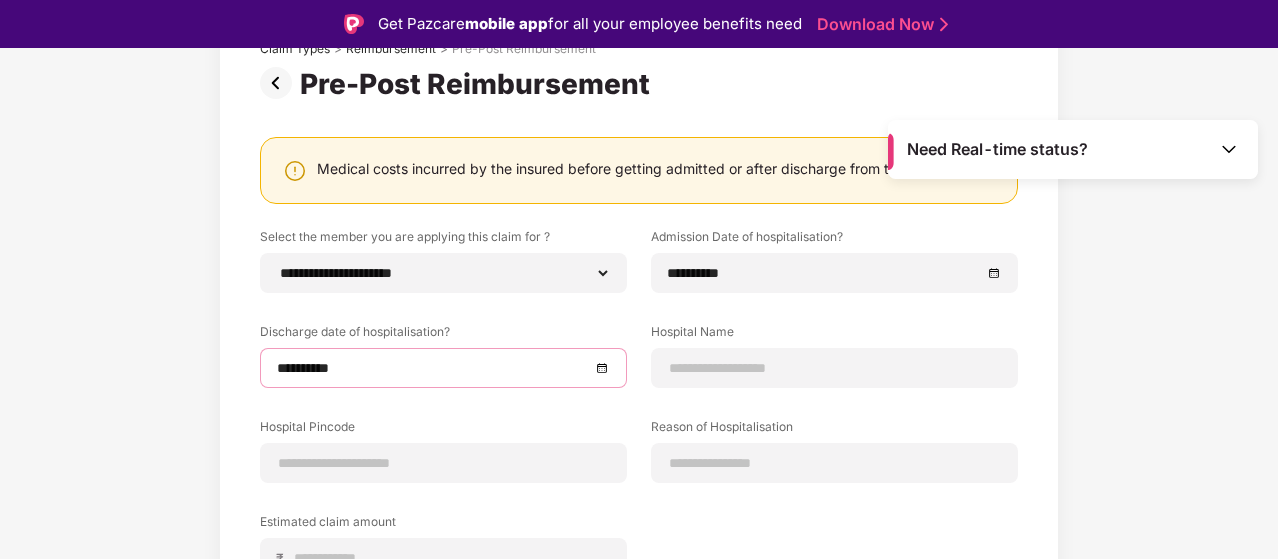 scroll, scrollTop: 191, scrollLeft: 0, axis: vertical 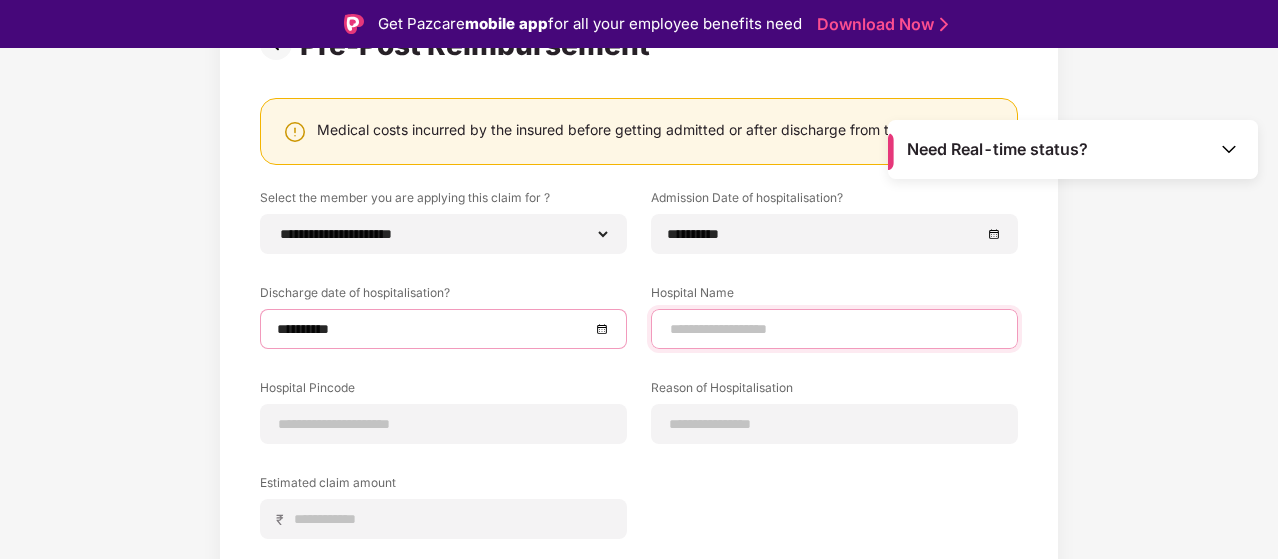 click at bounding box center (834, 329) 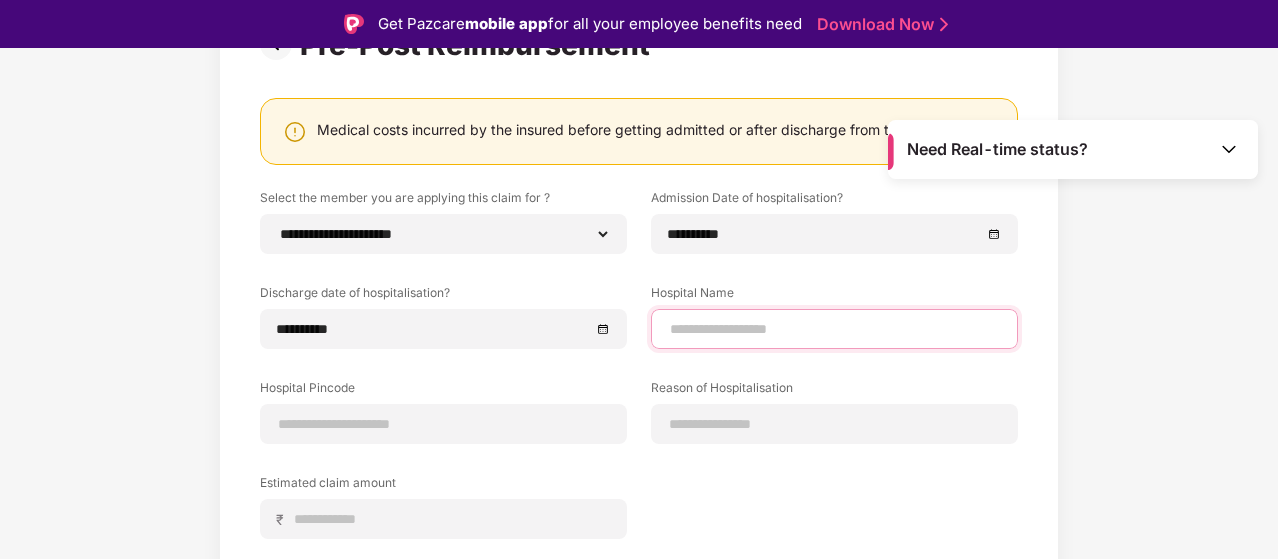 type on "**********" 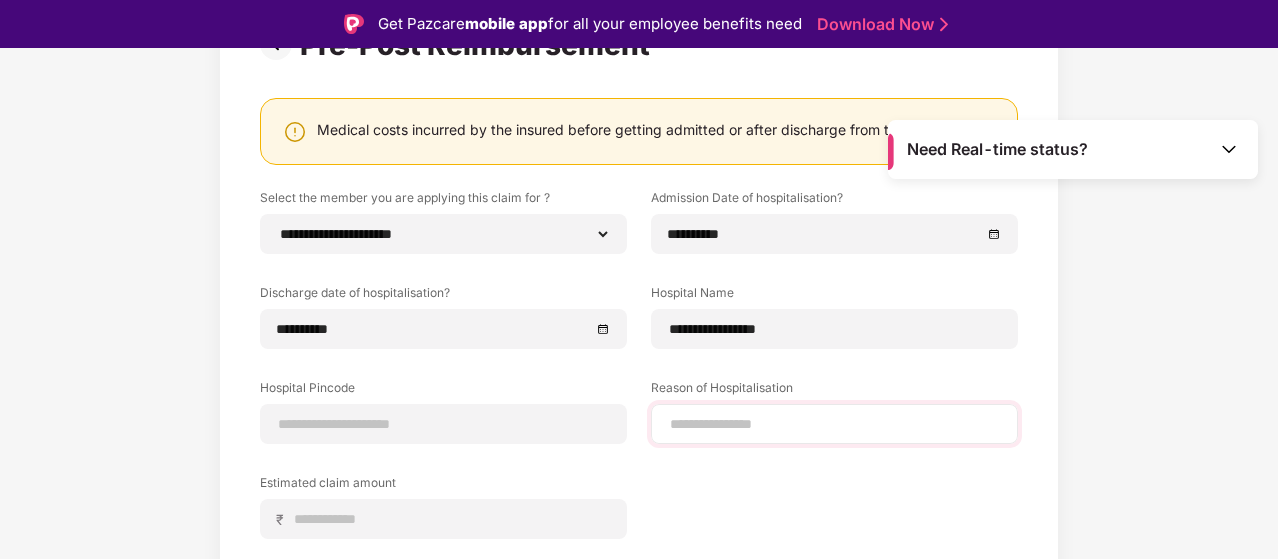 click at bounding box center (834, 424) 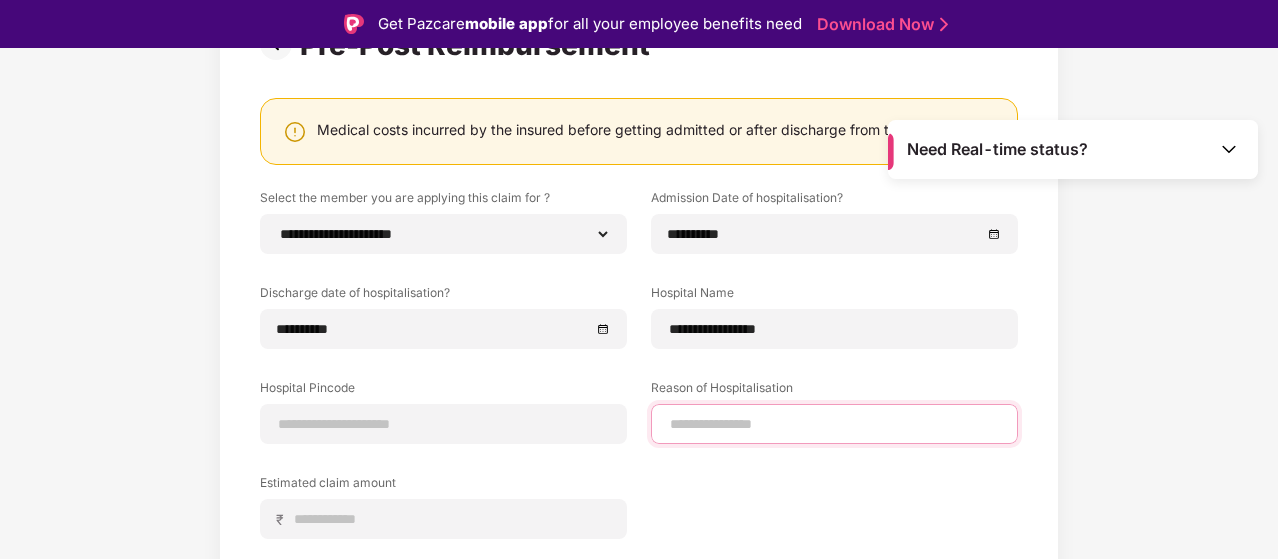 click at bounding box center [834, 424] 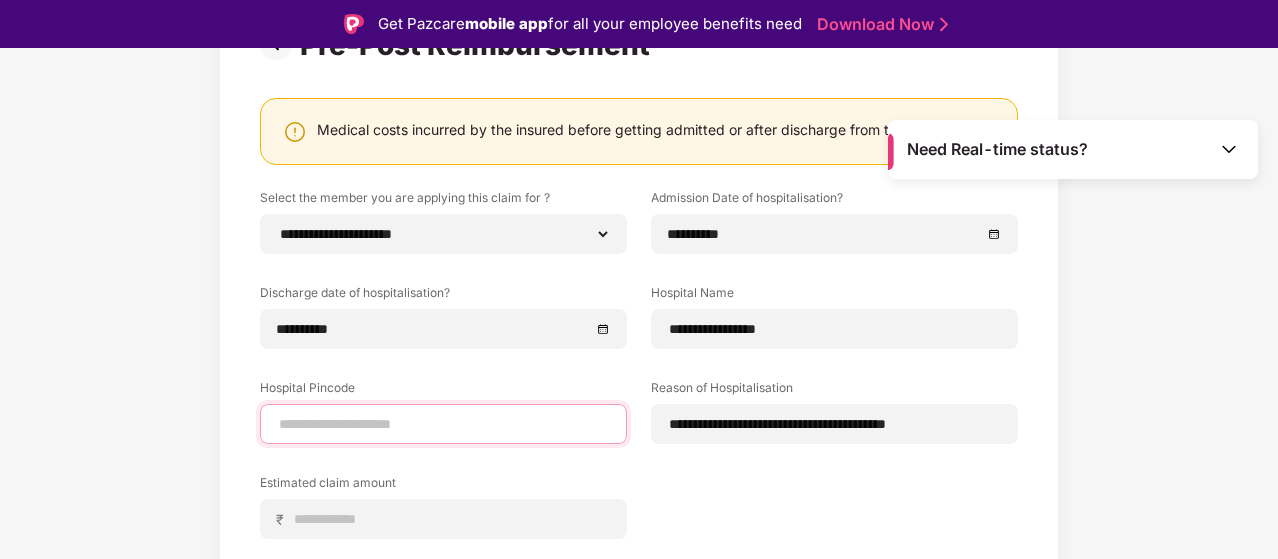 click at bounding box center (443, 424) 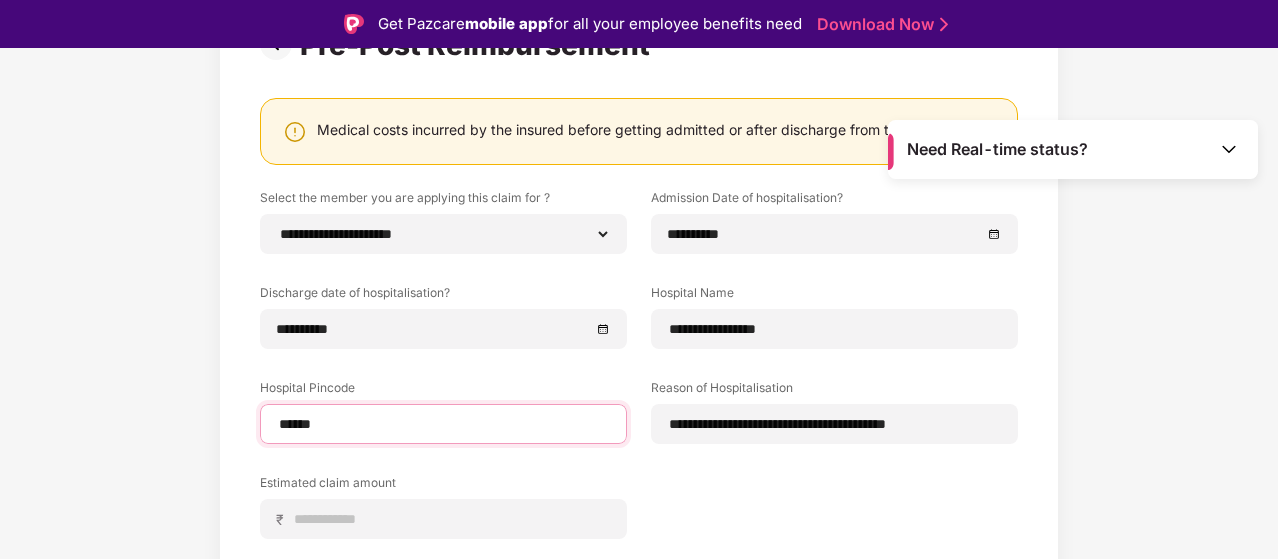 select on "******" 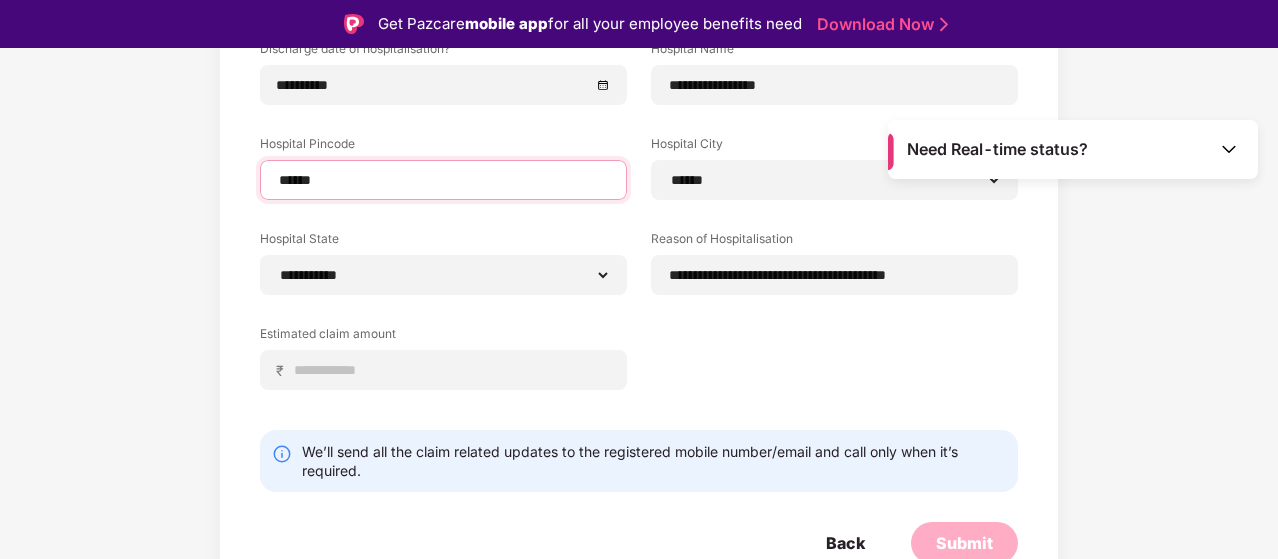 scroll, scrollTop: 441, scrollLeft: 0, axis: vertical 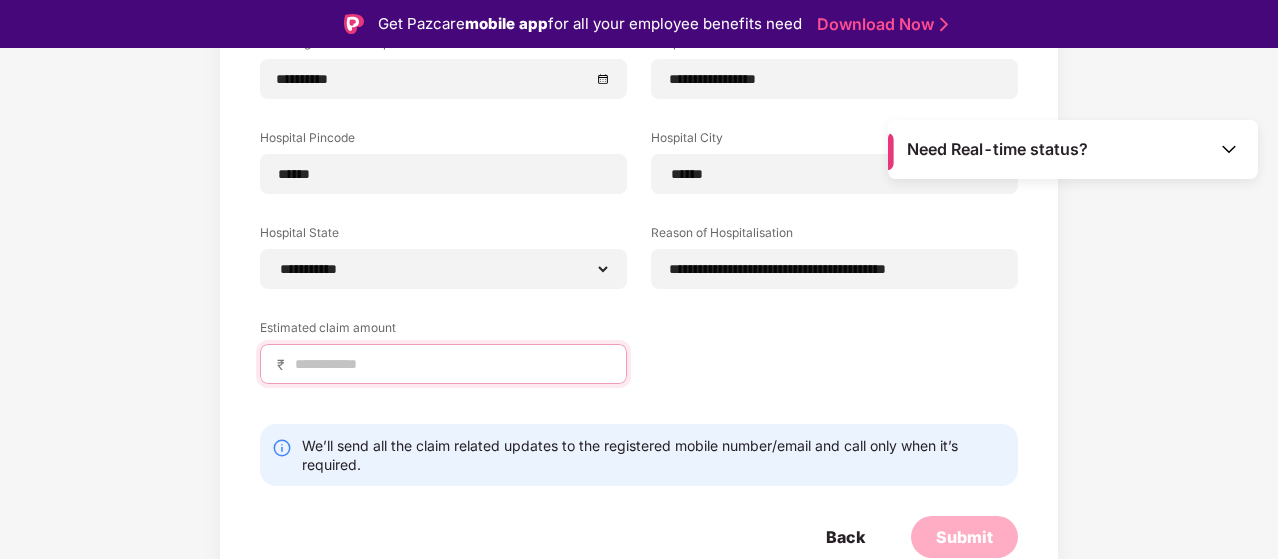 click at bounding box center (451, 364) 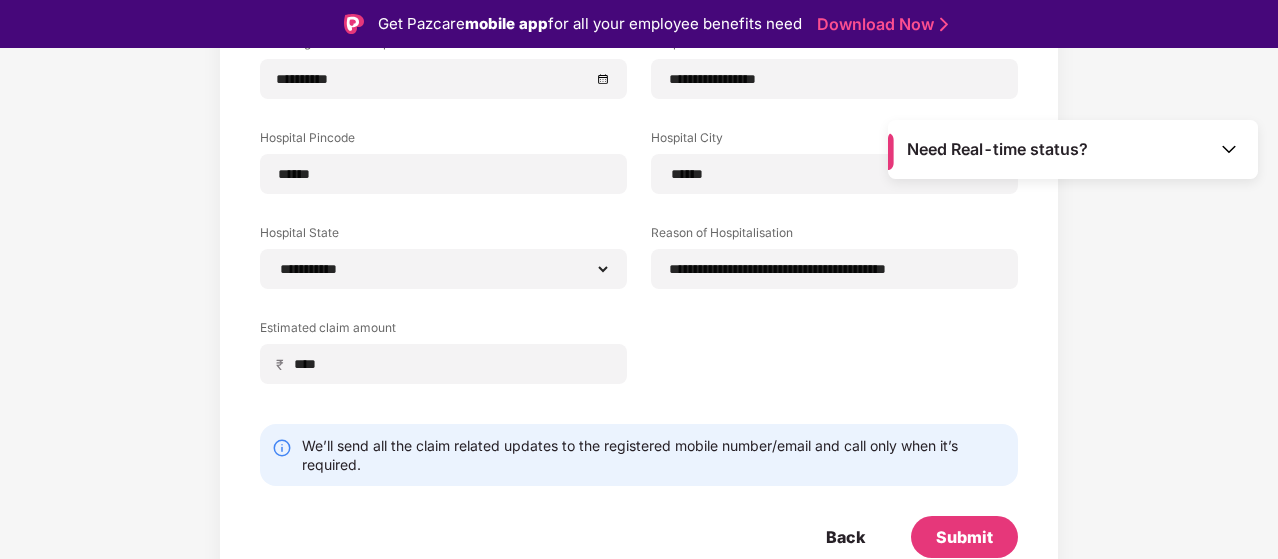 click on "We’ll send all the claim related updates to the registered mobile number/email and call only when it’s required." at bounding box center [654, 455] 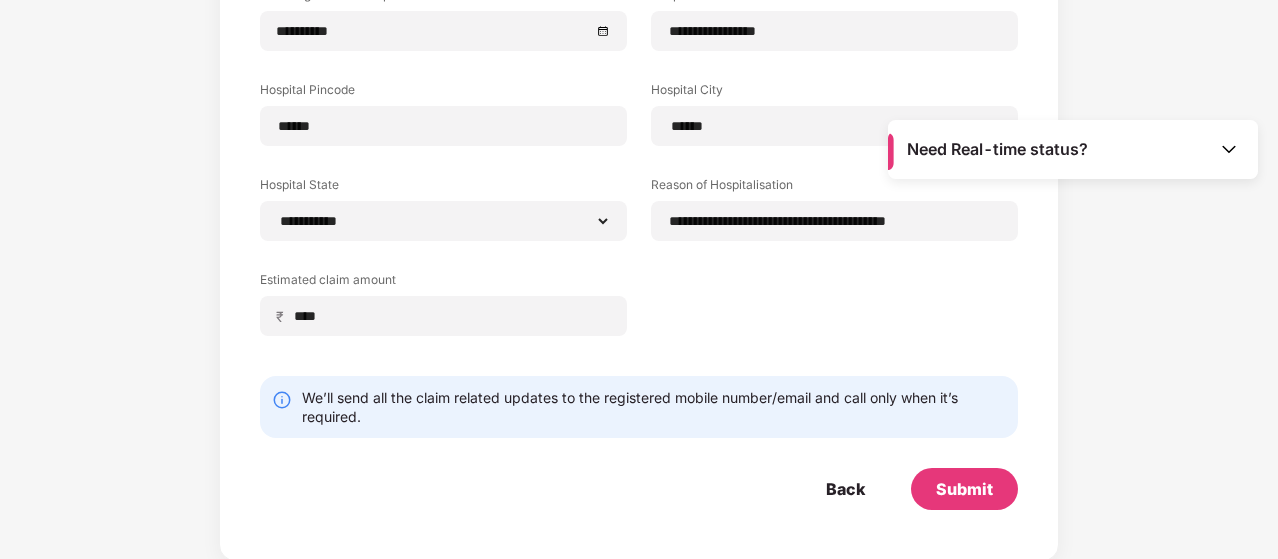 scroll, scrollTop: 0, scrollLeft: 0, axis: both 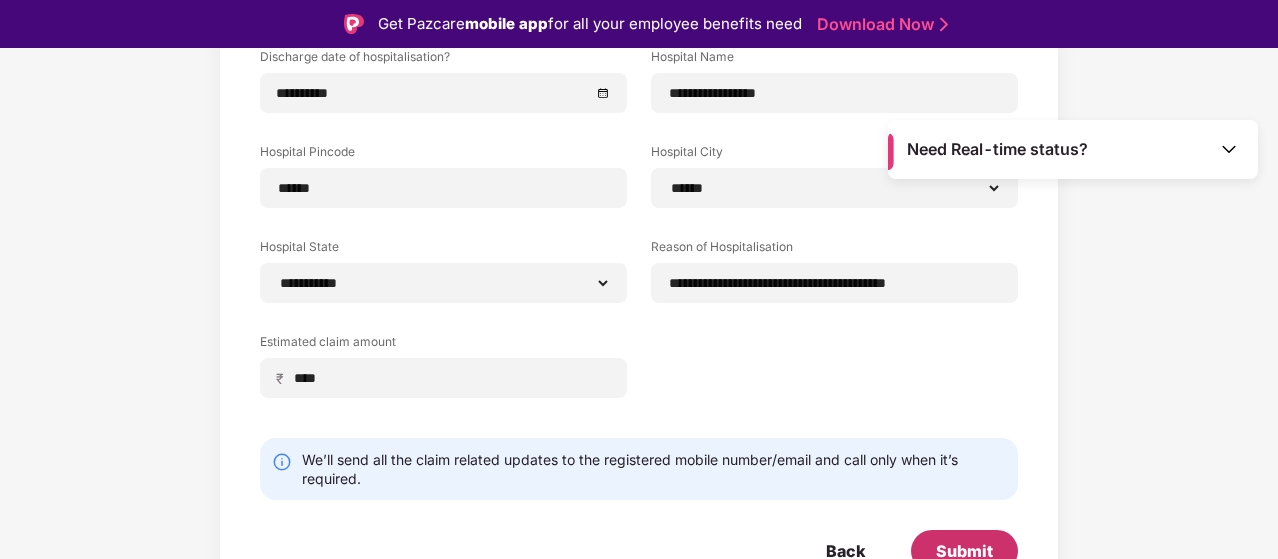 click on "Submit" at bounding box center (964, 551) 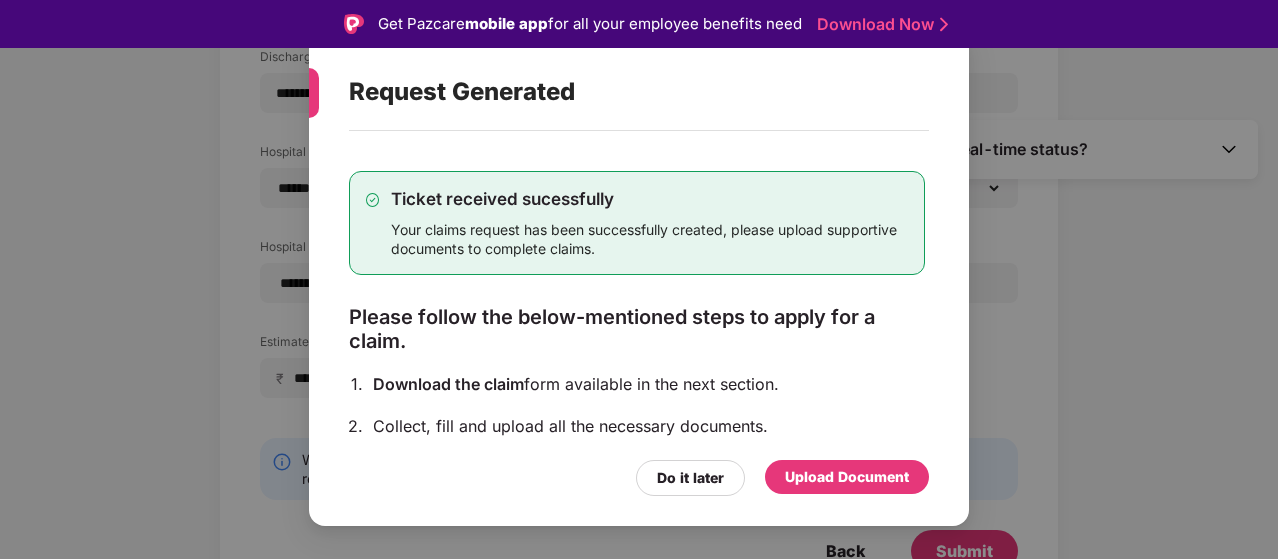 scroll, scrollTop: 243, scrollLeft: 0, axis: vertical 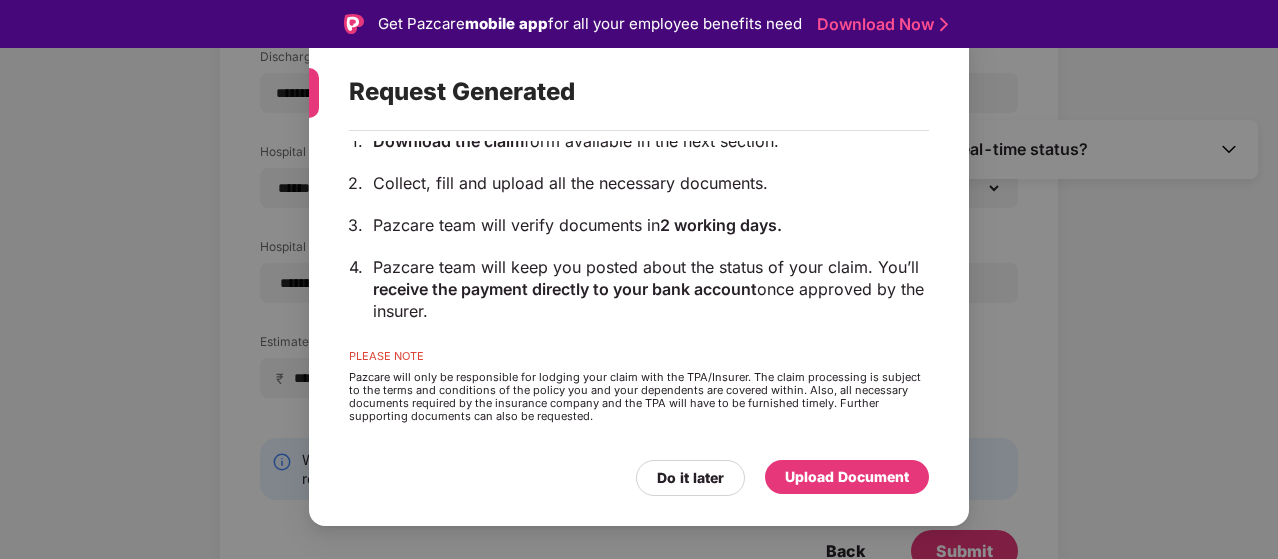 click on "Upload Document" at bounding box center [847, 477] 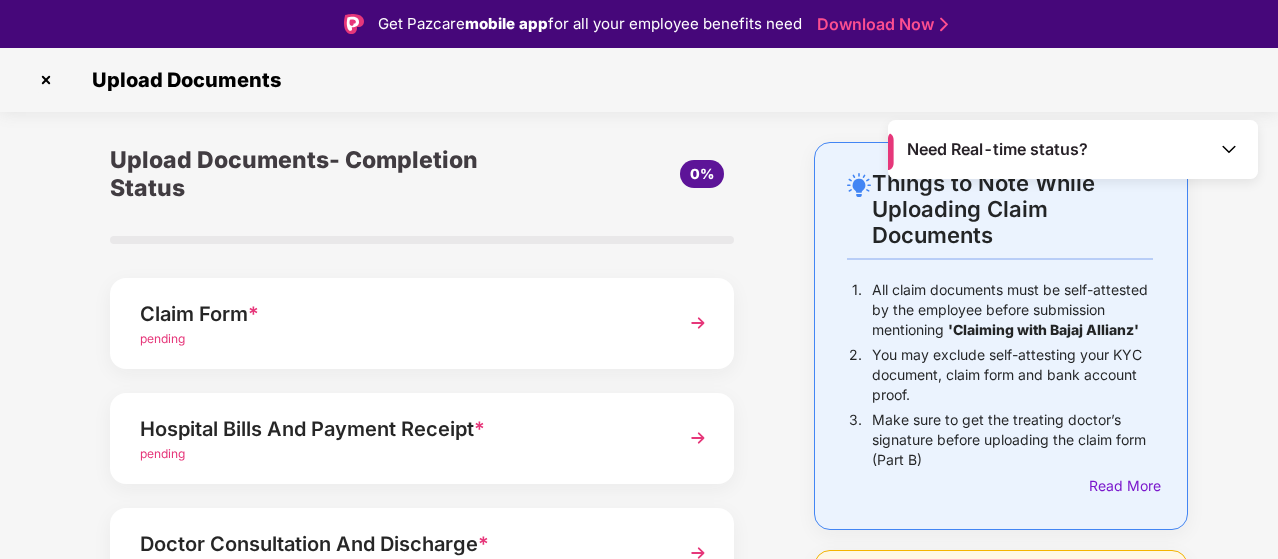 scroll, scrollTop: 48, scrollLeft: 0, axis: vertical 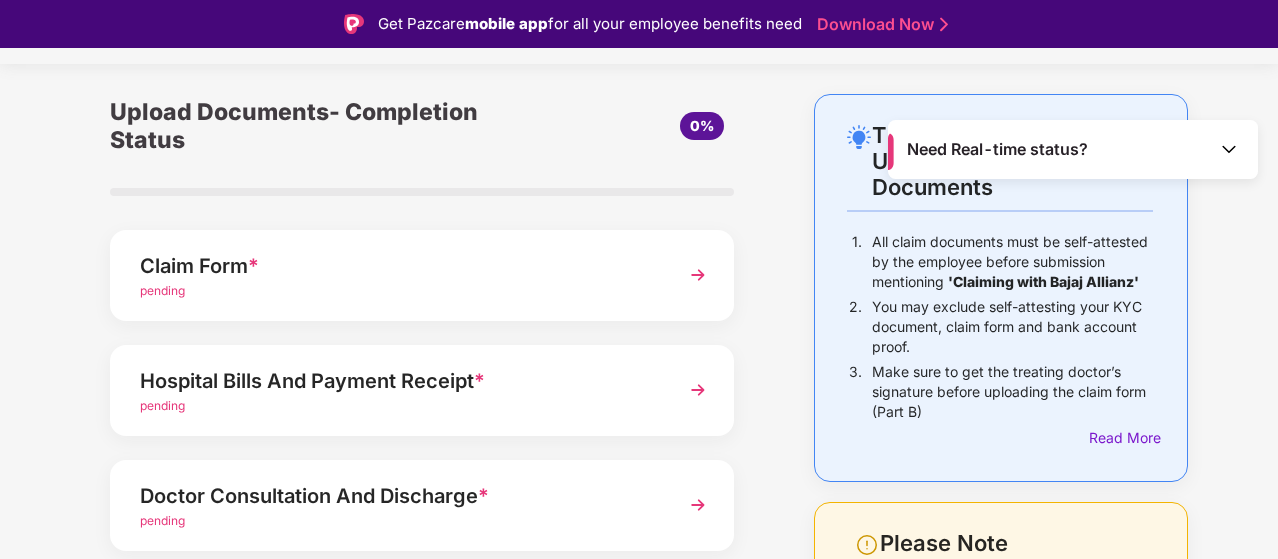 click on "Claim Form *" at bounding box center (398, 266) 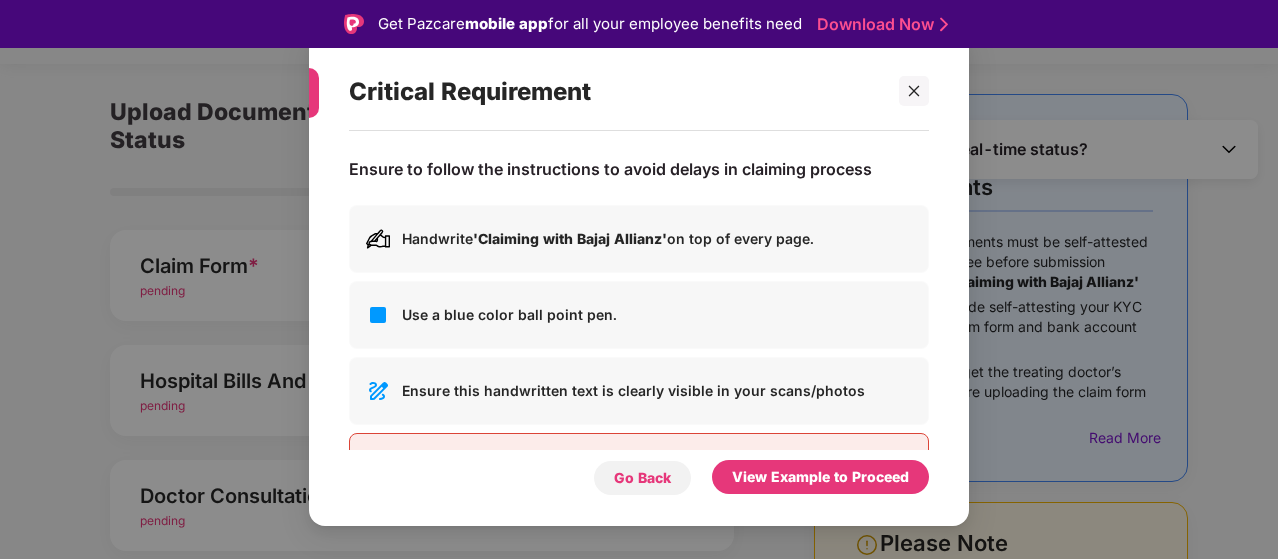 click on "Go Back" at bounding box center [642, 478] 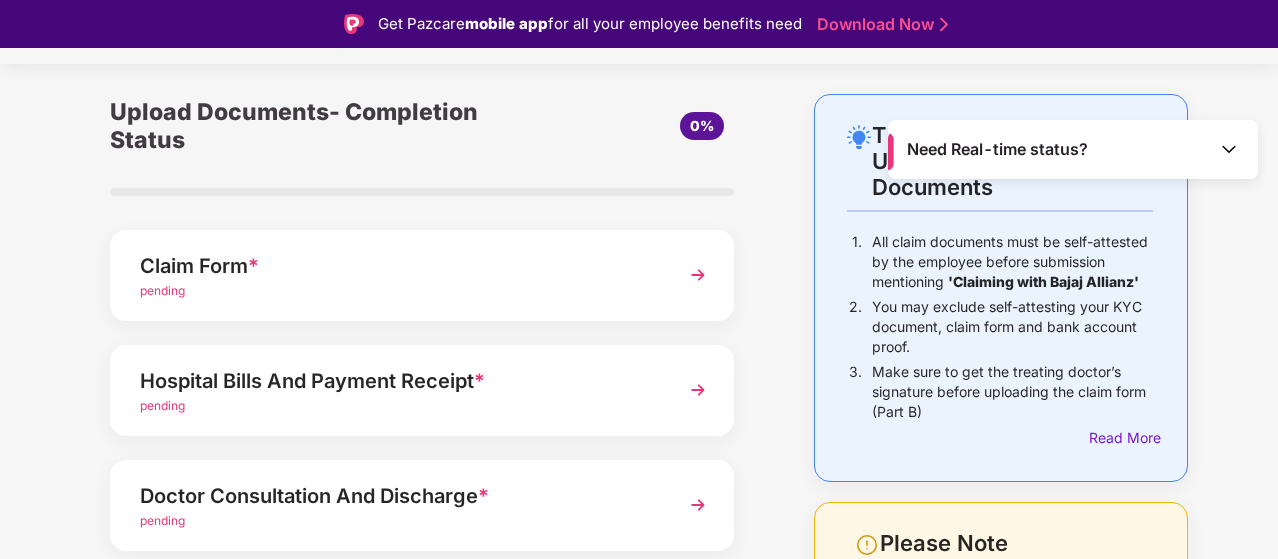 click on "pending" at bounding box center (398, 406) 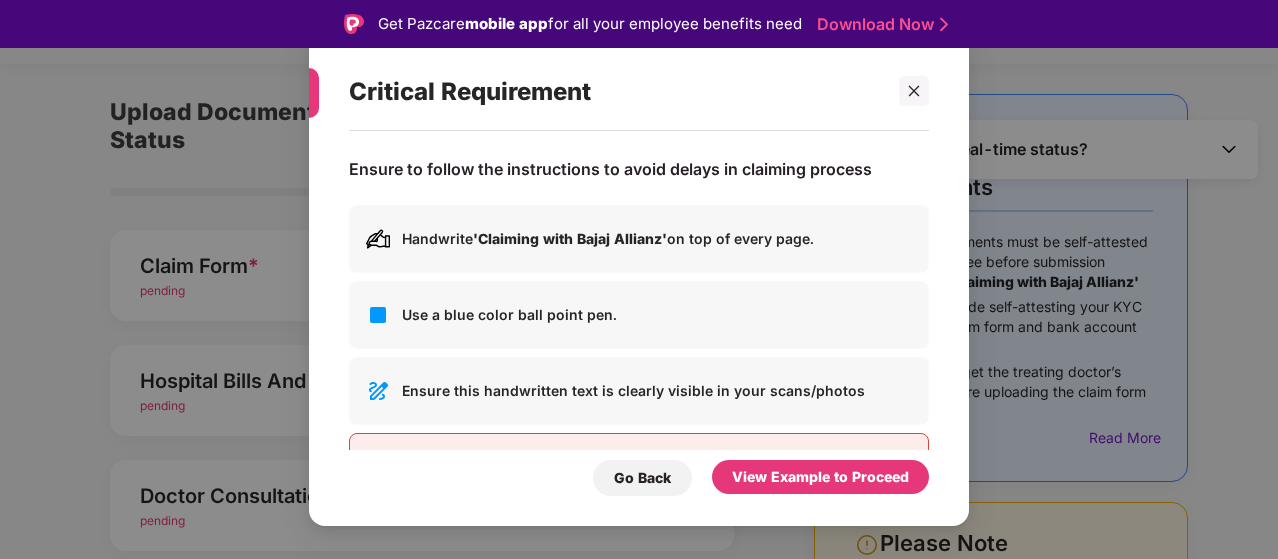 click on "View Example to Proceed" at bounding box center [820, 477] 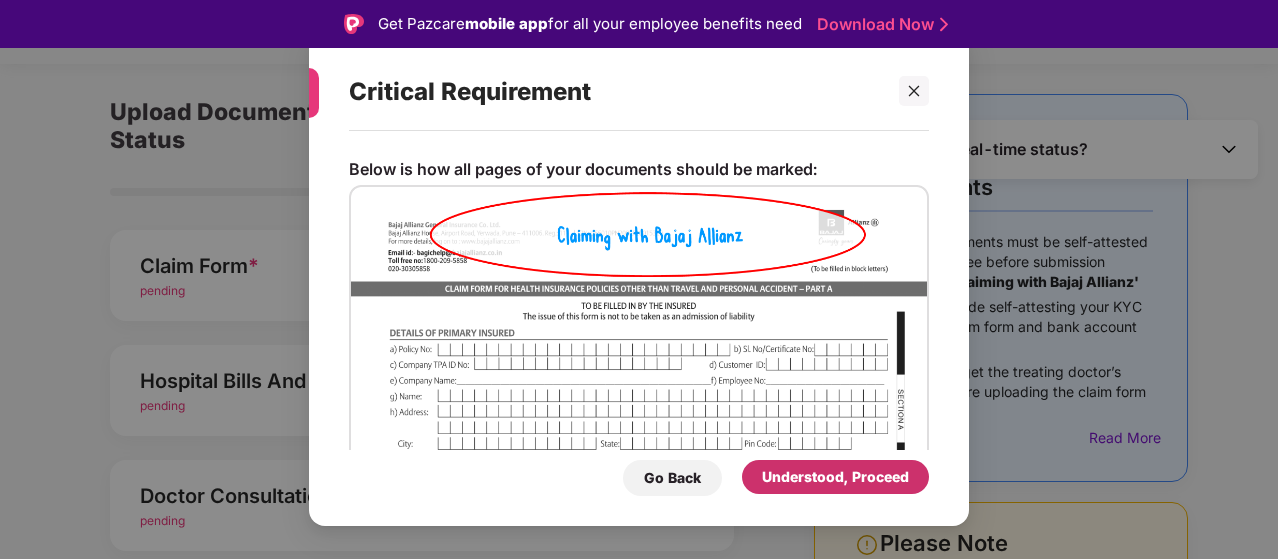 click on "Understood, Proceed" at bounding box center (835, 477) 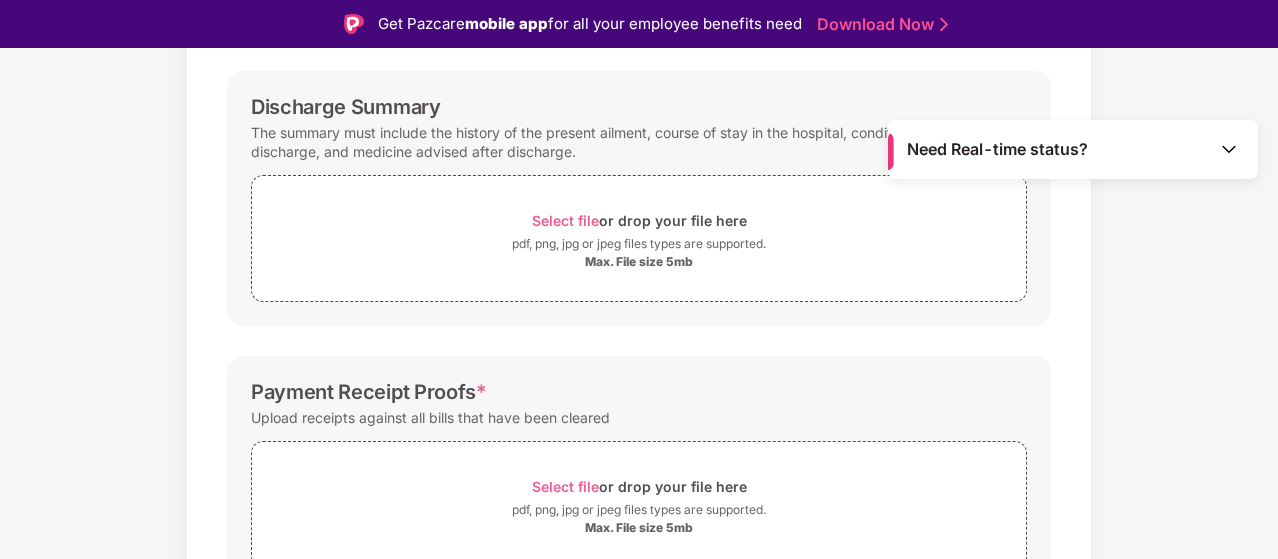 scroll, scrollTop: 653, scrollLeft: 0, axis: vertical 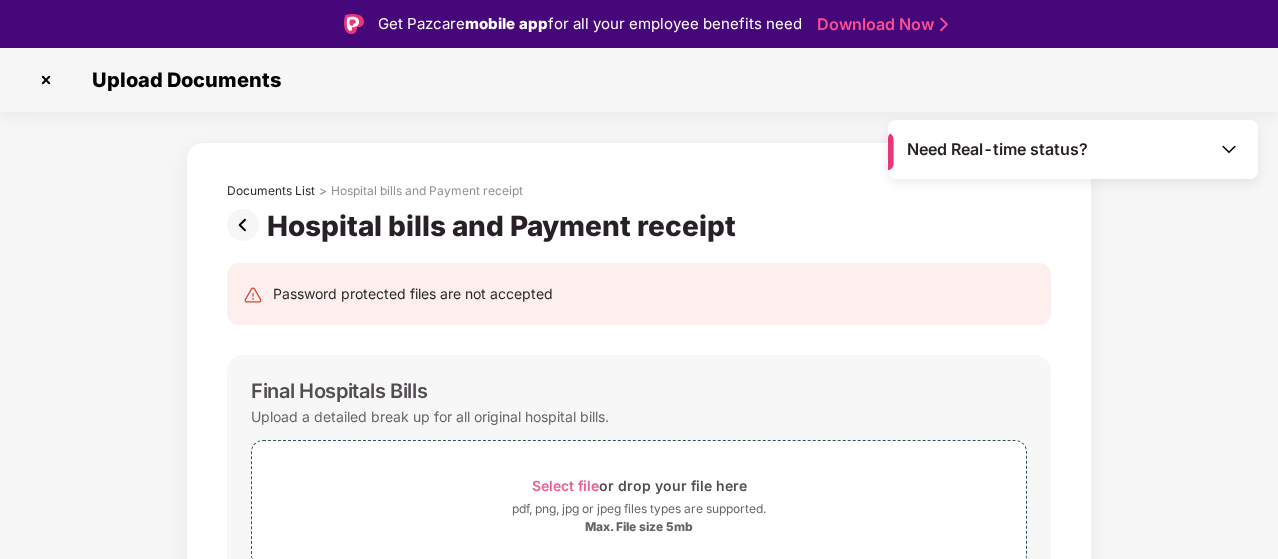 click at bounding box center [247, 225] 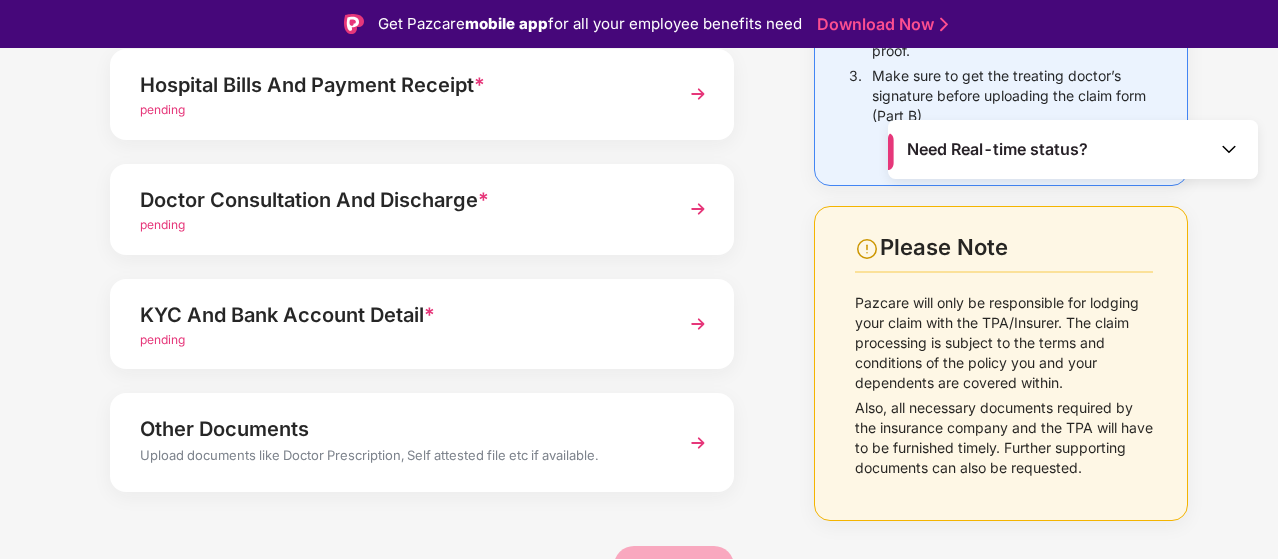 scroll, scrollTop: 352, scrollLeft: 0, axis: vertical 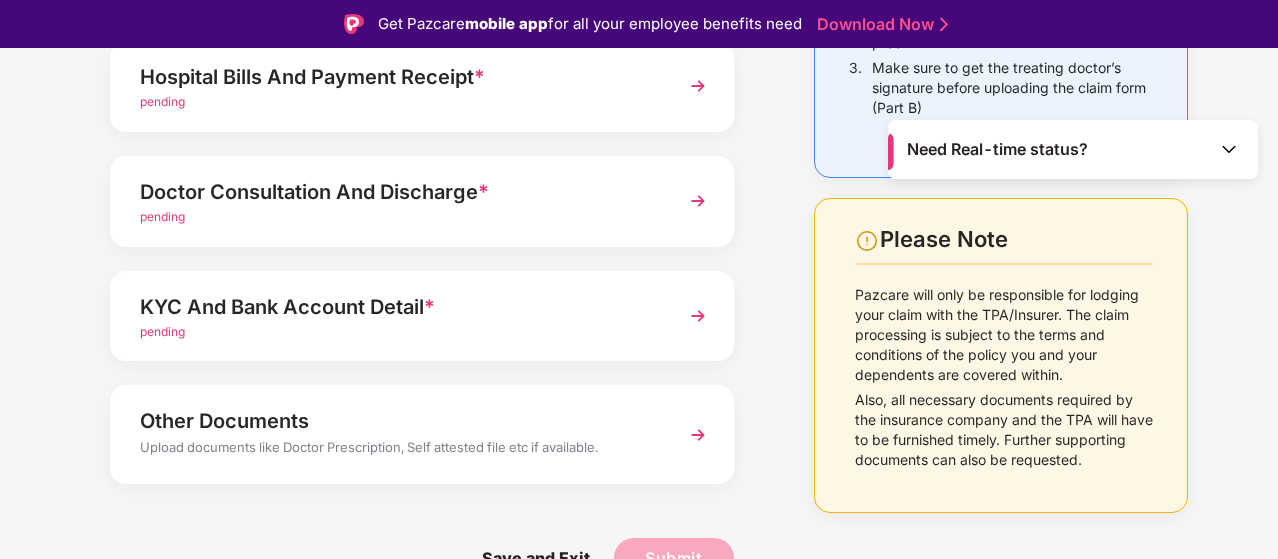 click on "Upload documents like Doctor Prescription, Self attested file etc if available." at bounding box center [398, 450] 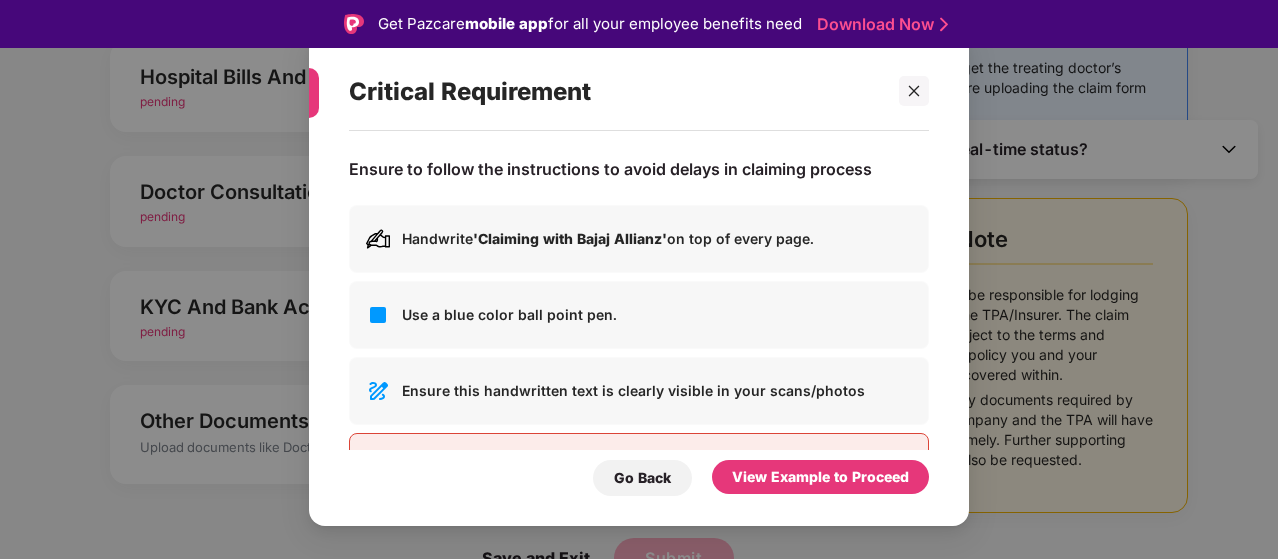 click on "Ensure to follow the instructions to avoid delays in claiming process Handwrite  'Claiming with Bajaj Allianz'  on top of every page. Use a blue color ball point pen. Ensure this handwritten text is clearly visible in your scans/photos Your claim will not be processed if the instructions are not followed Go Back View Example to Proceed" at bounding box center [639, 318] 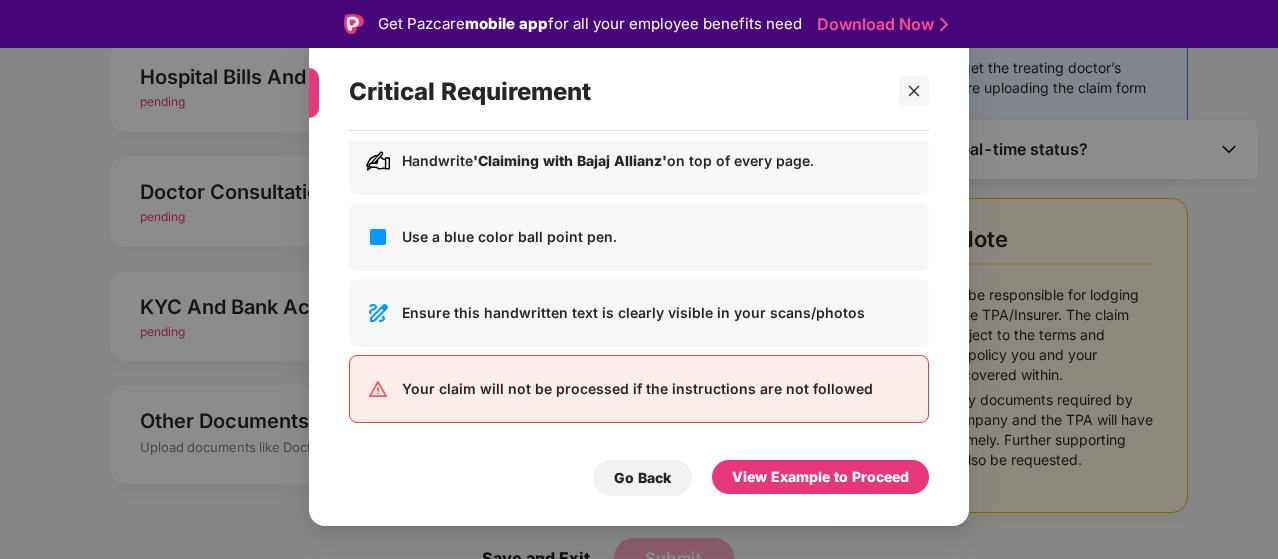 scroll, scrollTop: 48, scrollLeft: 0, axis: vertical 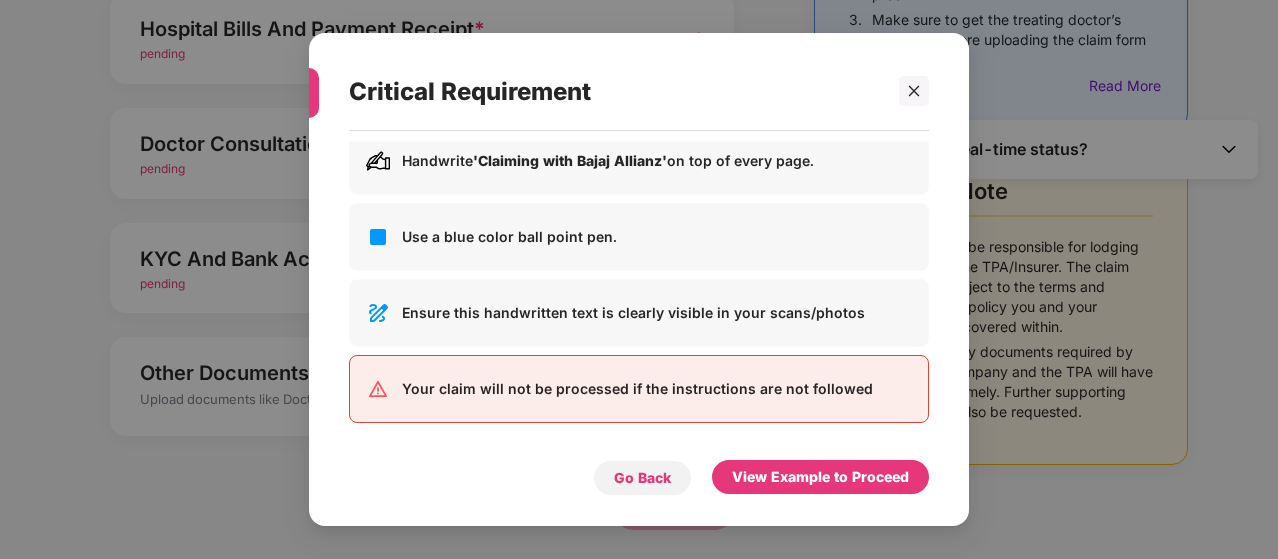 click on "Go Back" at bounding box center (642, 478) 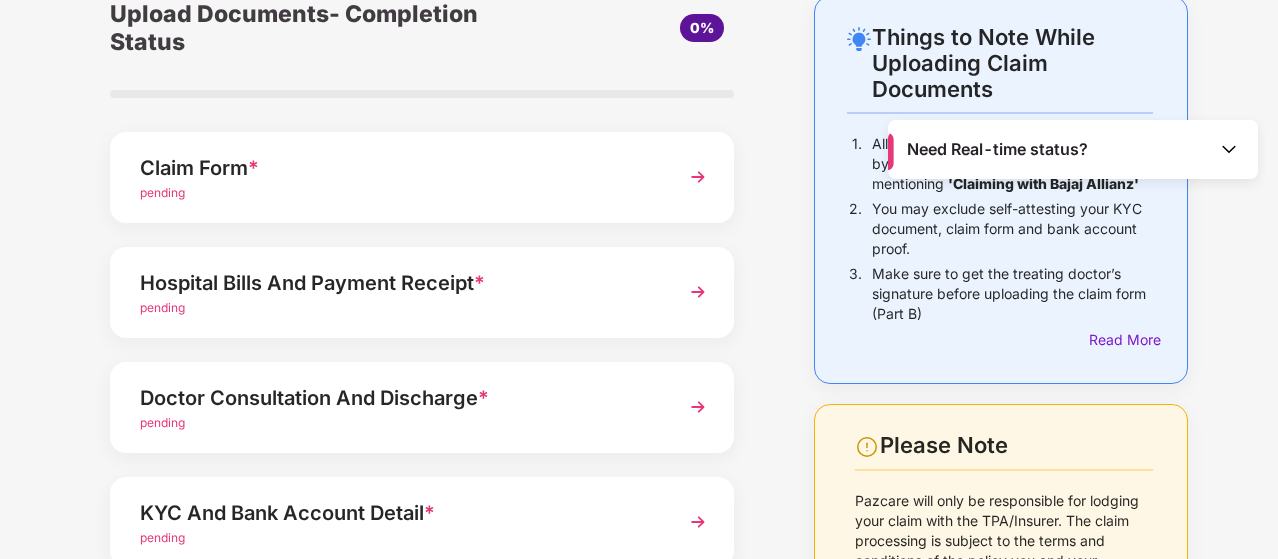 scroll, scrollTop: 100, scrollLeft: 0, axis: vertical 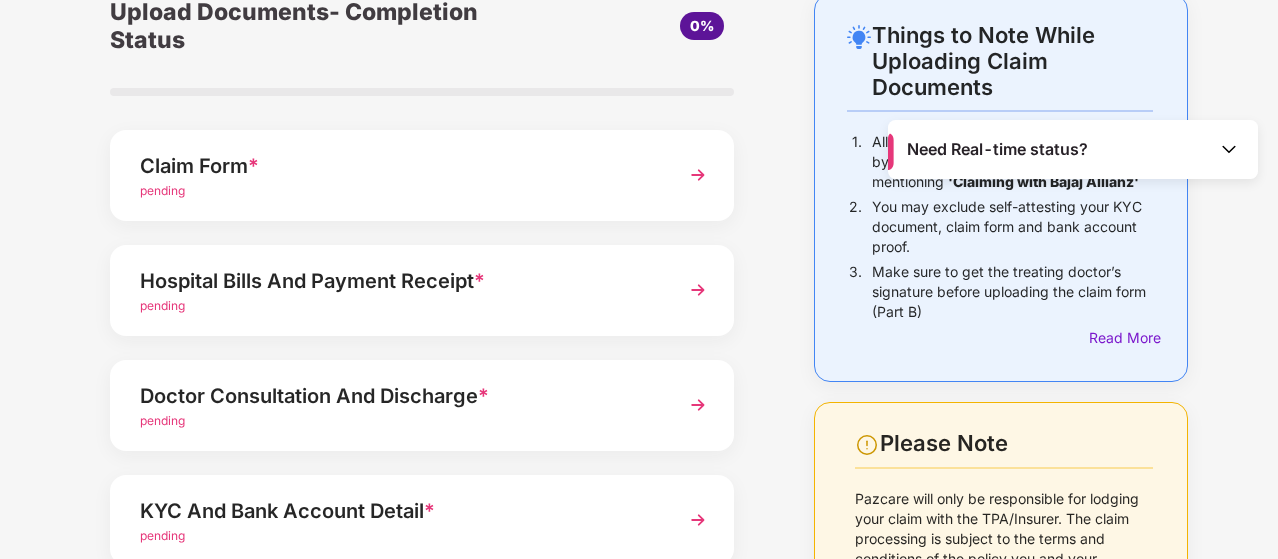 click on "pending" at bounding box center [398, 306] 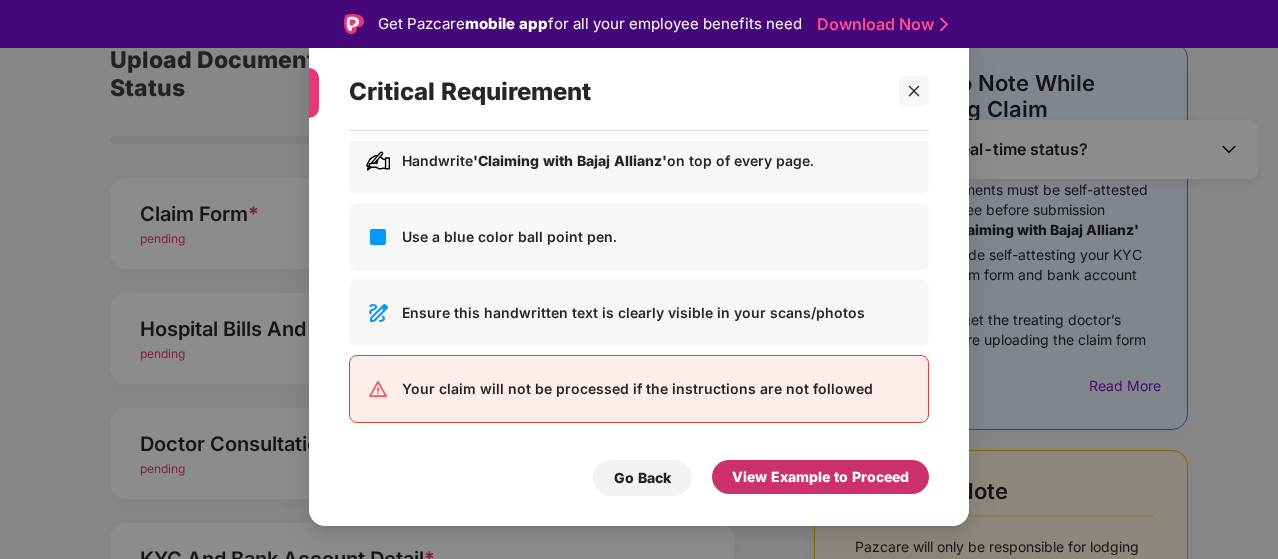 click on "View Example to Proceed" at bounding box center [820, 477] 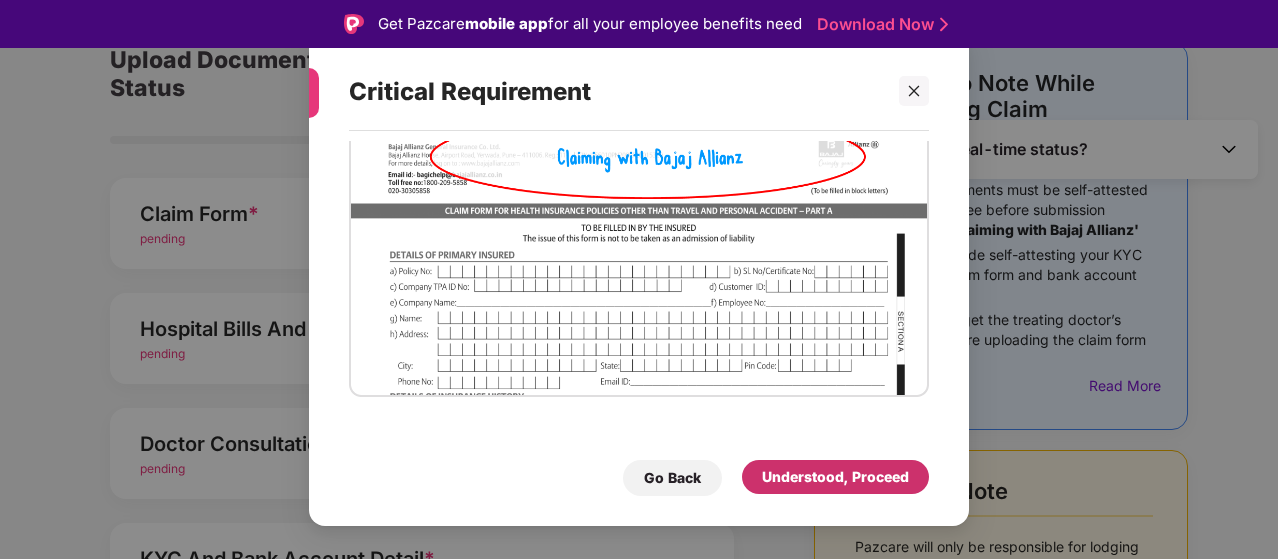 click on "Understood, Proceed" at bounding box center [835, 477] 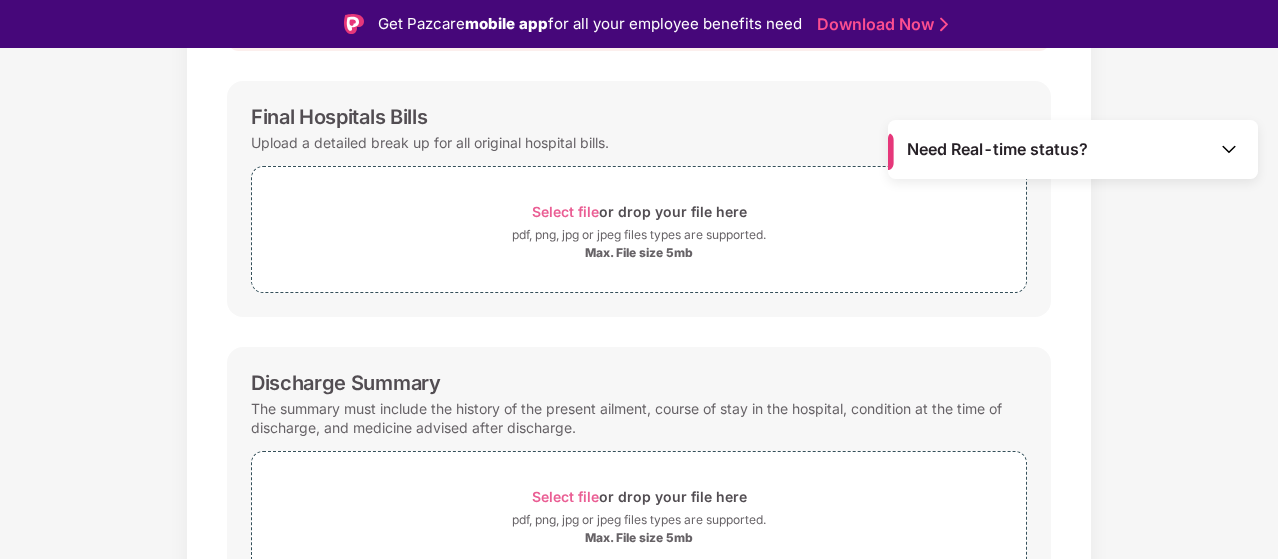 scroll, scrollTop: 276, scrollLeft: 0, axis: vertical 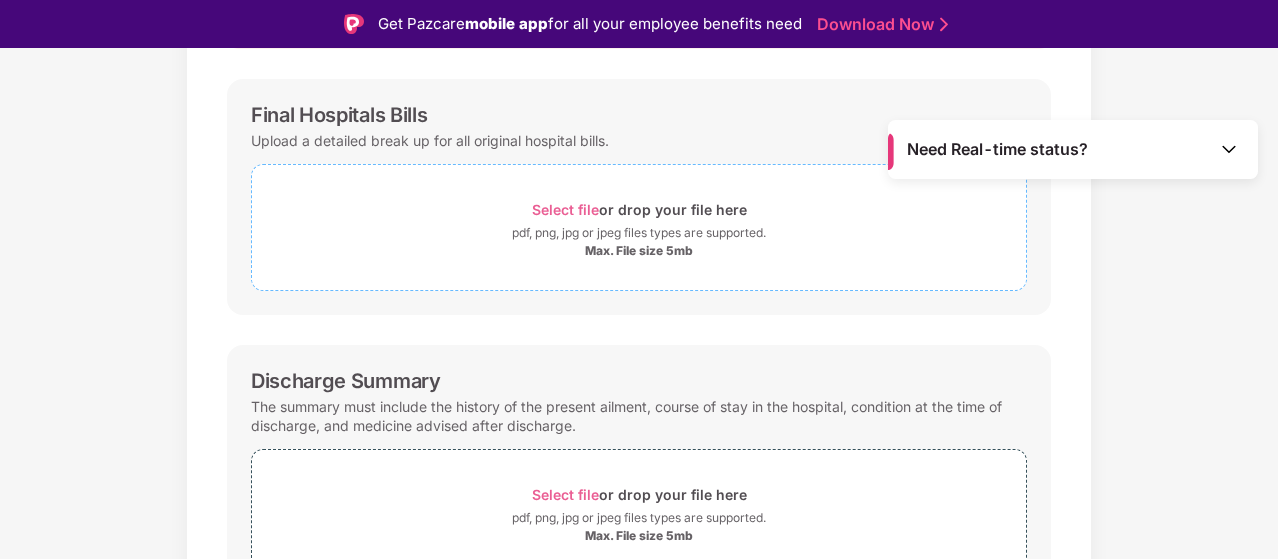 click on "Select file" at bounding box center [565, 209] 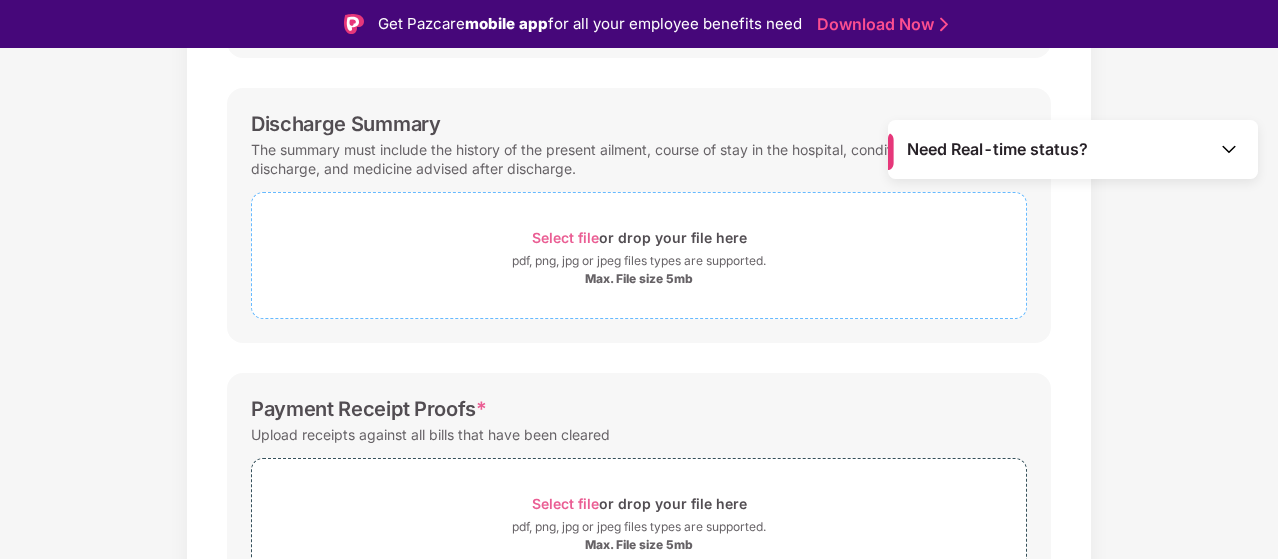 scroll, scrollTop: 650, scrollLeft: 0, axis: vertical 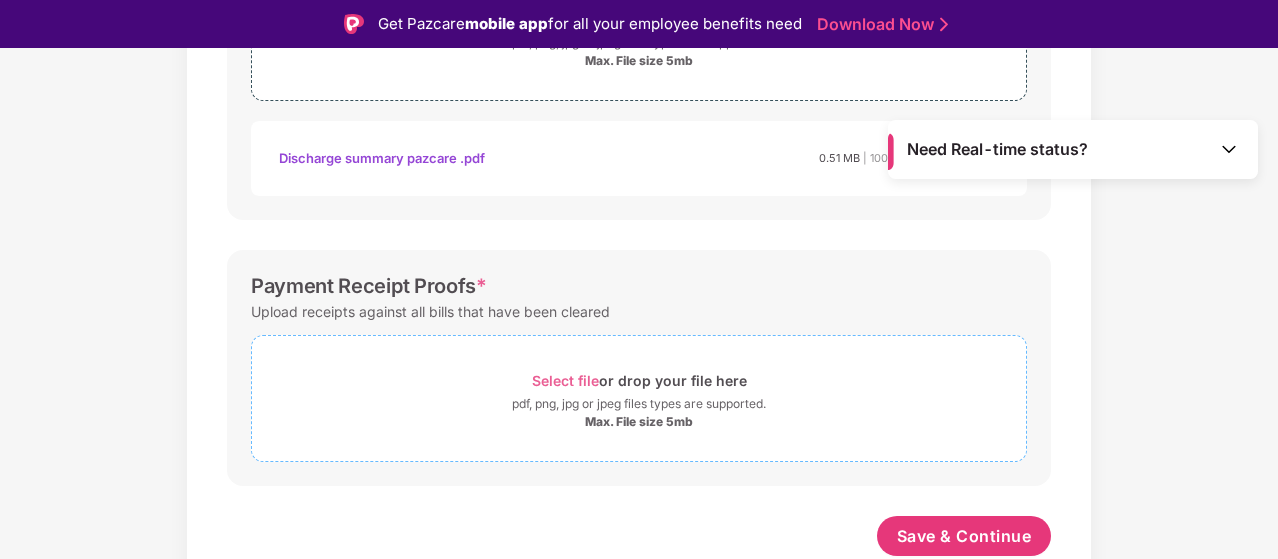 click on "Select file  or drop your file here" at bounding box center [639, 380] 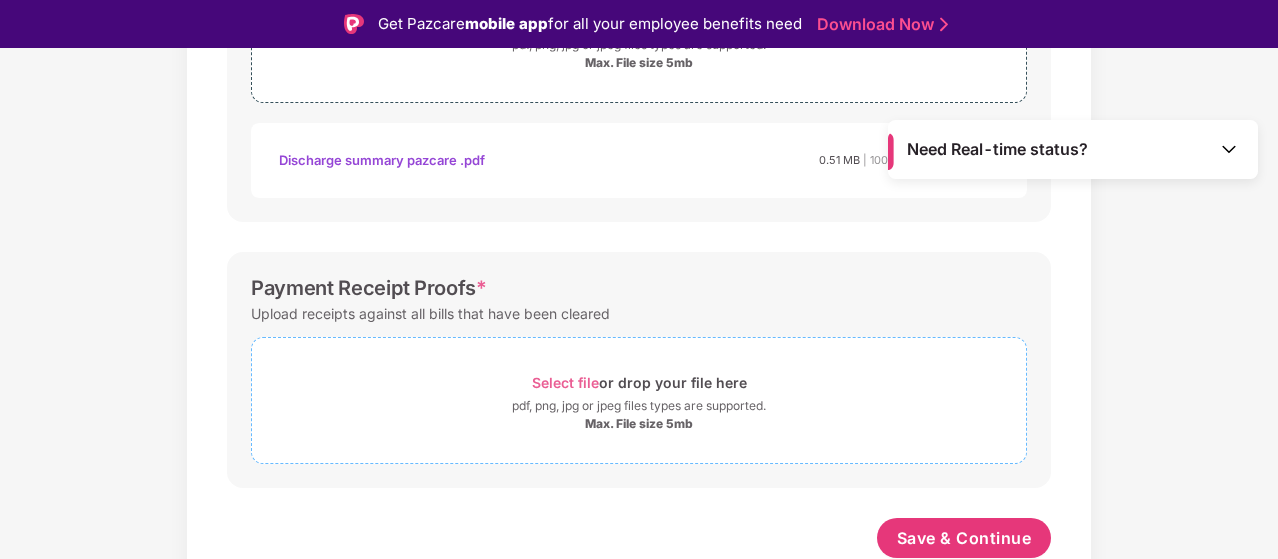 scroll, scrollTop: 843, scrollLeft: 0, axis: vertical 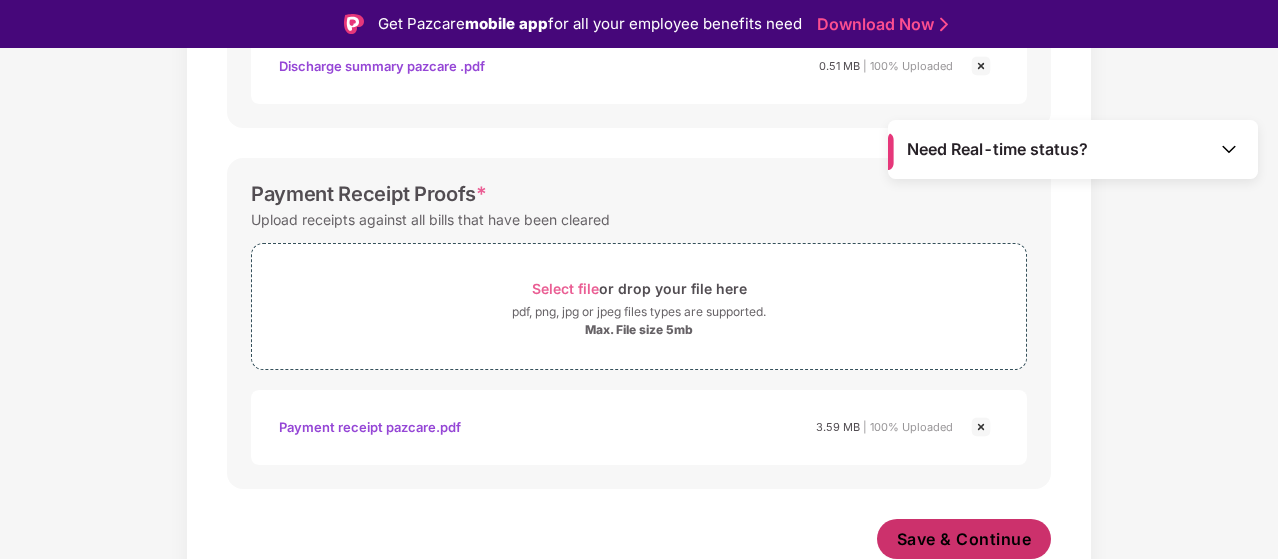 click on "Save & Continue" at bounding box center [964, 539] 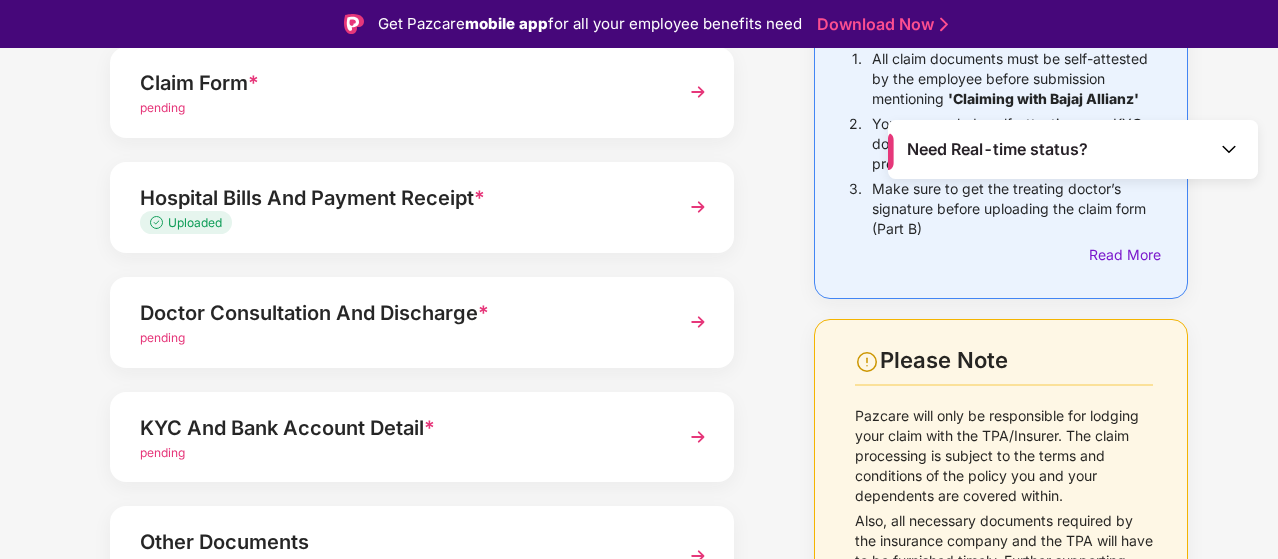 scroll, scrollTop: 230, scrollLeft: 0, axis: vertical 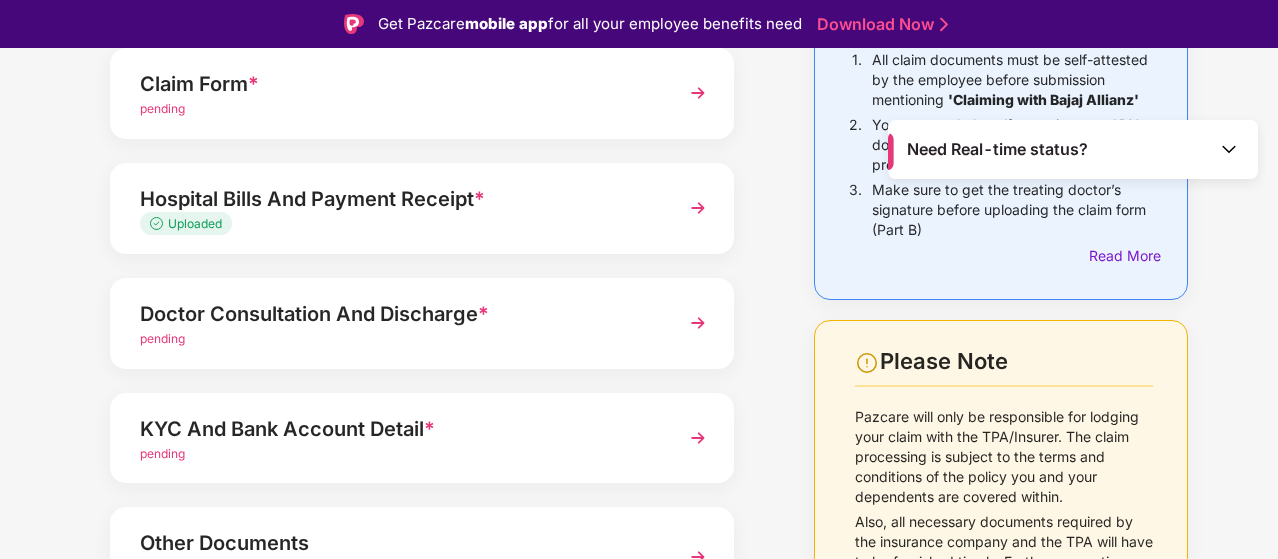 click on "Doctor Consultation And Discharge *" at bounding box center [398, 314] 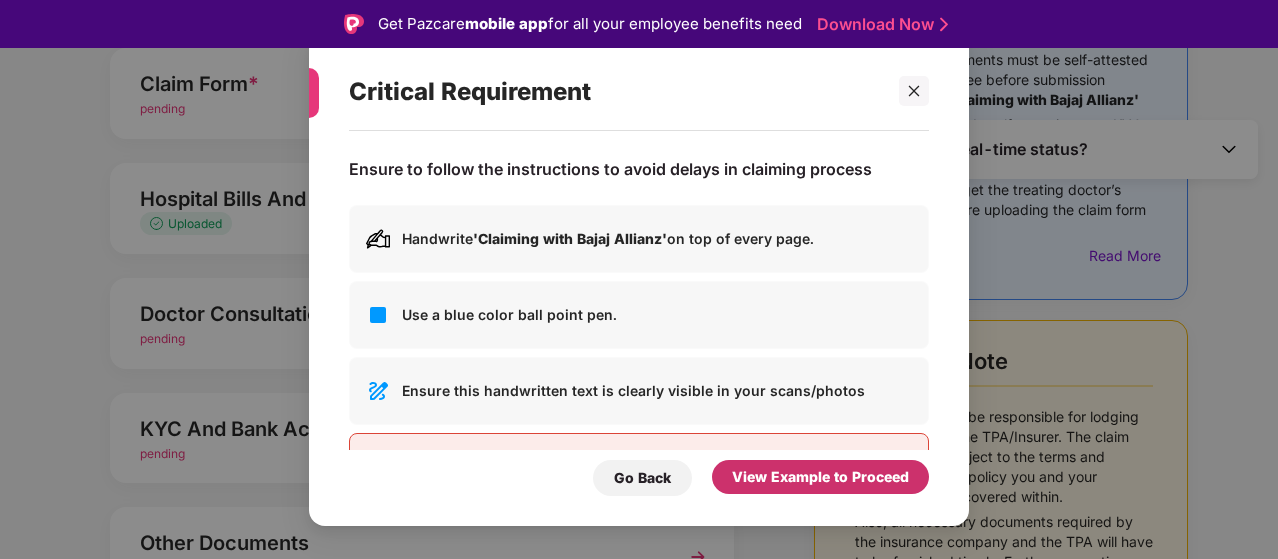 click on "View Example to Proceed" at bounding box center [820, 477] 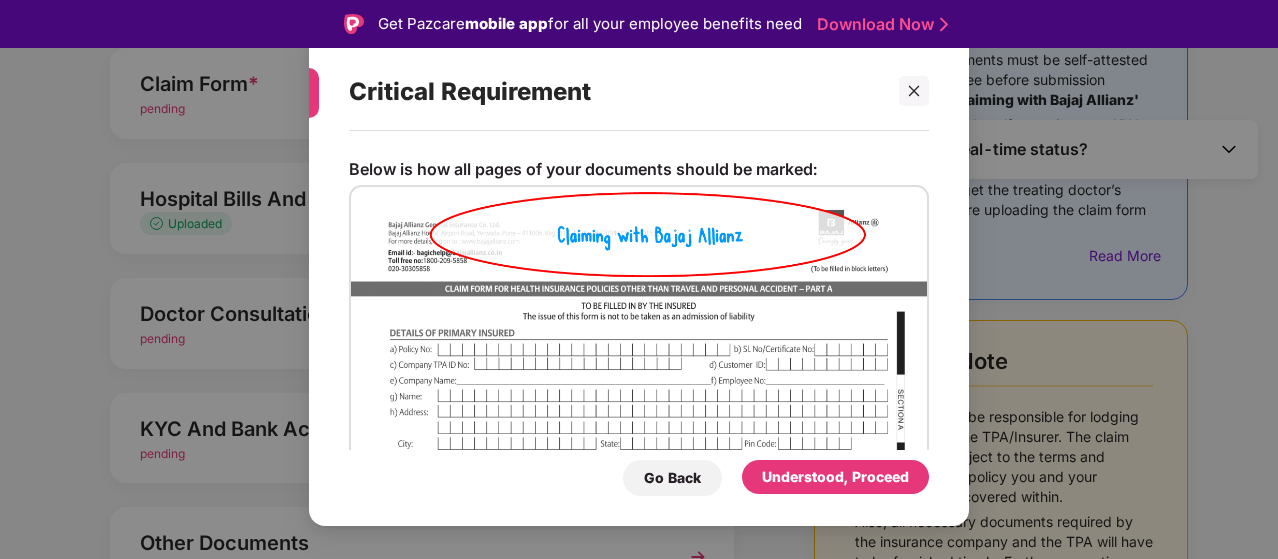 click on "Understood, Proceed" at bounding box center (835, 477) 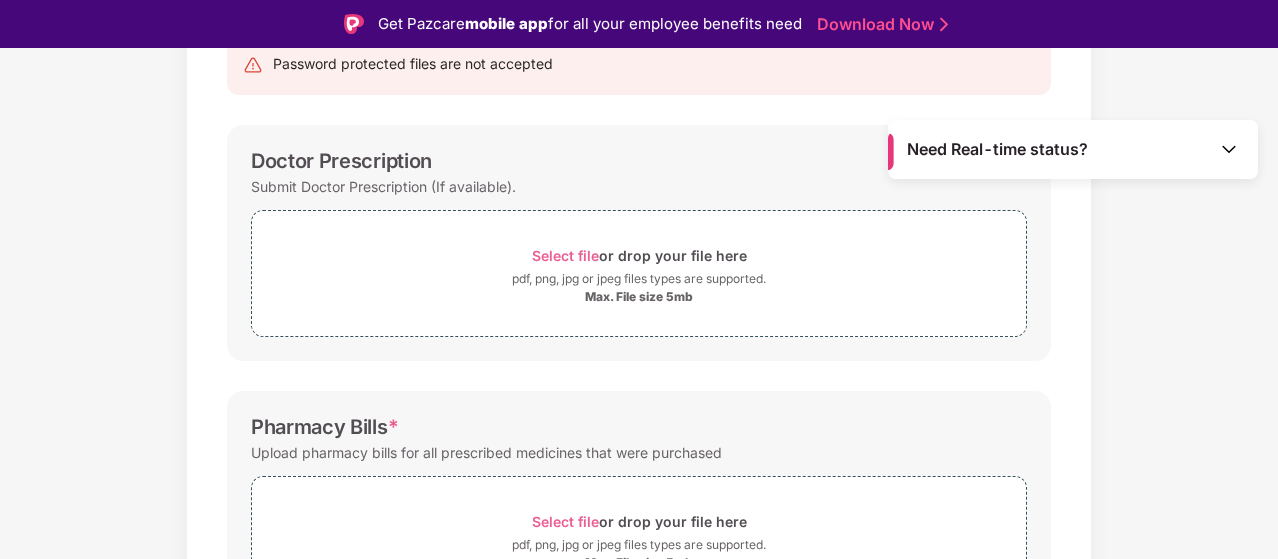 scroll, scrollTop: 136, scrollLeft: 0, axis: vertical 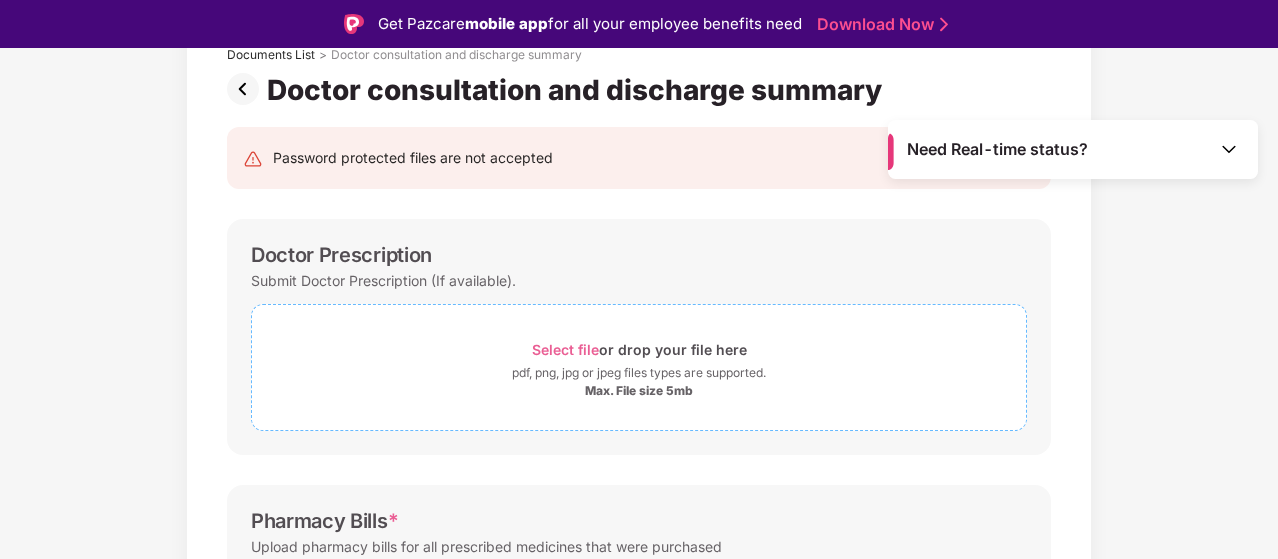 click on "Select file  or drop your file here" at bounding box center (639, 349) 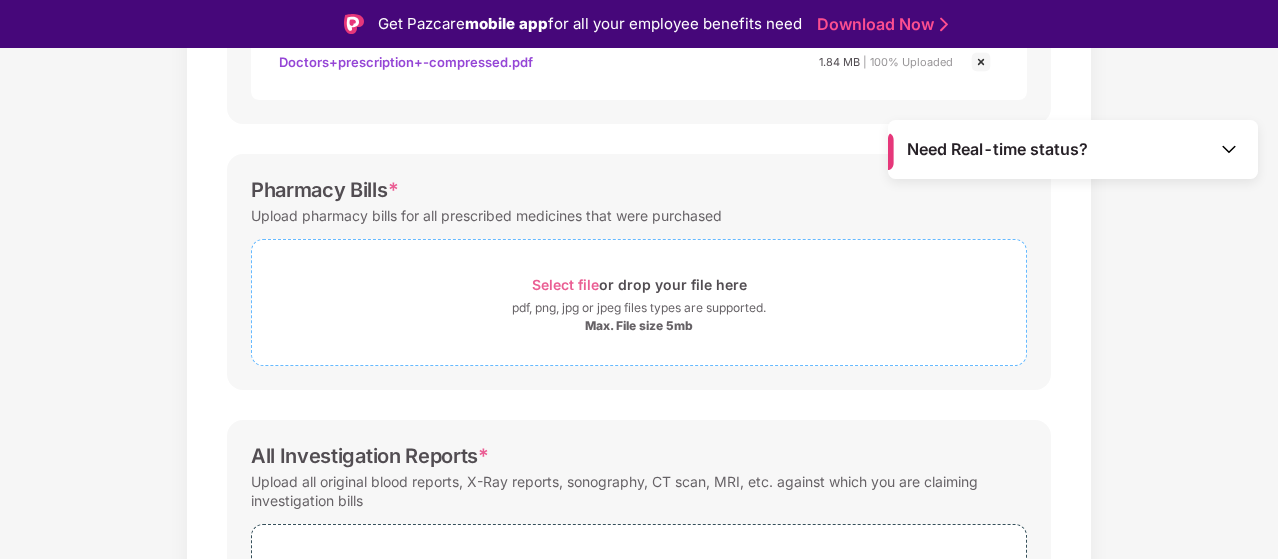 scroll, scrollTop: 567, scrollLeft: 0, axis: vertical 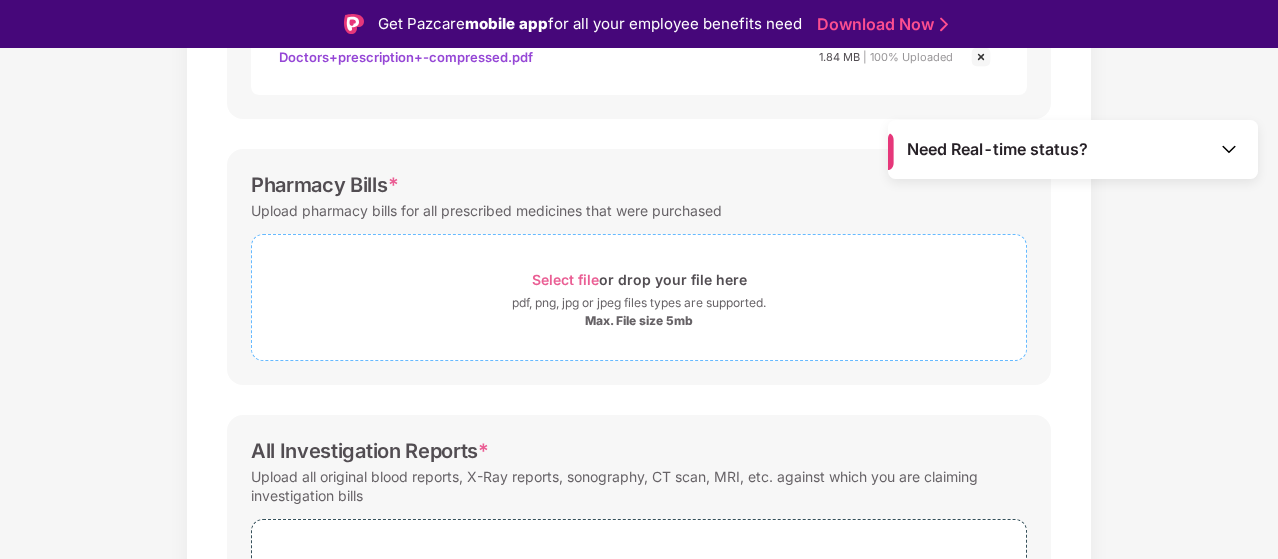 click on "Select file" at bounding box center [565, 279] 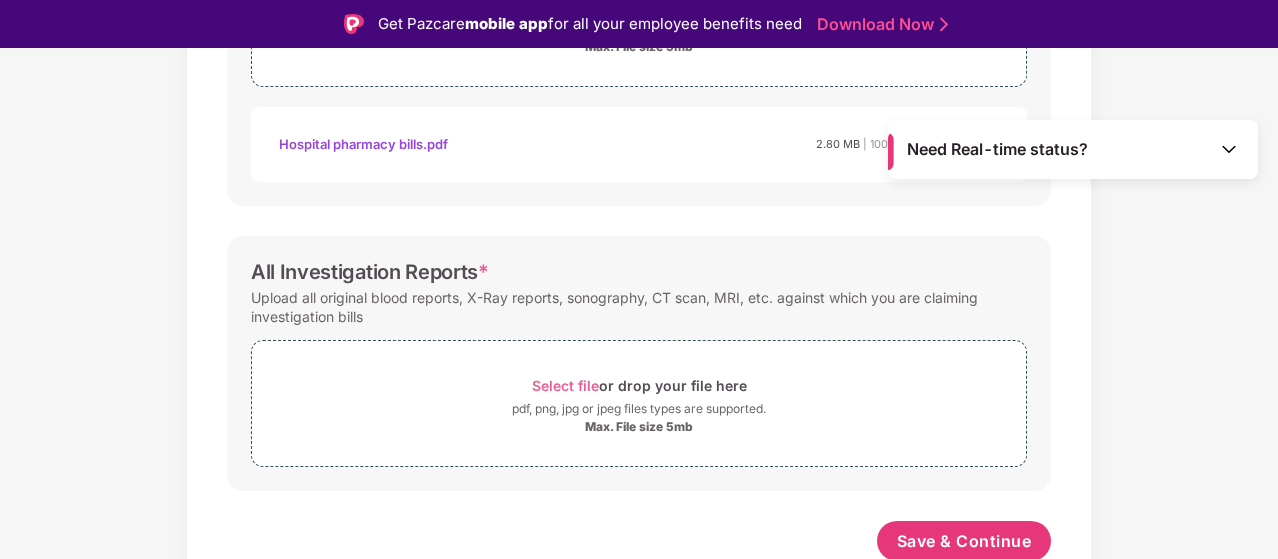scroll, scrollTop: 843, scrollLeft: 0, axis: vertical 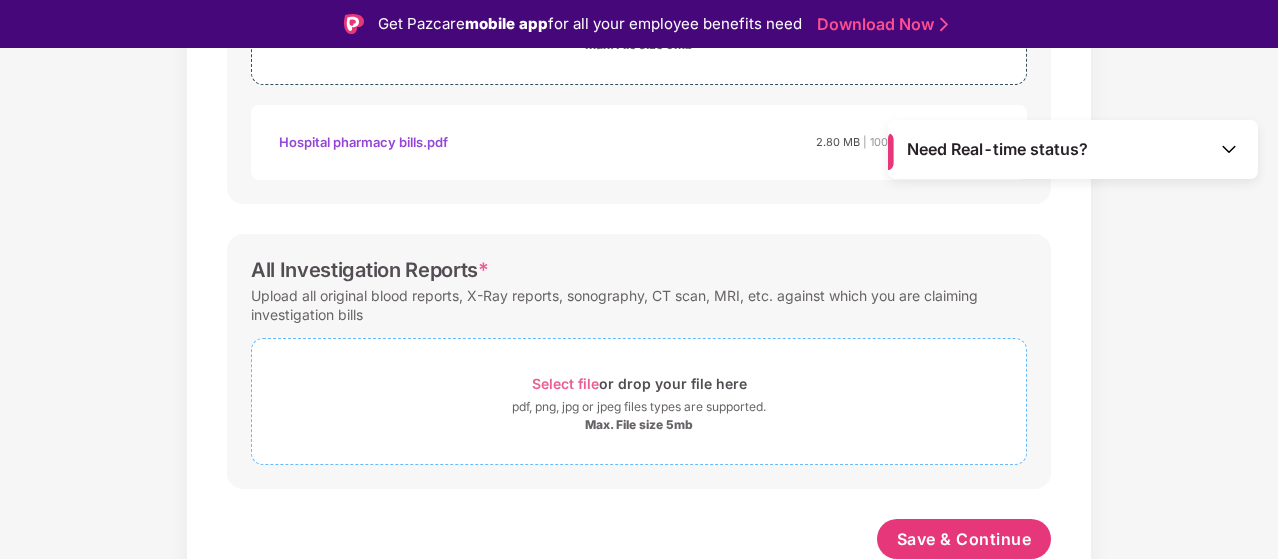 click on "Select file" at bounding box center (565, 383) 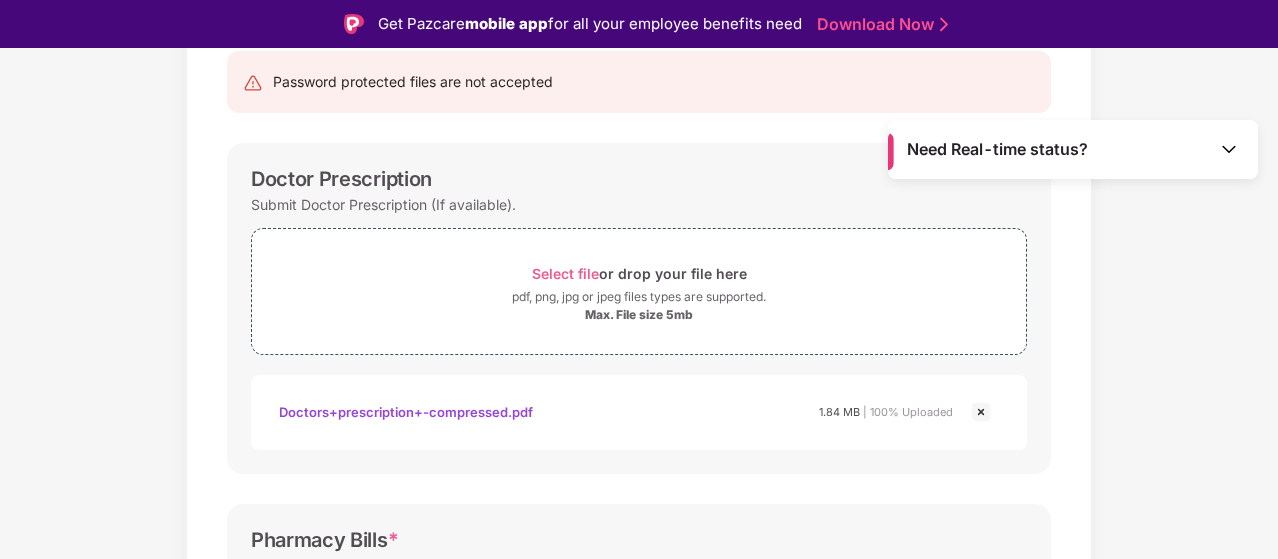 scroll, scrollTop: 0, scrollLeft: 0, axis: both 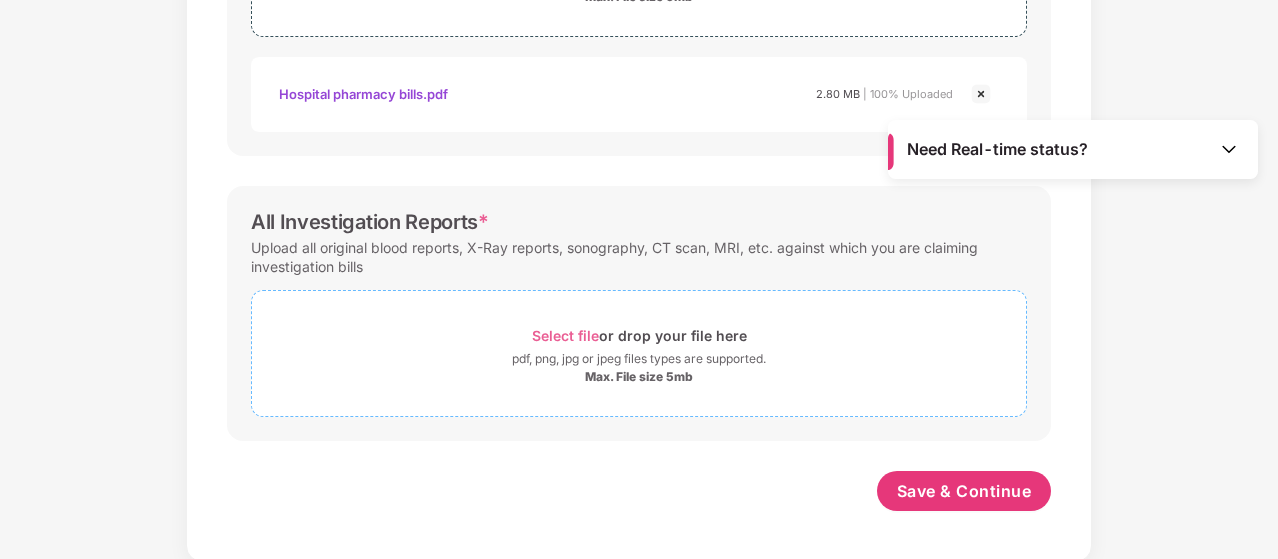 click on "Select file" at bounding box center (565, 335) 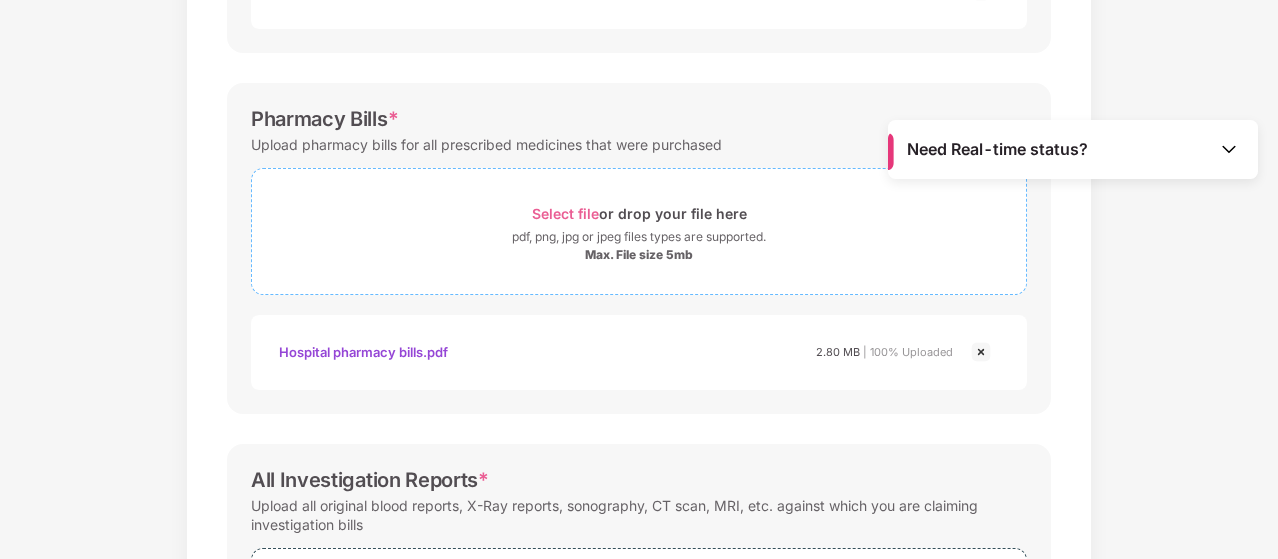 scroll, scrollTop: 584, scrollLeft: 0, axis: vertical 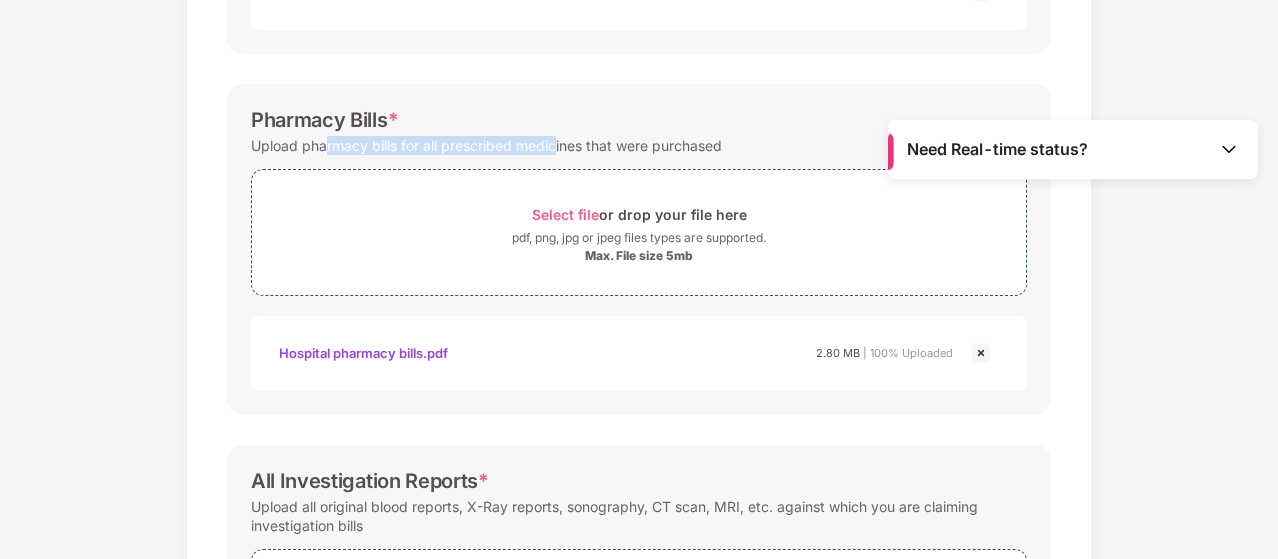 drag, startPoint x: 324, startPoint y: 147, endPoint x: 554, endPoint y: 146, distance: 230.00217 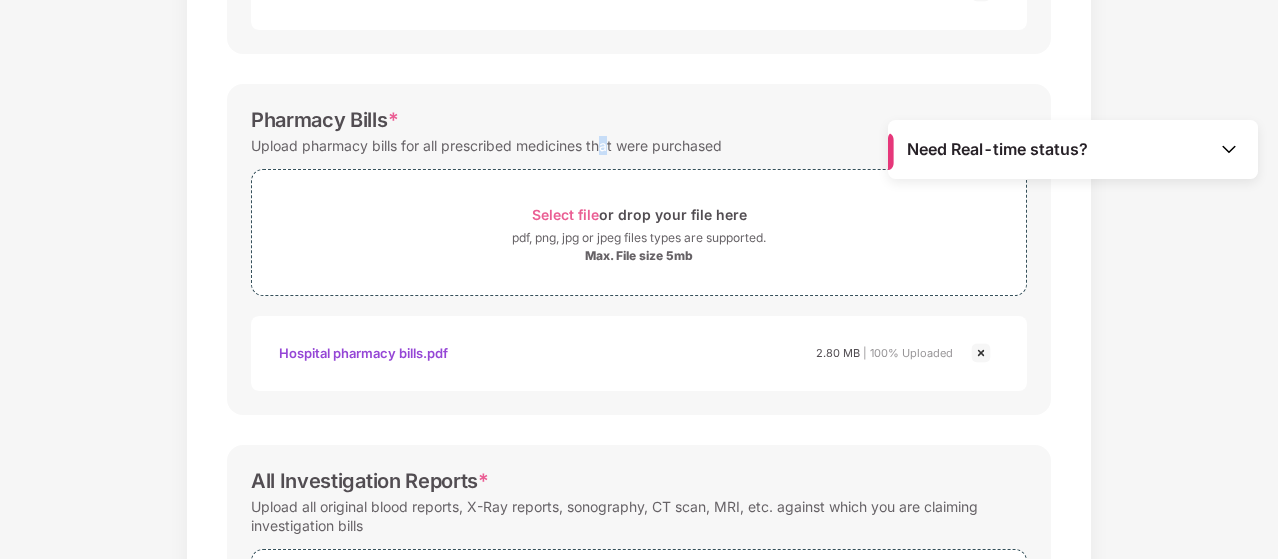 drag, startPoint x: 605, startPoint y: 146, endPoint x: 627, endPoint y: 147, distance: 22.022715 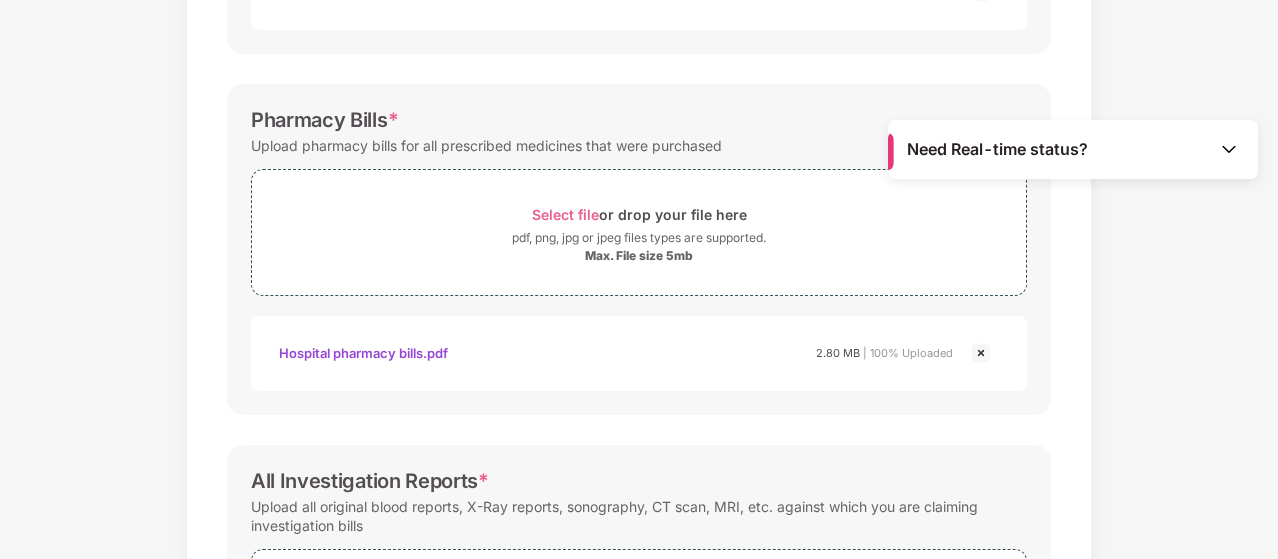 click on "Upload pharmacy bills for all prescribed medicines that were purchased" at bounding box center [486, 145] 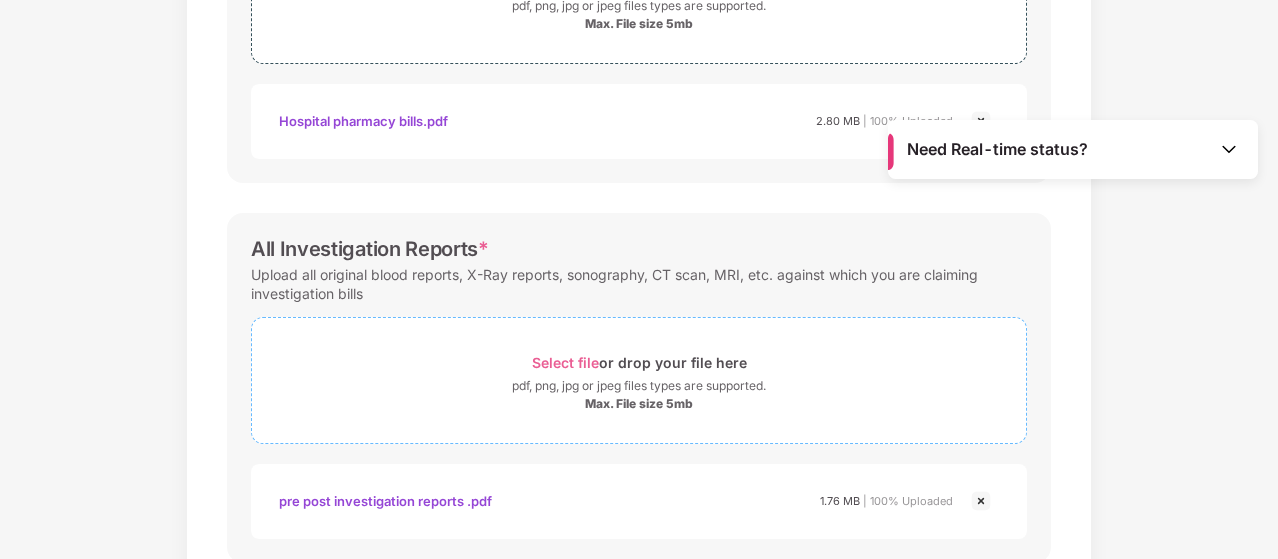 scroll, scrollTop: 938, scrollLeft: 0, axis: vertical 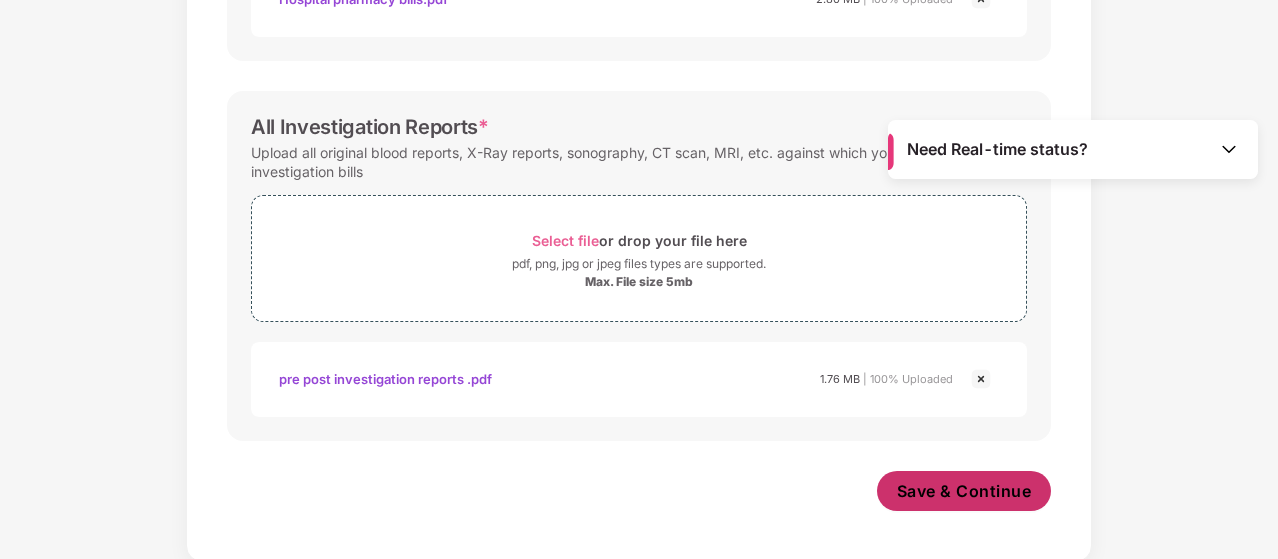 click on "Save & Continue" at bounding box center (964, 491) 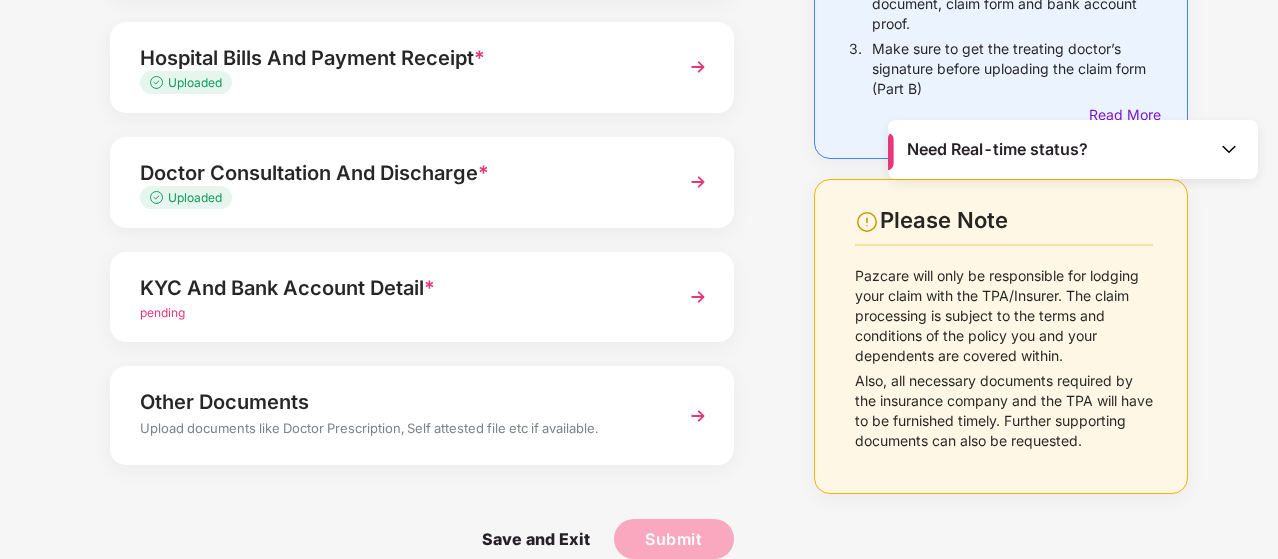 scroll, scrollTop: 322, scrollLeft: 0, axis: vertical 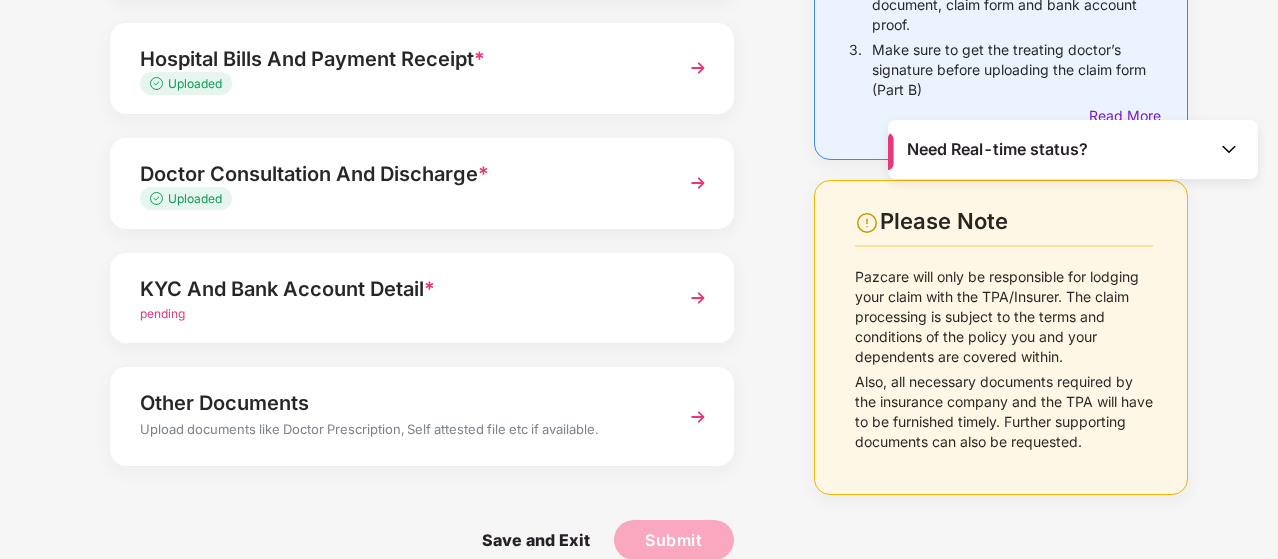 click on "pending" at bounding box center (398, 314) 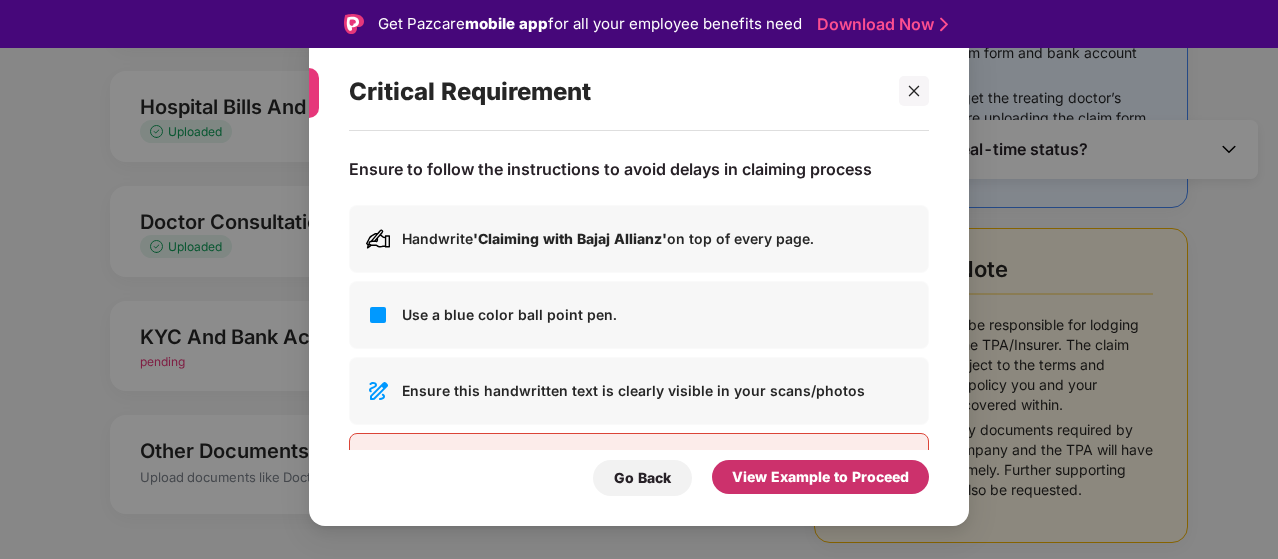click on "View Example to Proceed" at bounding box center [820, 477] 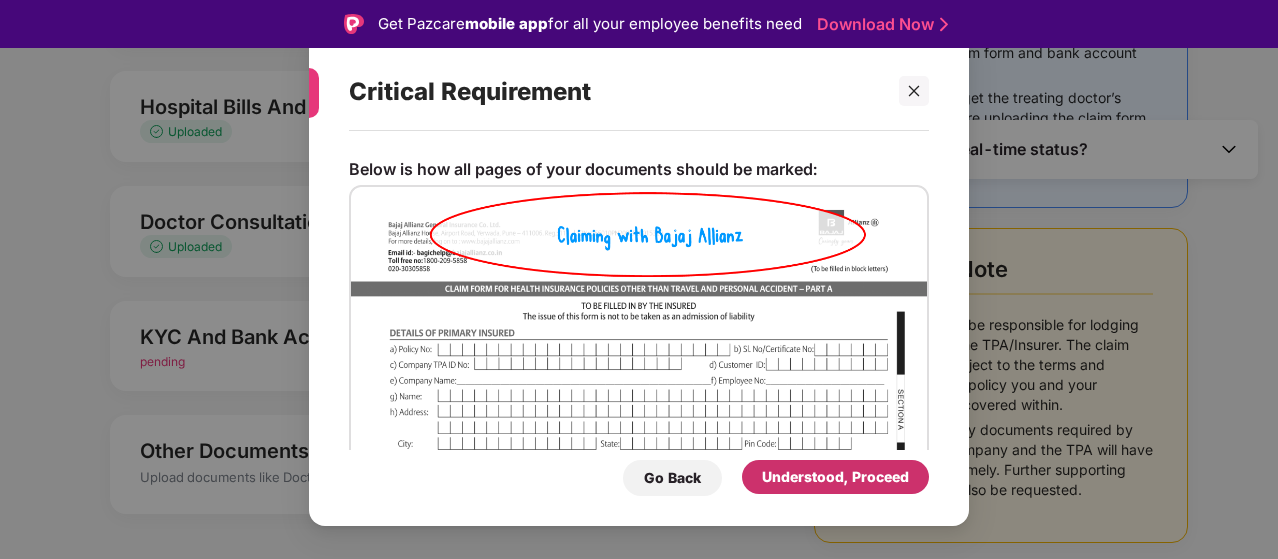 click on "Understood, Proceed" at bounding box center (835, 477) 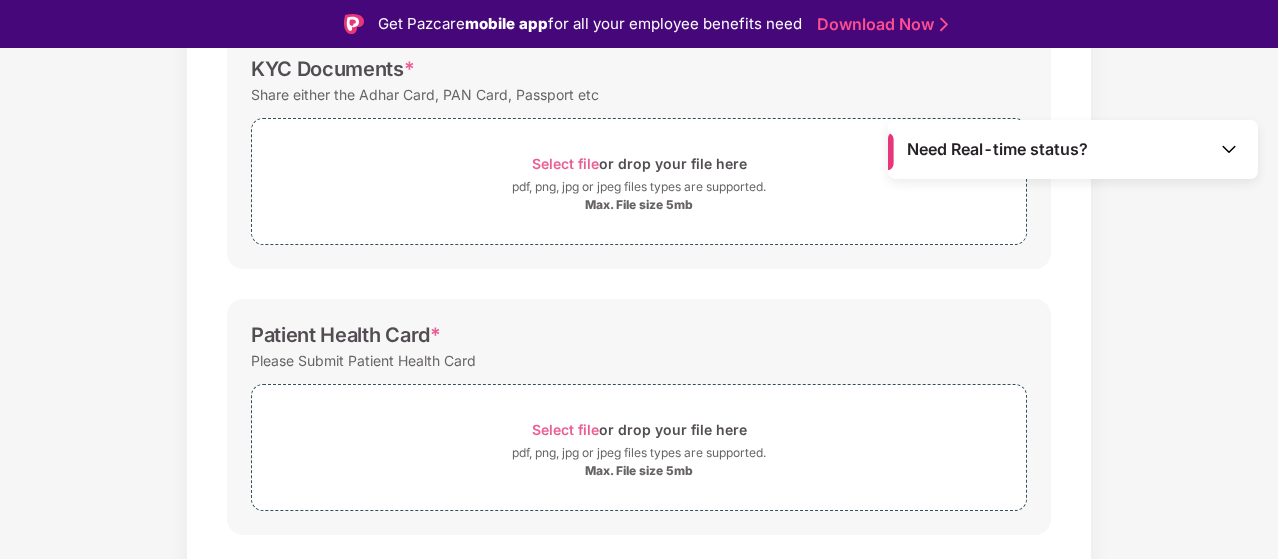 scroll, scrollTop: 228, scrollLeft: 0, axis: vertical 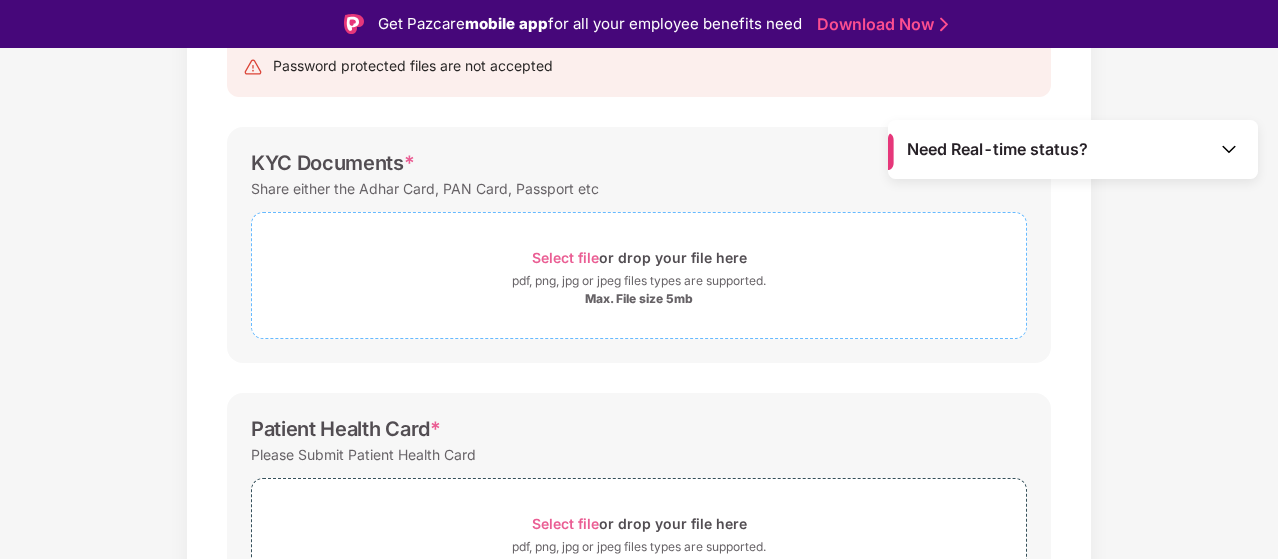 click on "Select file" at bounding box center (565, 257) 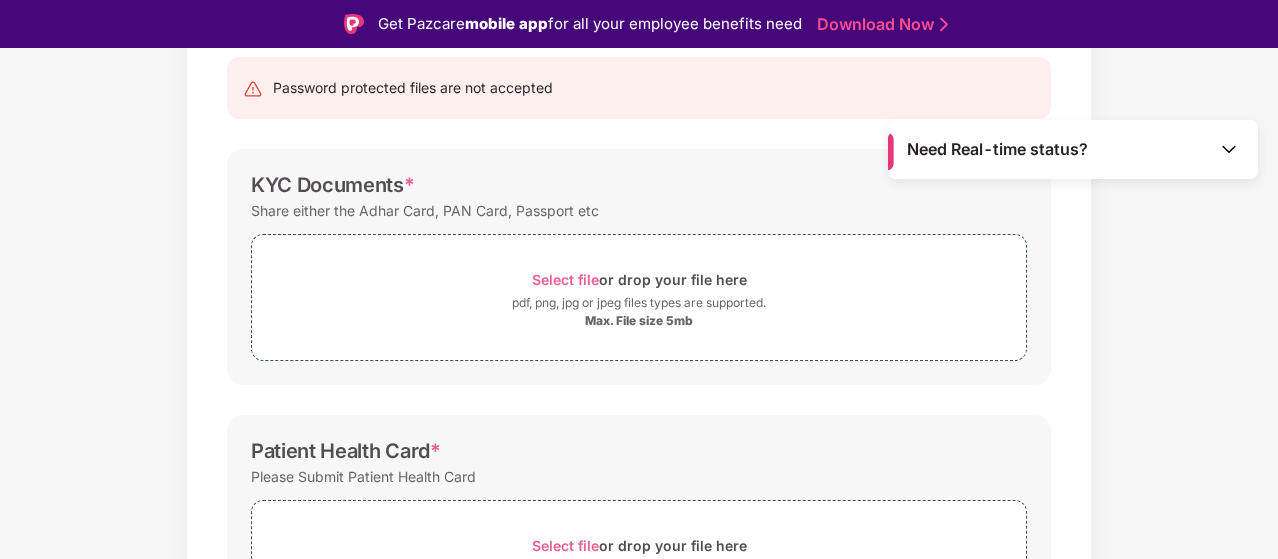 scroll, scrollTop: 210, scrollLeft: 0, axis: vertical 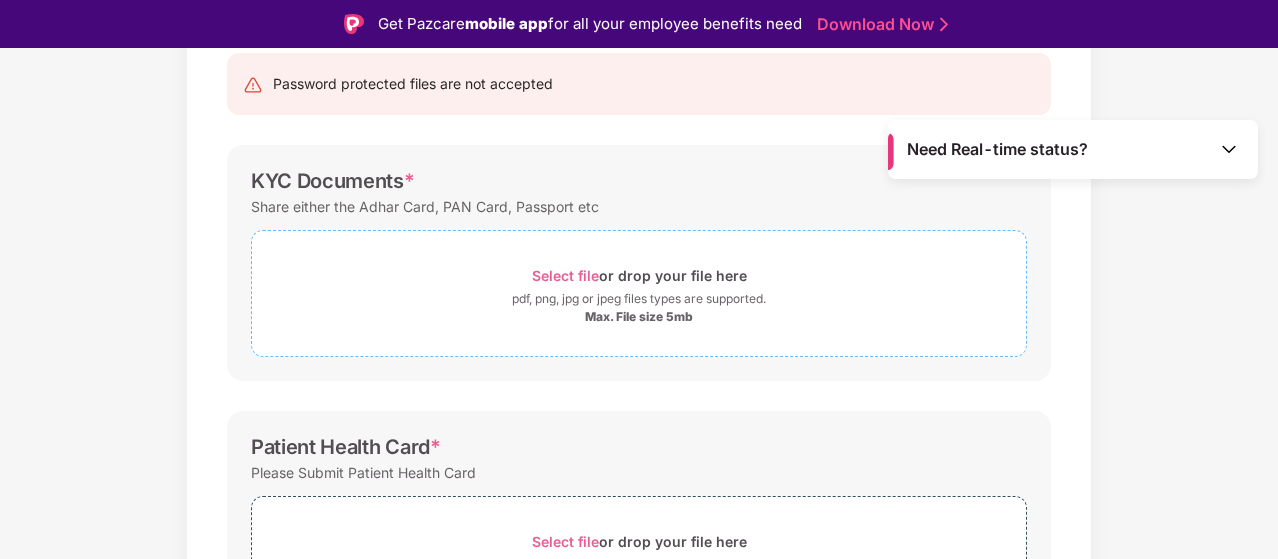 click on "Select file" at bounding box center [565, 275] 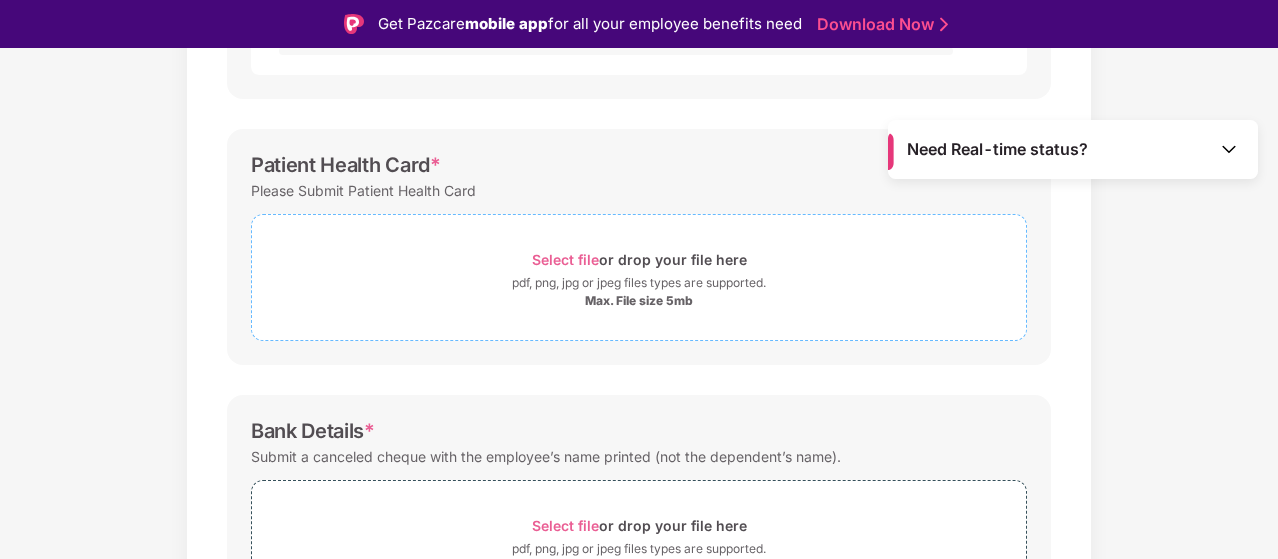 scroll, scrollTop: 610, scrollLeft: 0, axis: vertical 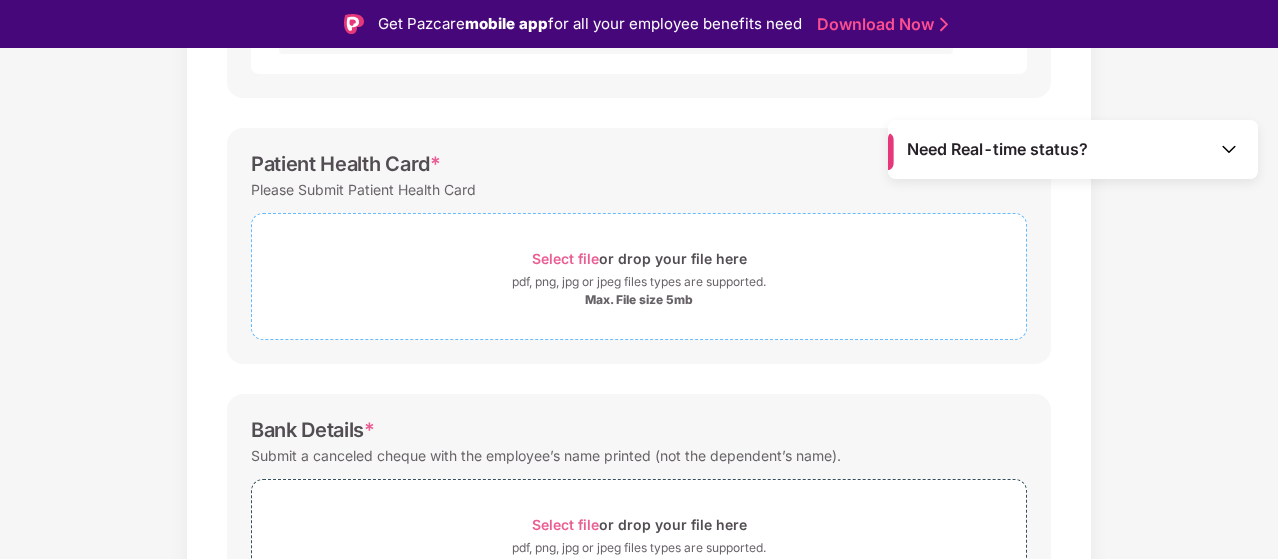 click on "Select file" at bounding box center [565, 258] 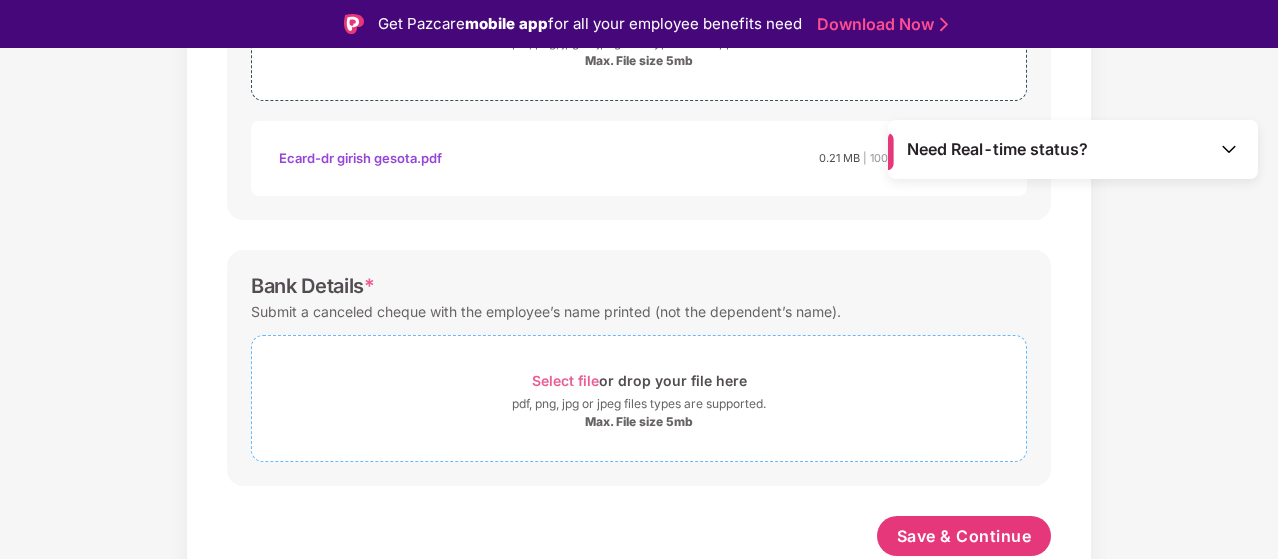 click on "Select file" at bounding box center (565, 380) 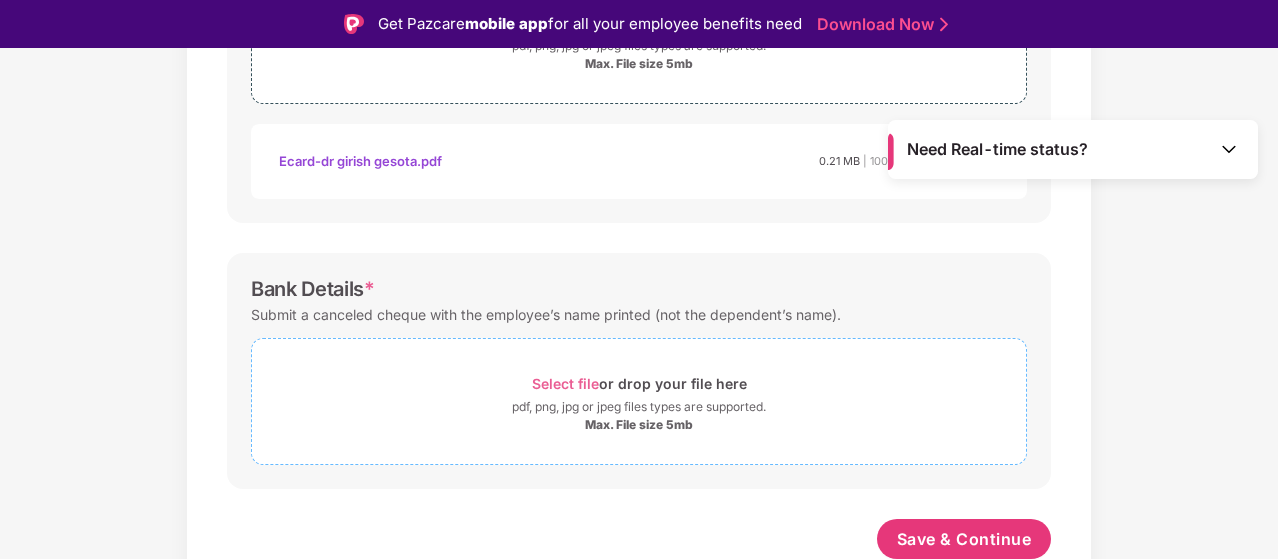 scroll, scrollTop: 824, scrollLeft: 0, axis: vertical 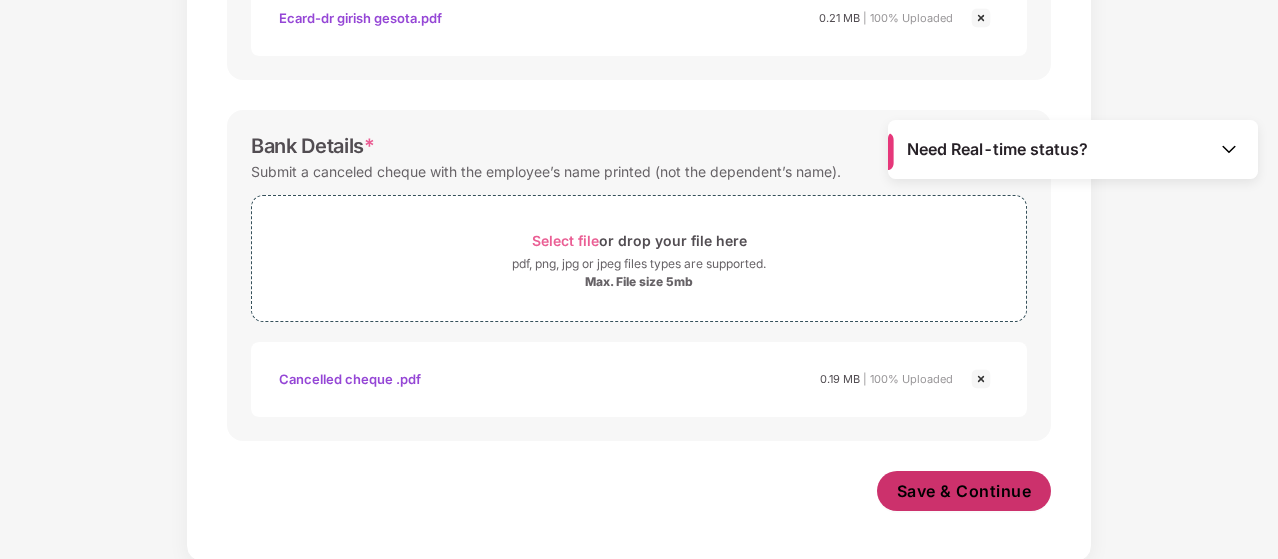 click on "Save & Continue" at bounding box center (964, 491) 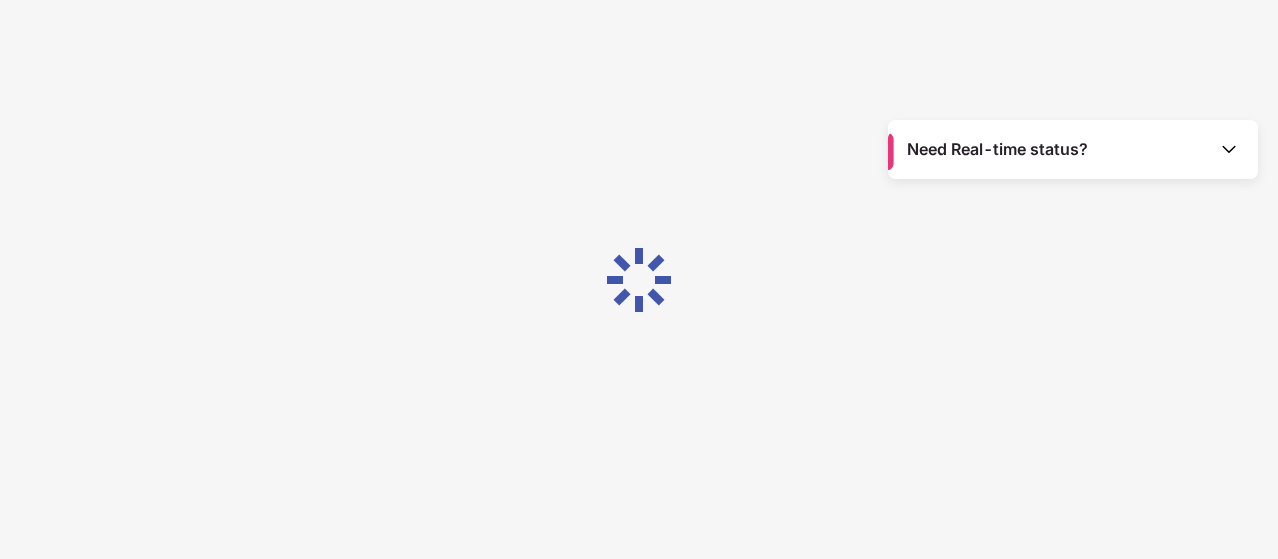 scroll, scrollTop: 0, scrollLeft: 0, axis: both 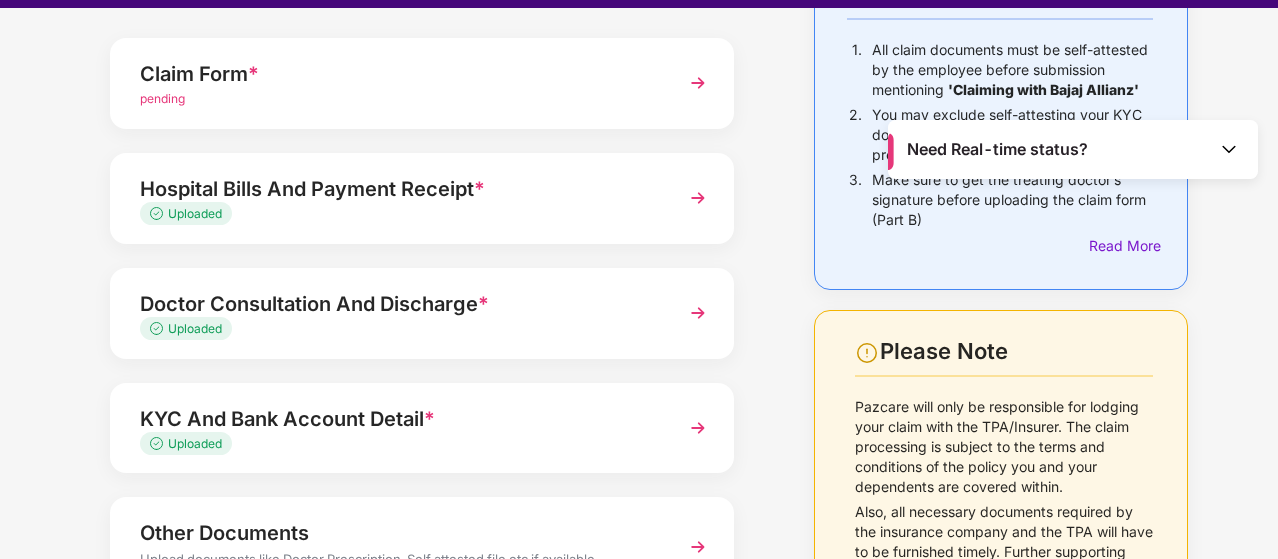 click on "Uploaded" at bounding box center (398, 214) 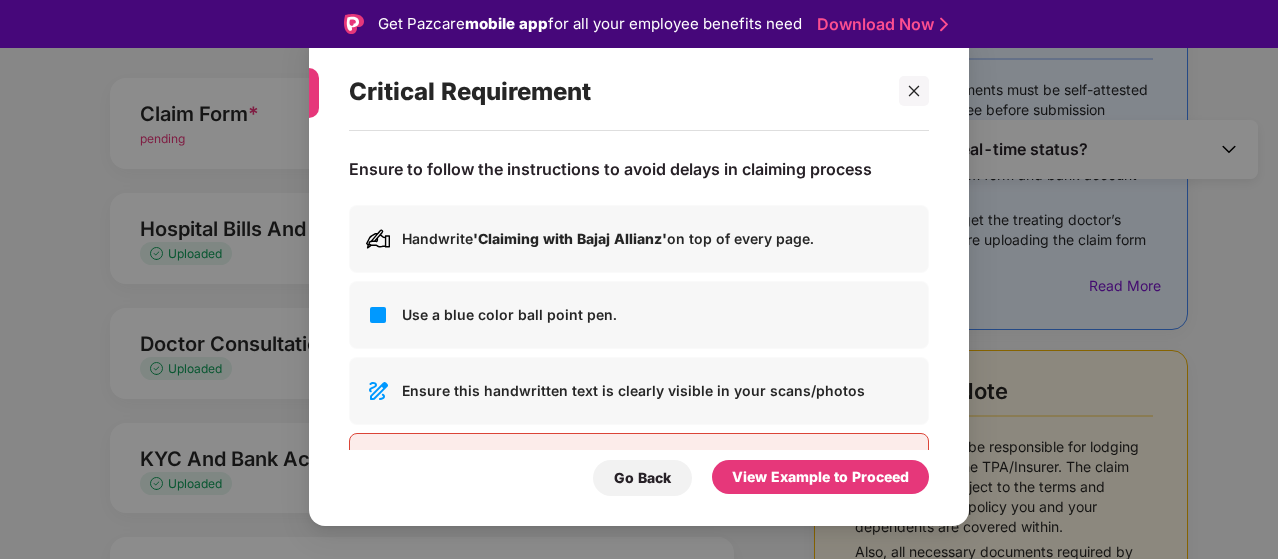 click on "Your claim will not be processed if the instructions are not followed" at bounding box center (639, 467) 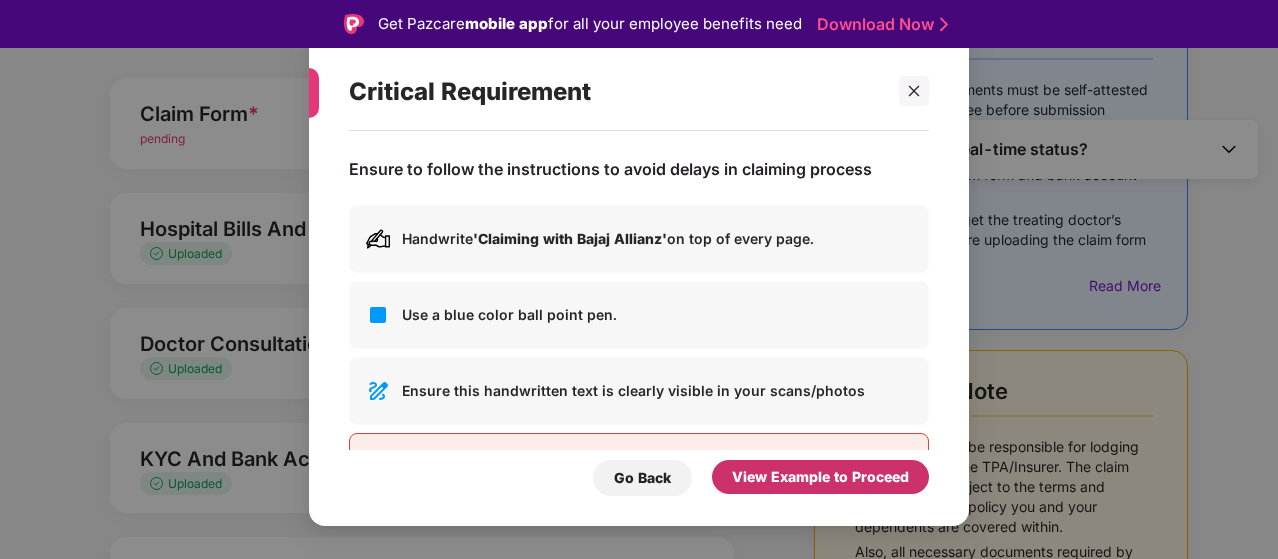click on "View Example to Proceed" at bounding box center (820, 477) 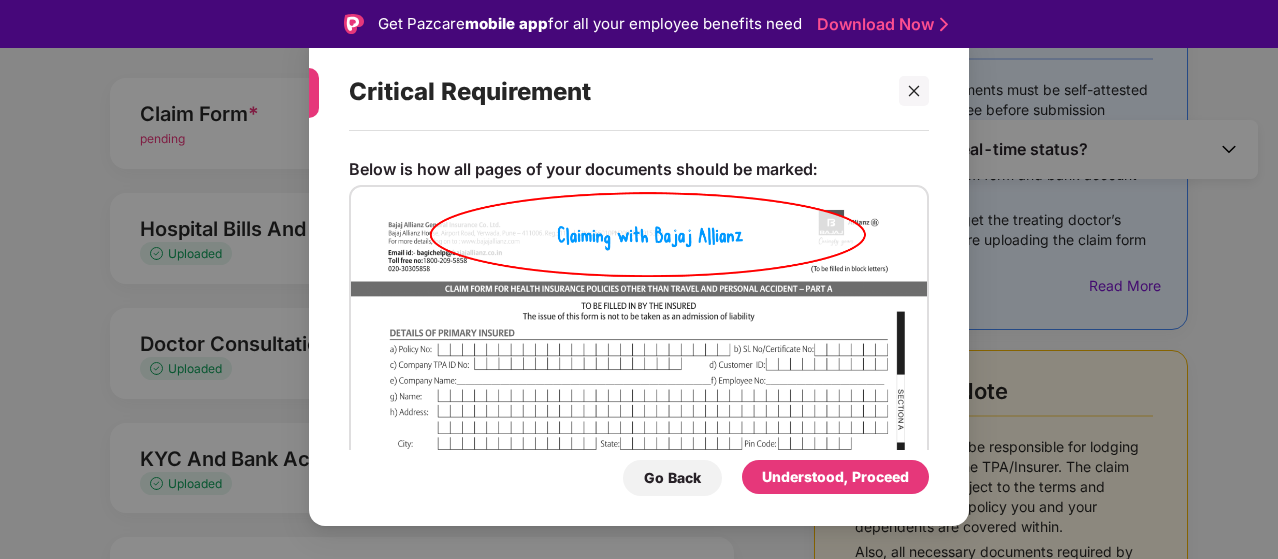 click on "Below is how all pages of your documents should be marked: Go Back Understood, Proceed" at bounding box center (639, 318) 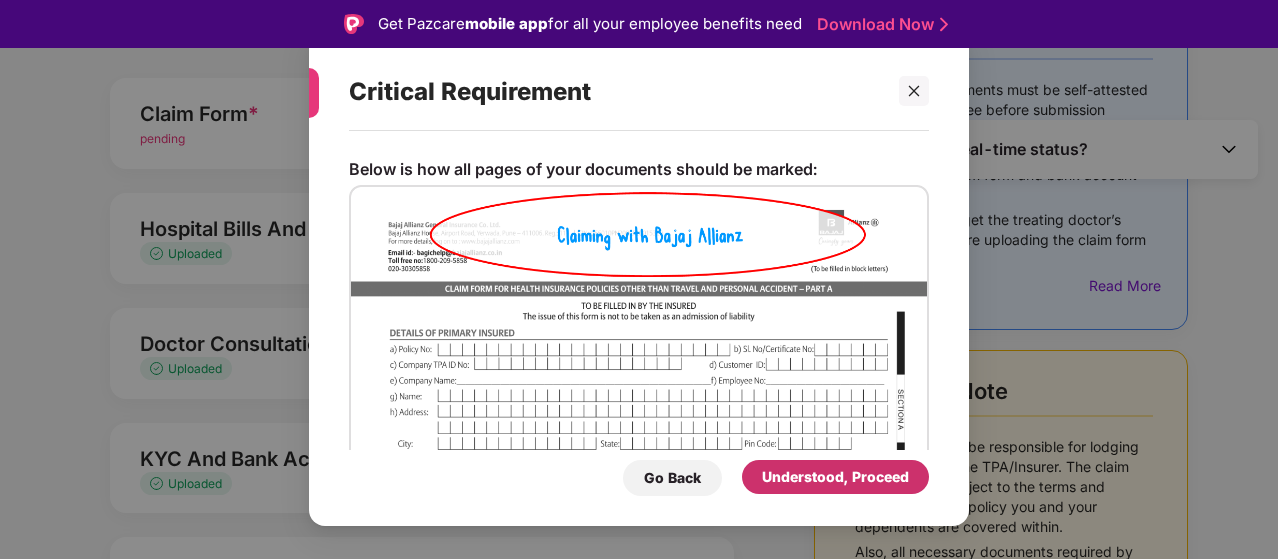 click on "Understood, Proceed" at bounding box center [835, 477] 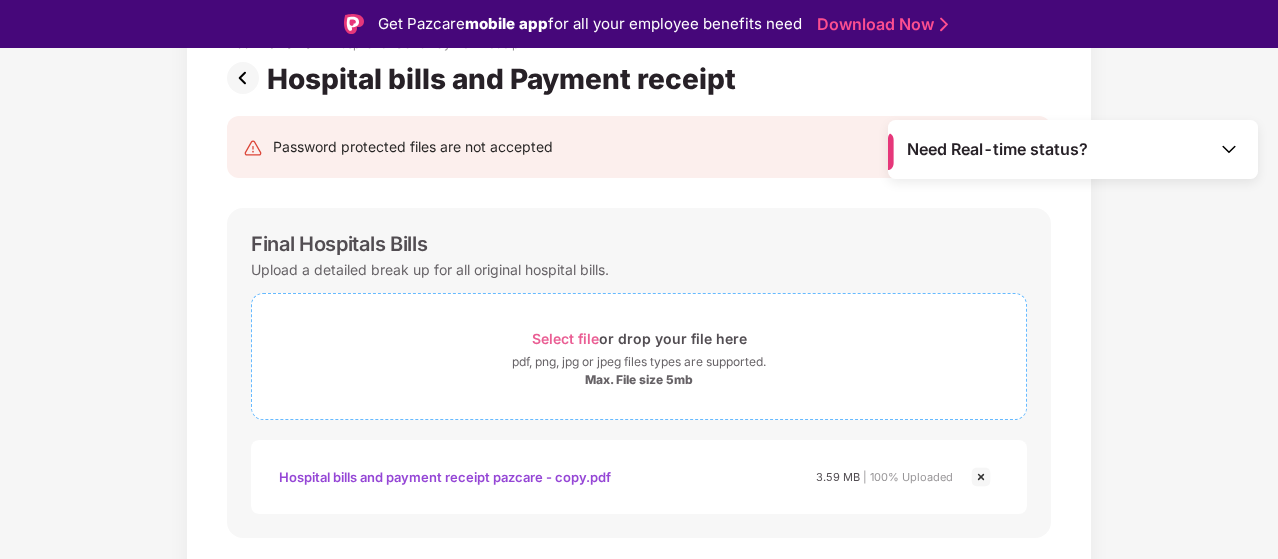 scroll, scrollTop: 146, scrollLeft: 0, axis: vertical 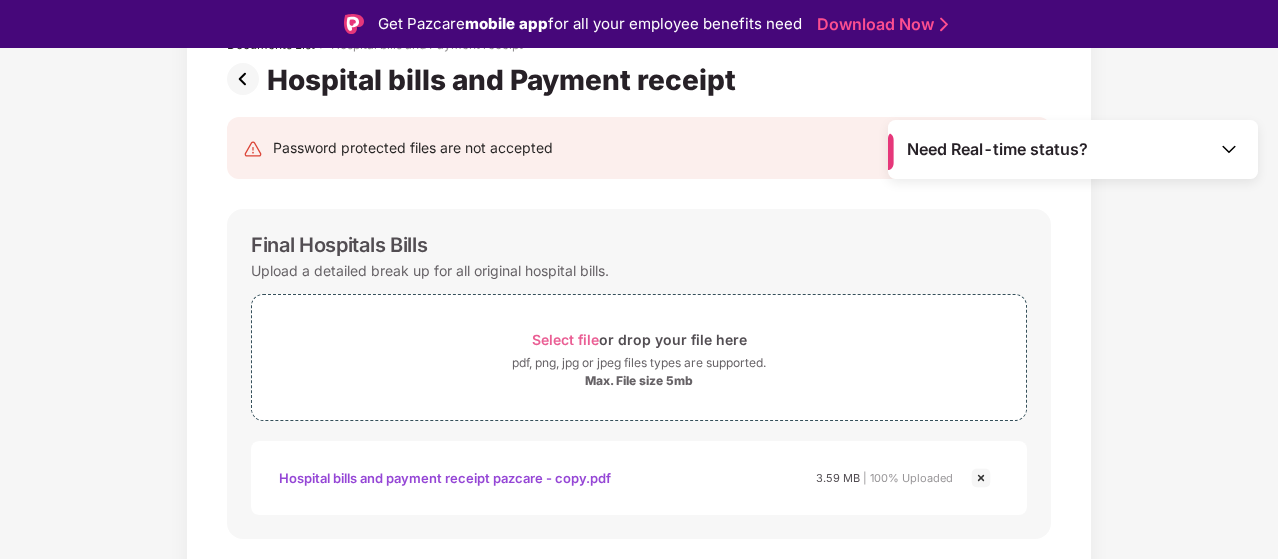 click at bounding box center [981, 478] 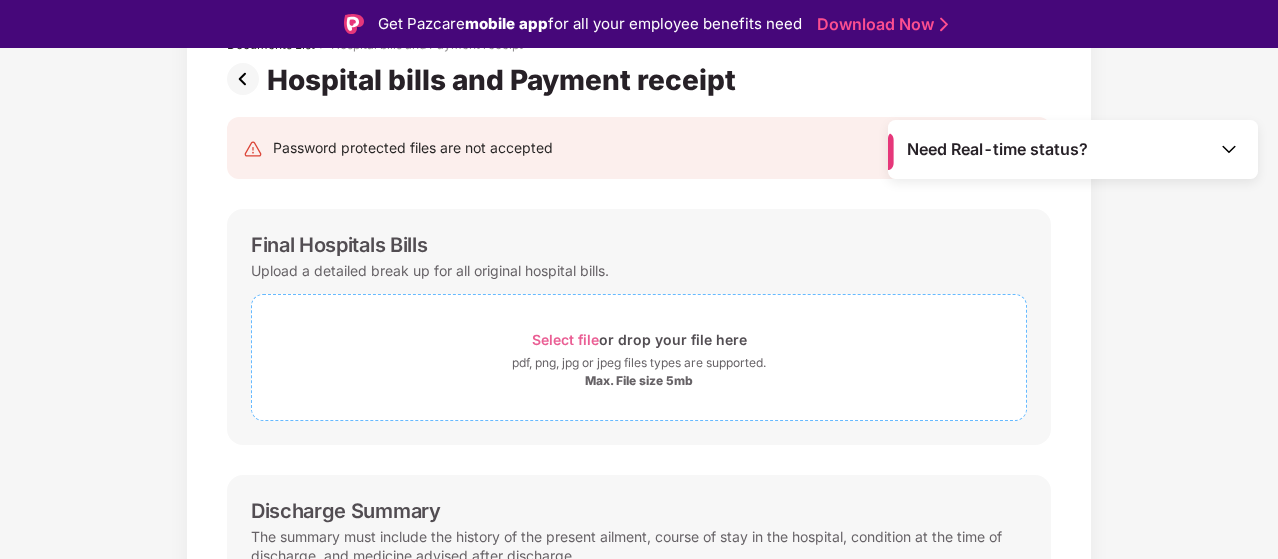 click on "Select file" at bounding box center (565, 339) 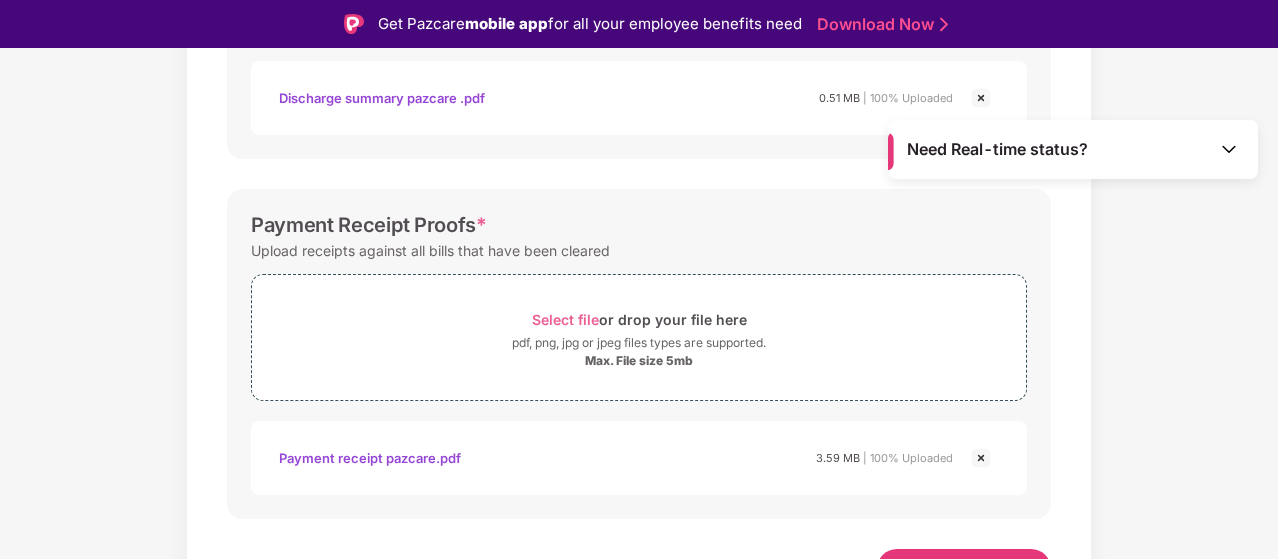 scroll, scrollTop: 936, scrollLeft: 0, axis: vertical 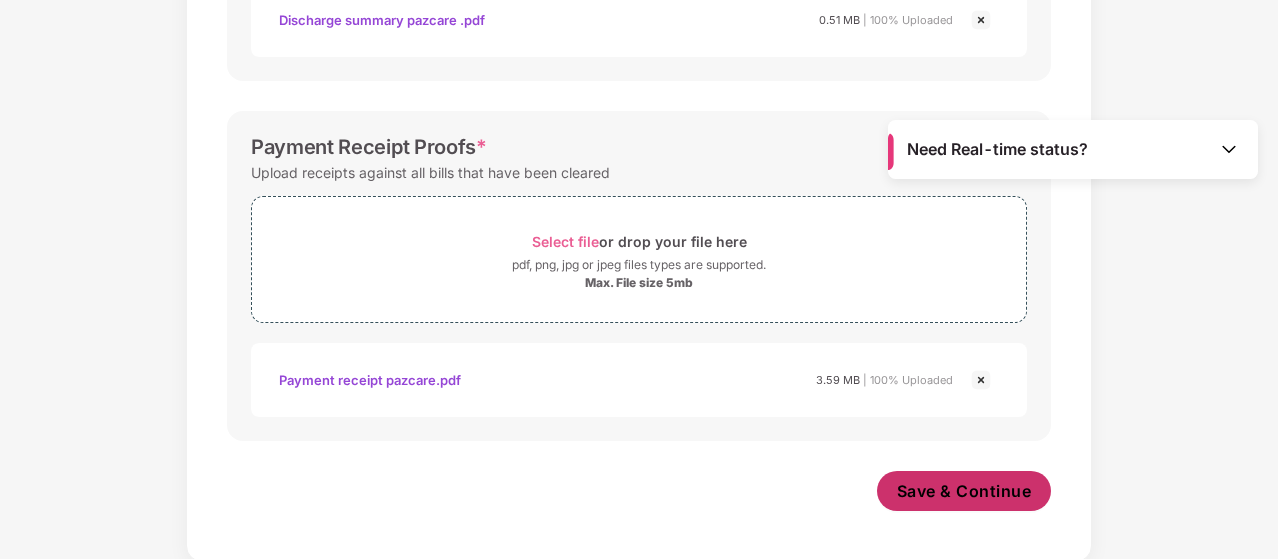 click on "Save & Continue" at bounding box center [964, 491] 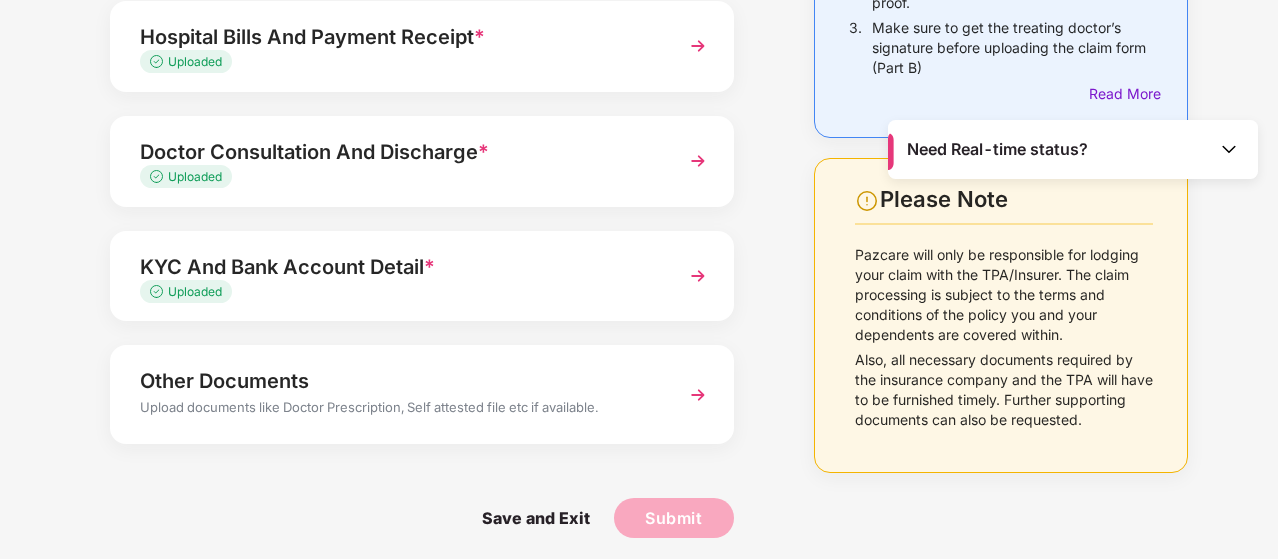 scroll, scrollTop: 0, scrollLeft: 0, axis: both 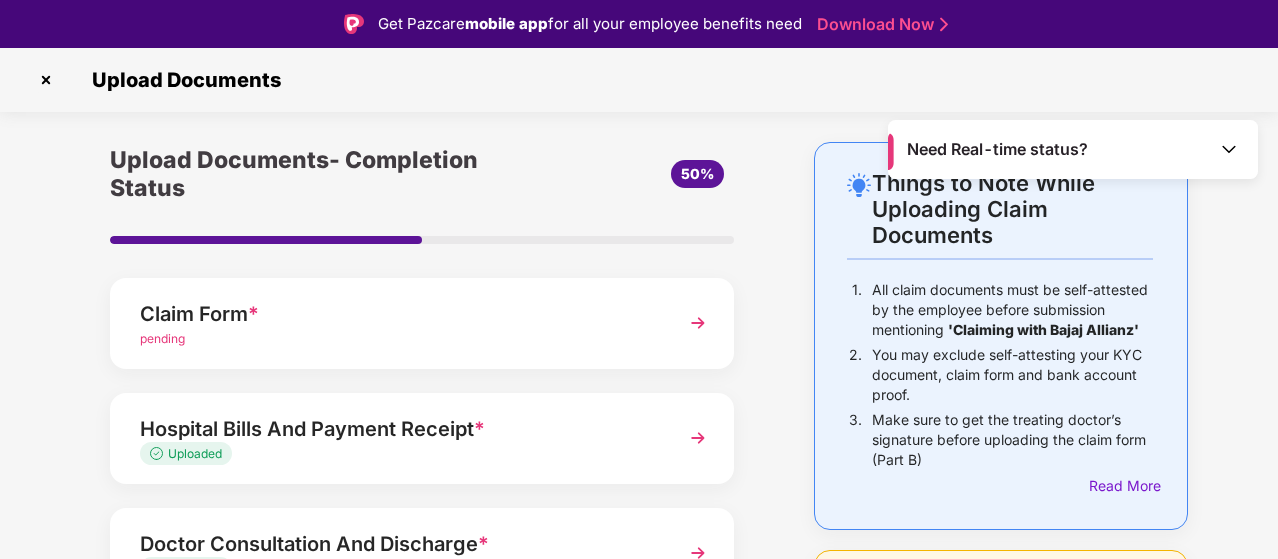 click on "Claim Form *" at bounding box center [398, 314] 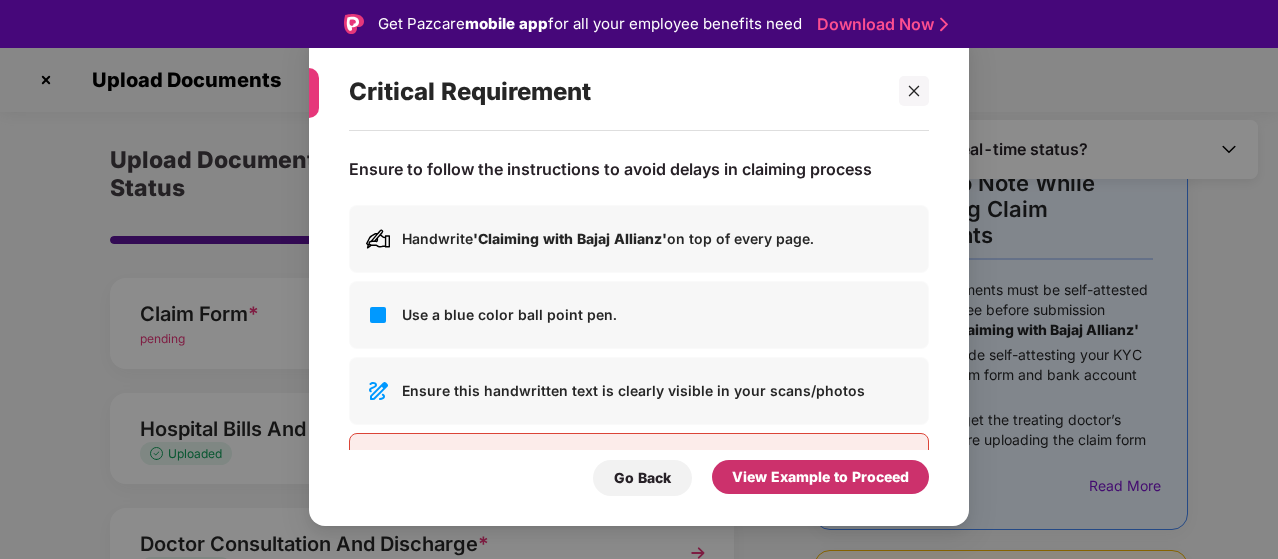 click on "View Example to Proceed" at bounding box center [820, 477] 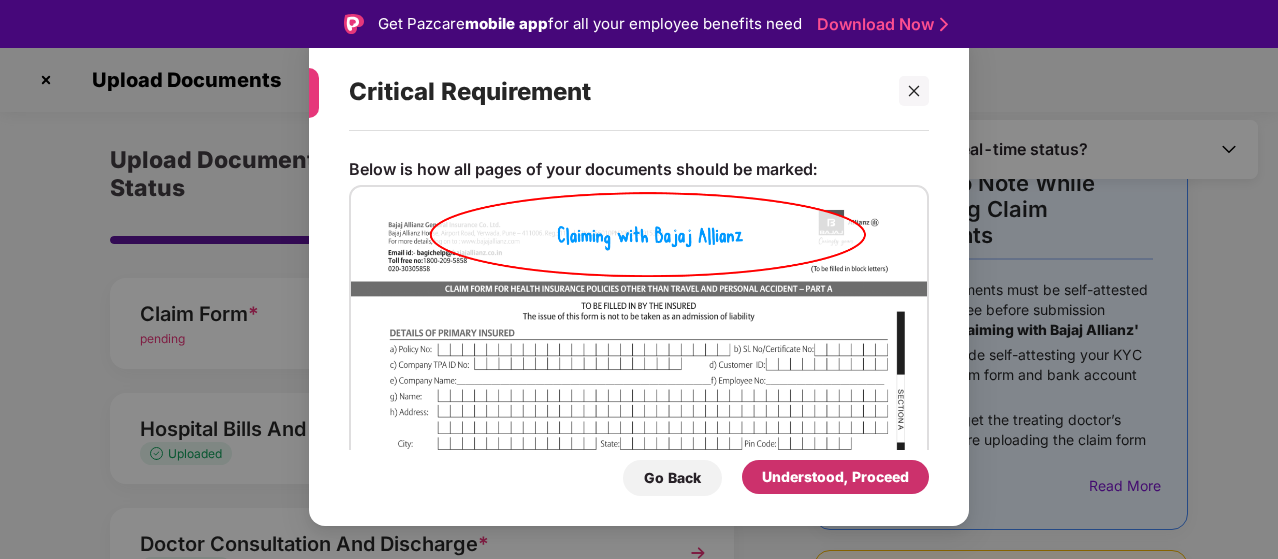 click on "Understood, Proceed" at bounding box center (835, 477) 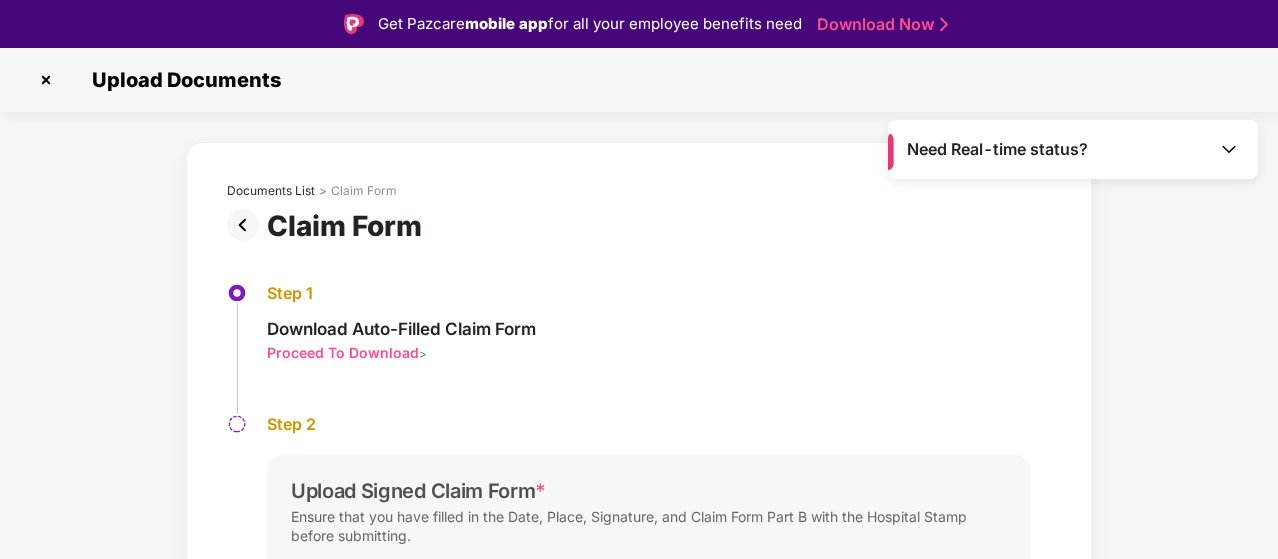 scroll, scrollTop: 212, scrollLeft: 0, axis: vertical 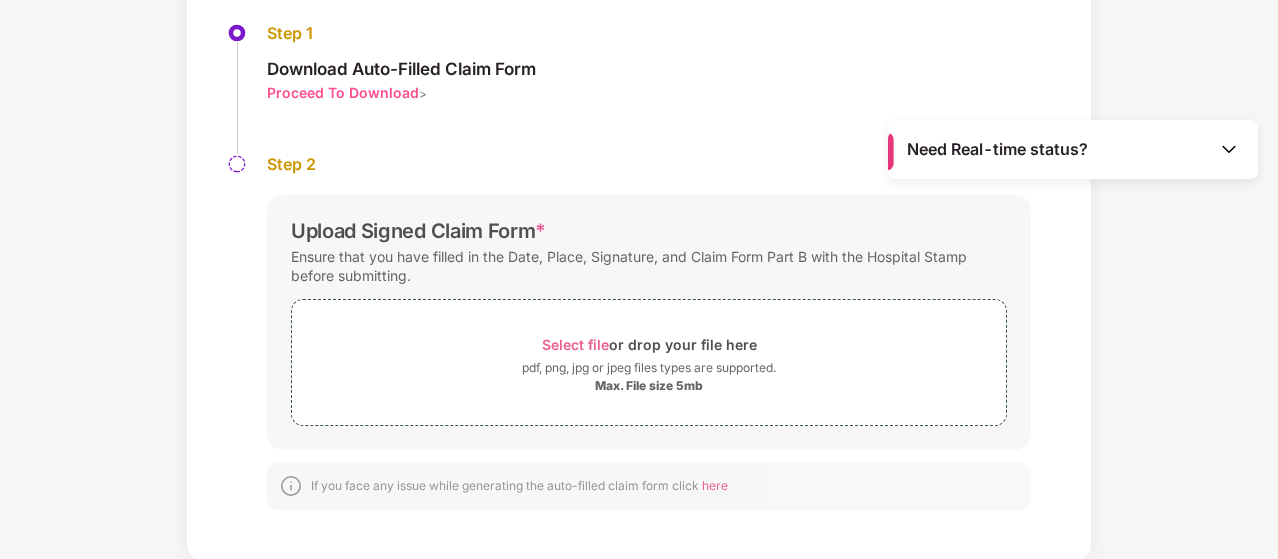 click on "Proceed To Download" at bounding box center [343, 92] 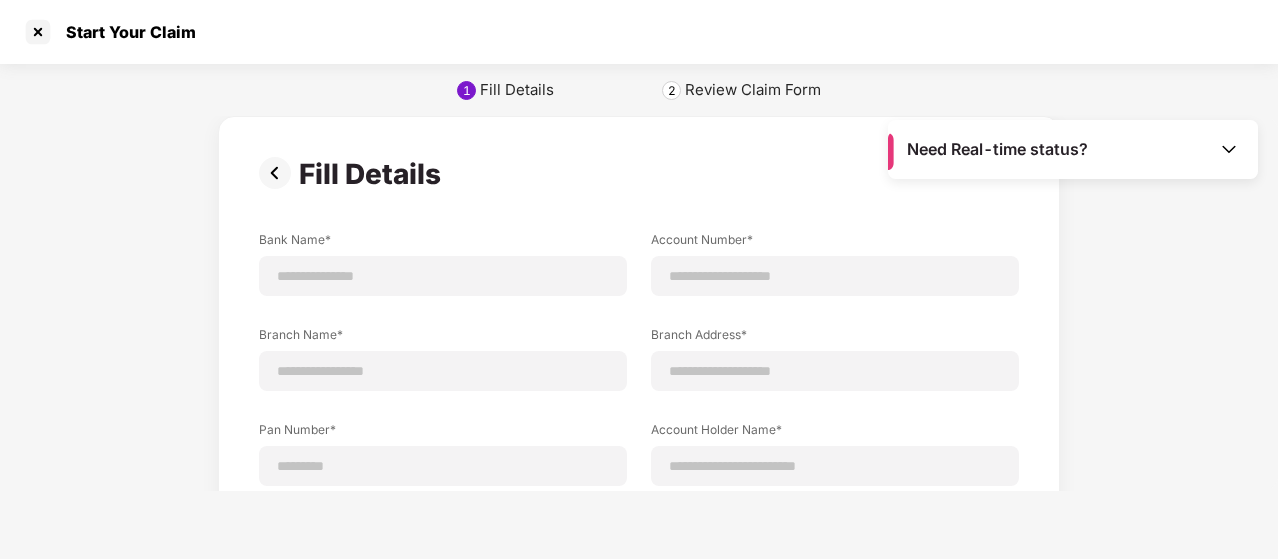 scroll, scrollTop: 0, scrollLeft: 0, axis: both 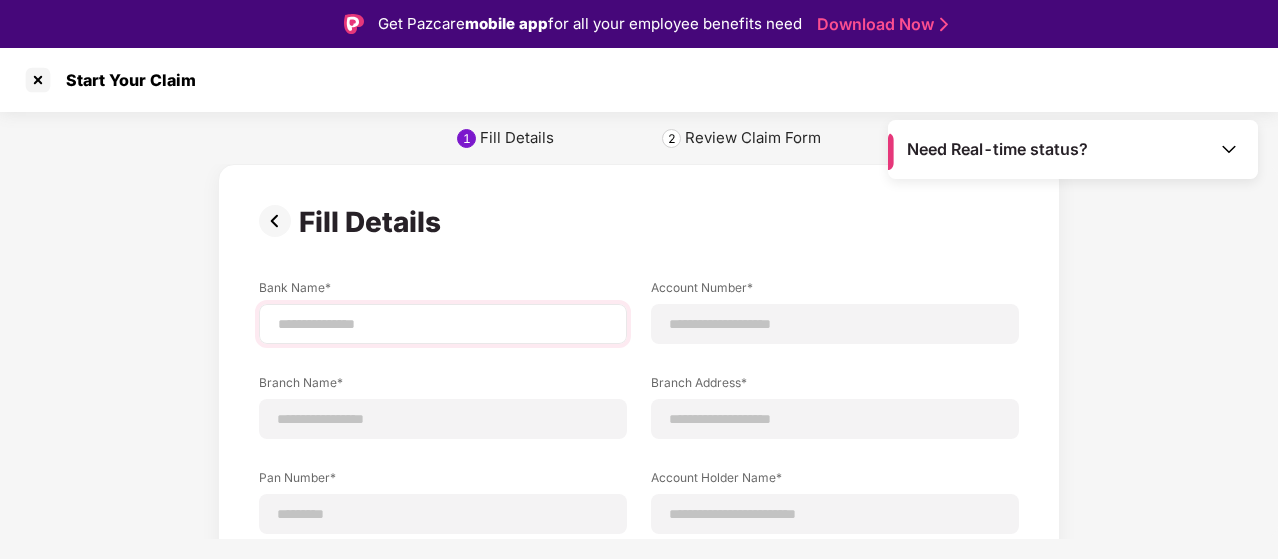 click at bounding box center (443, 324) 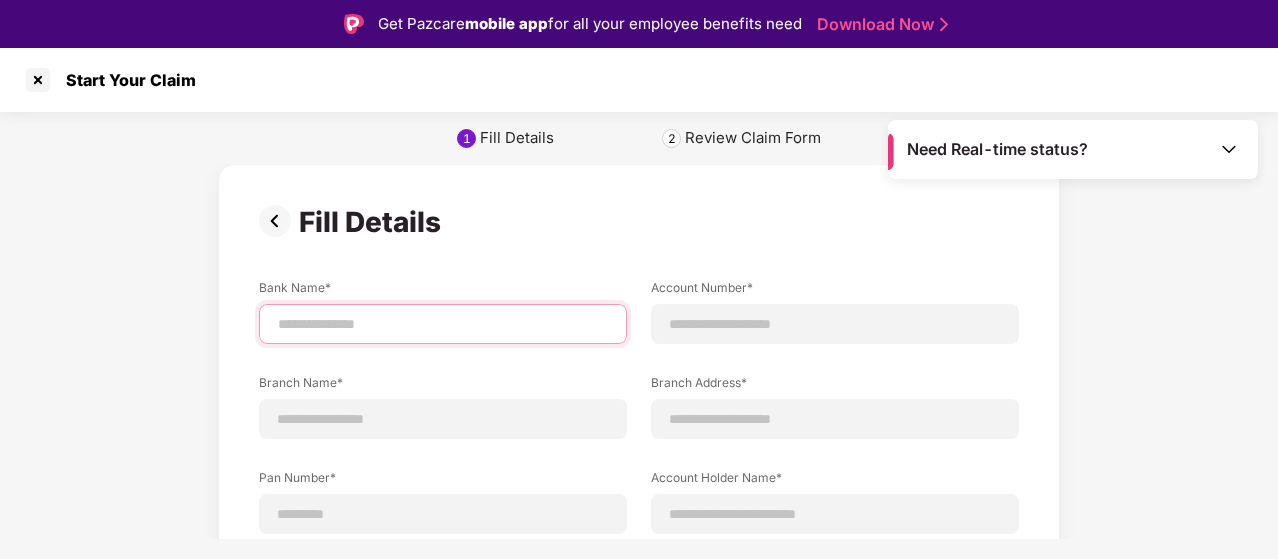 click at bounding box center [443, 324] 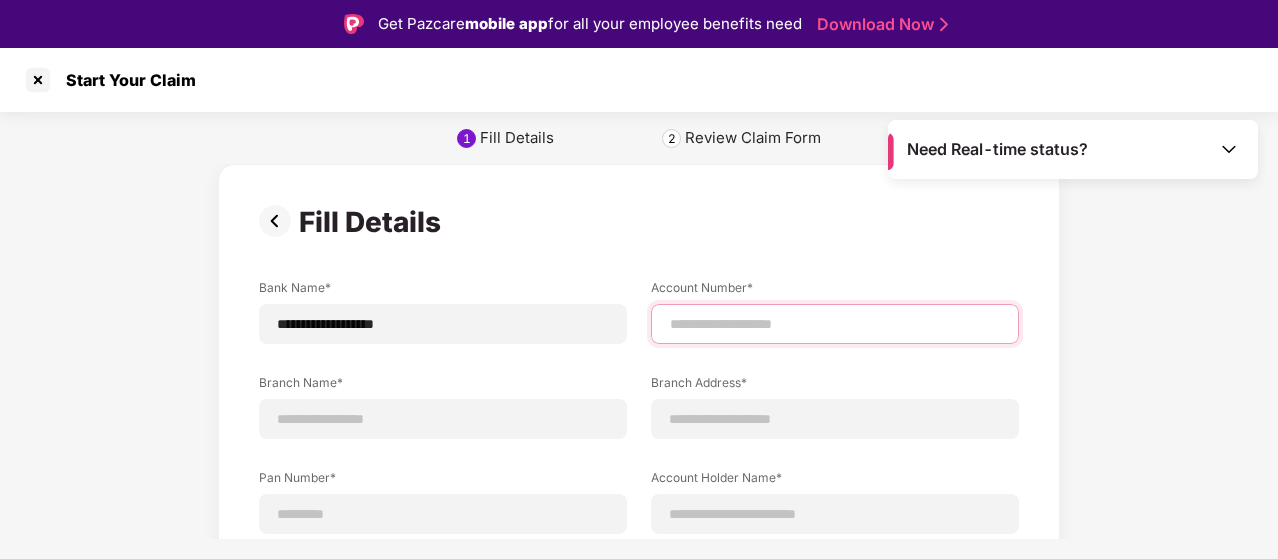 click at bounding box center [835, 324] 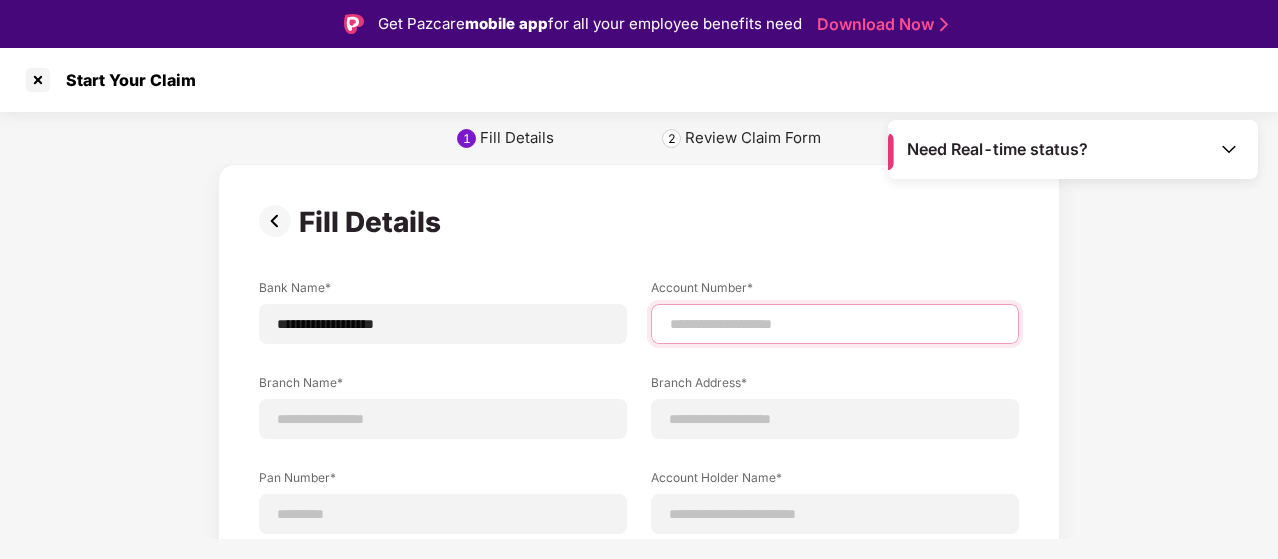 type on "**********" 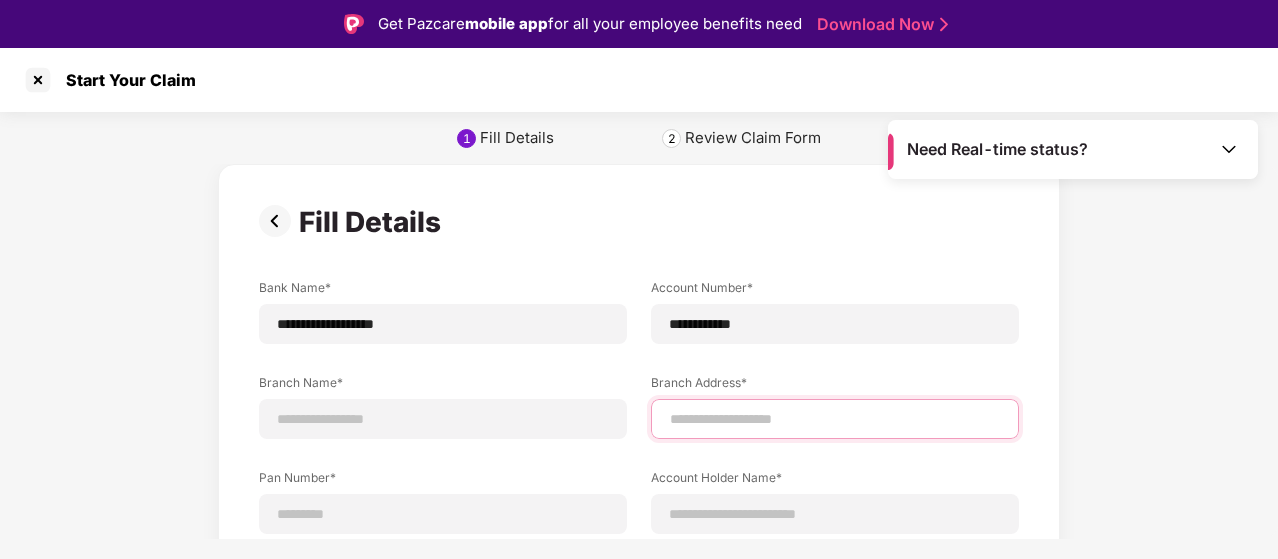 click at bounding box center (835, 419) 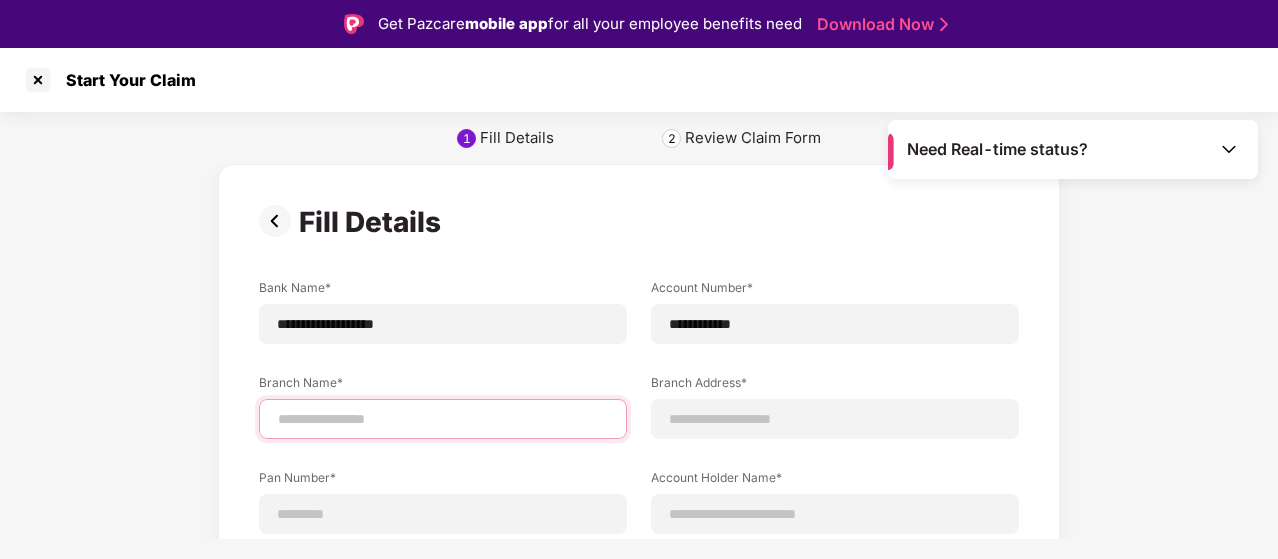 click at bounding box center (443, 419) 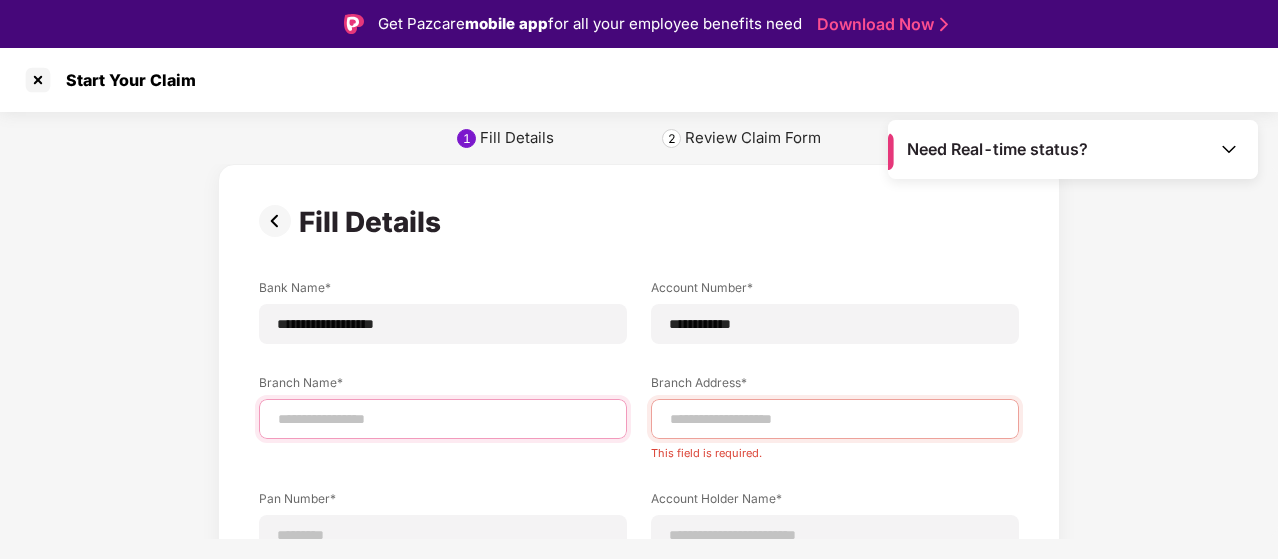 type on "**********" 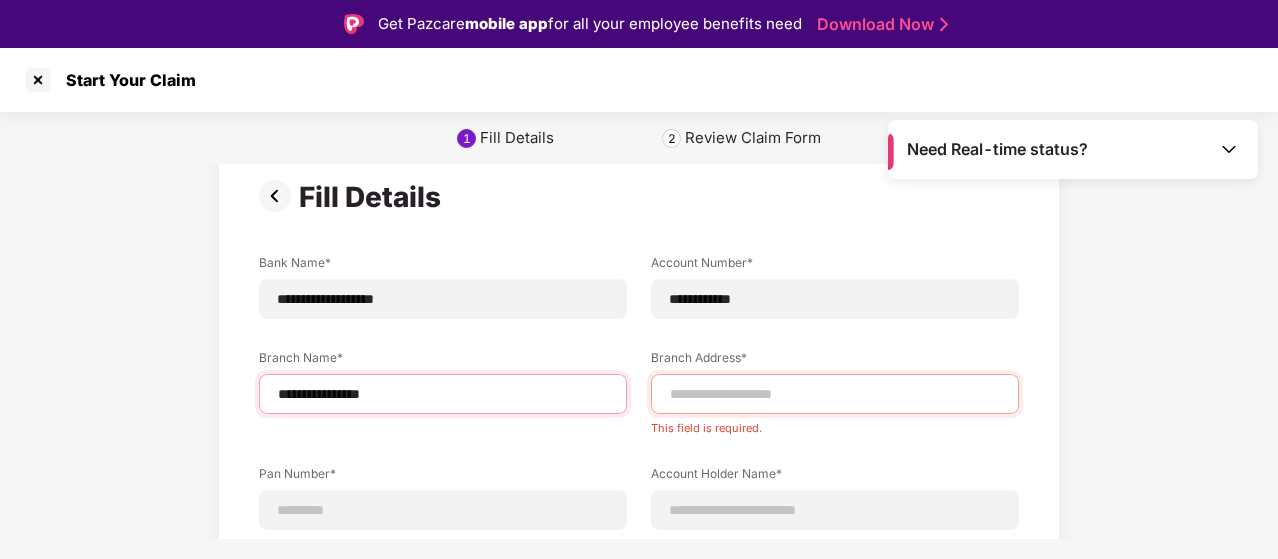 scroll, scrollTop: 38, scrollLeft: 0, axis: vertical 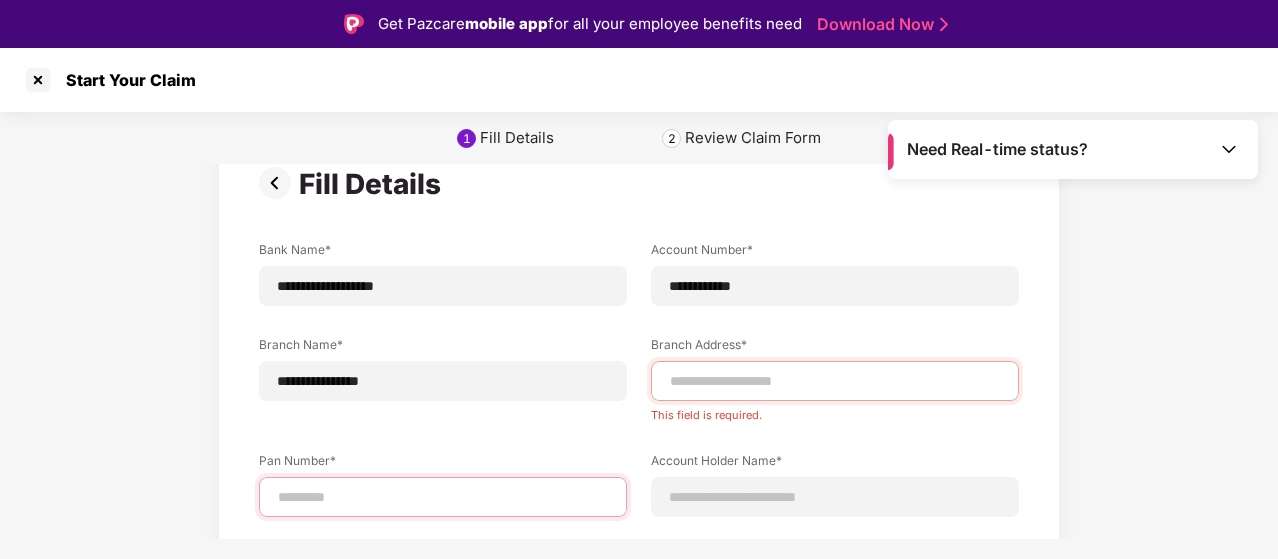 click at bounding box center [443, 497] 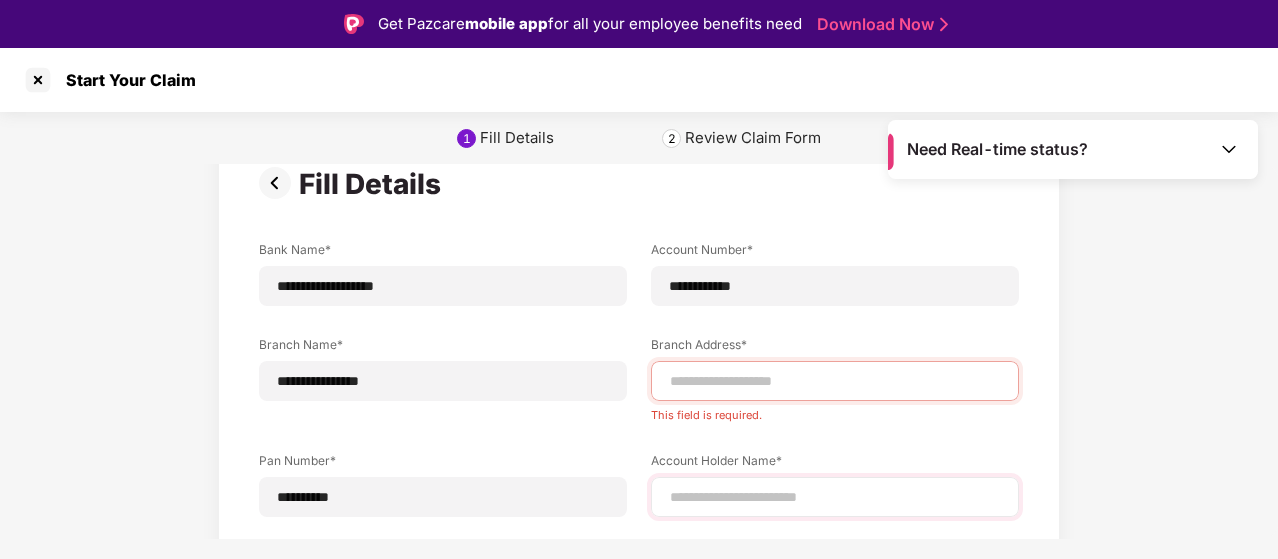 click at bounding box center [835, 497] 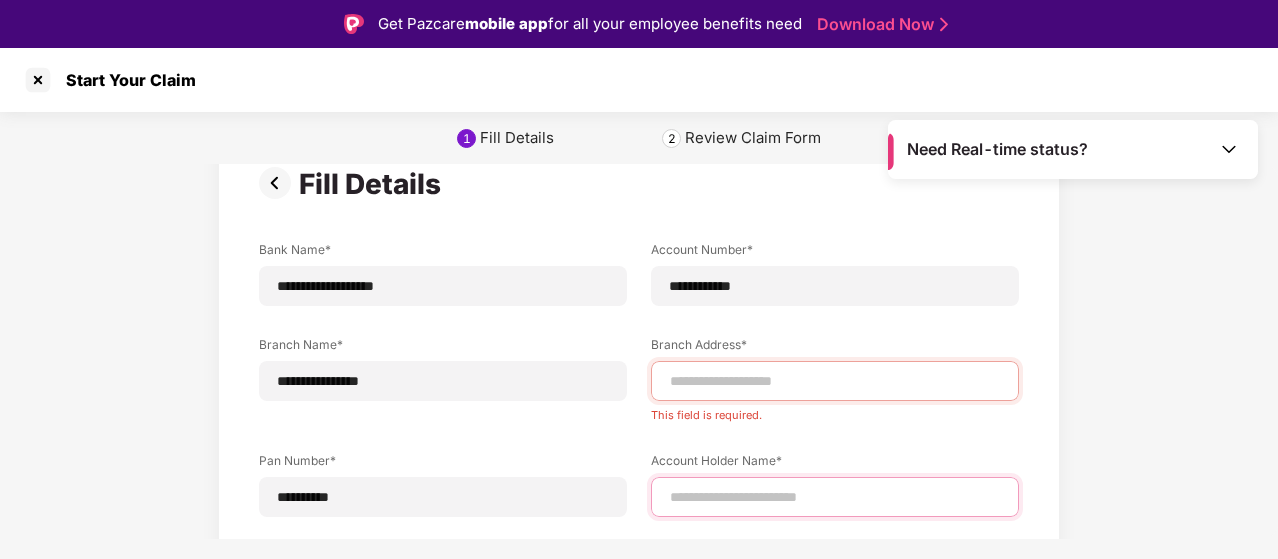 click at bounding box center [835, 497] 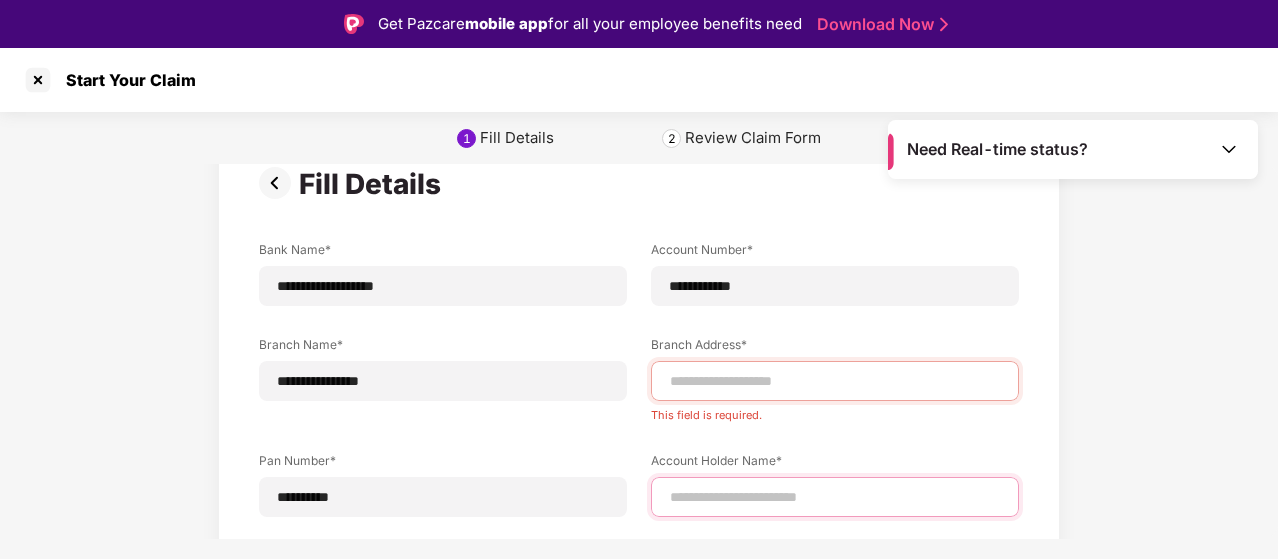click at bounding box center (835, 497) 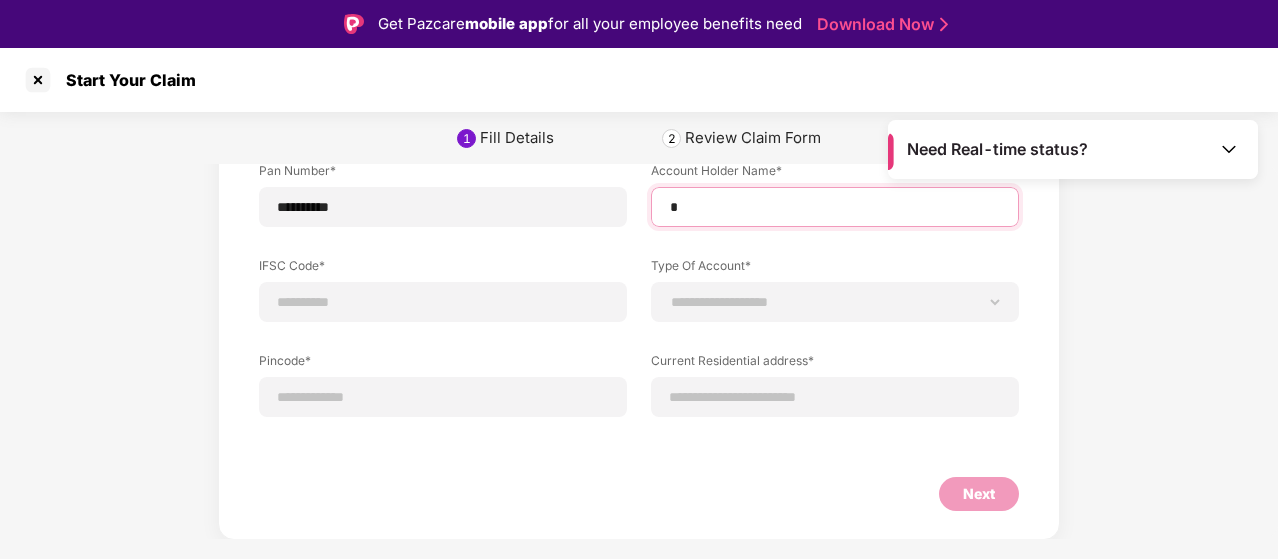 scroll, scrollTop: 326, scrollLeft: 0, axis: vertical 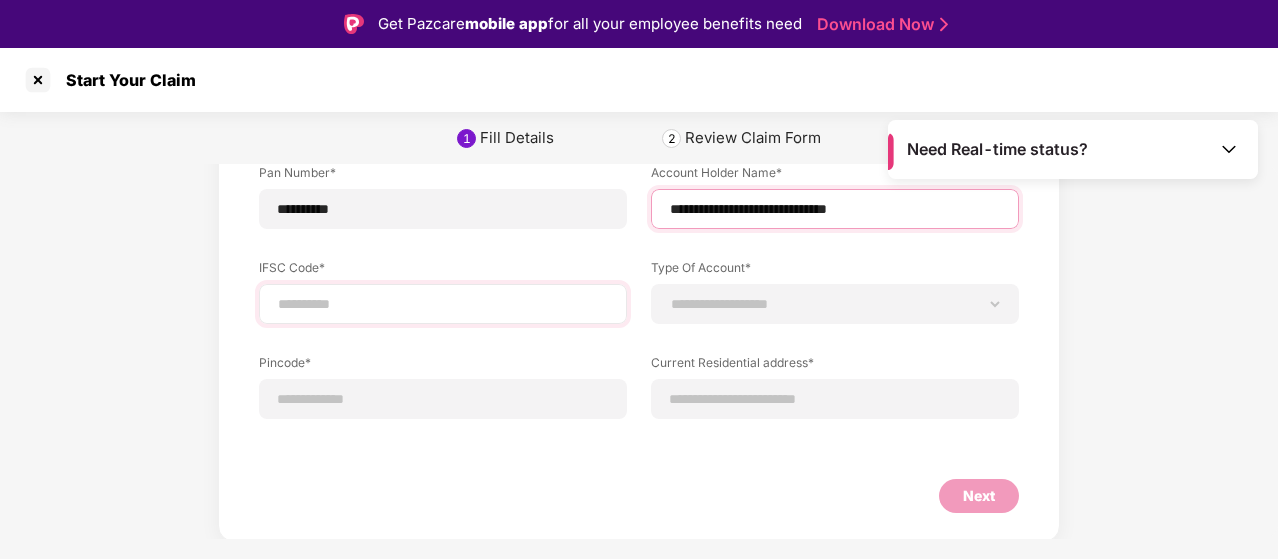type on "**********" 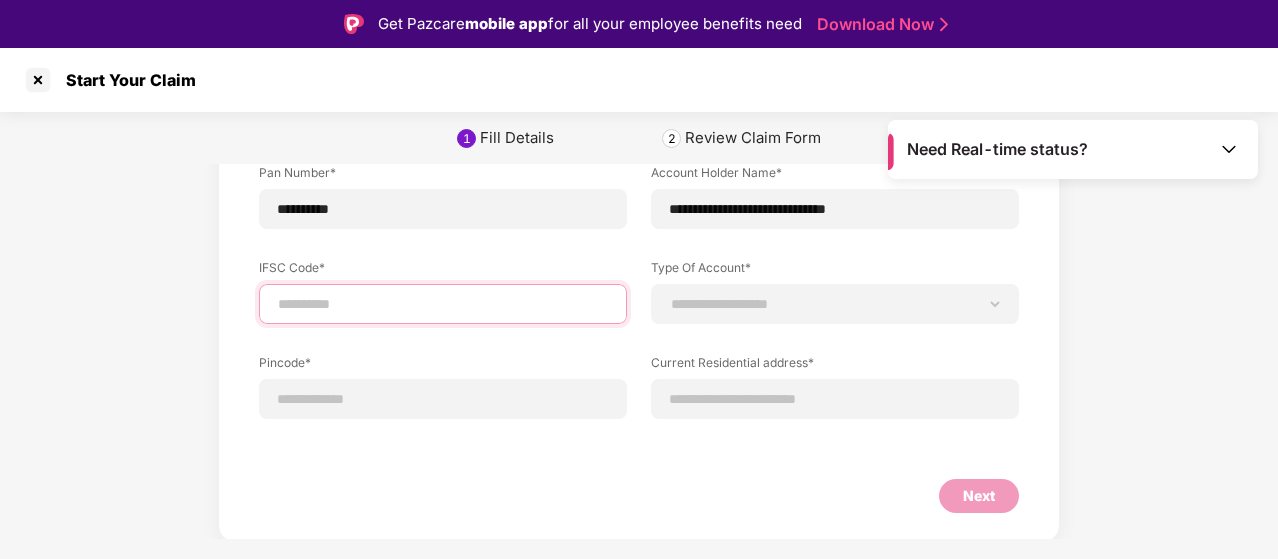 click at bounding box center [443, 304] 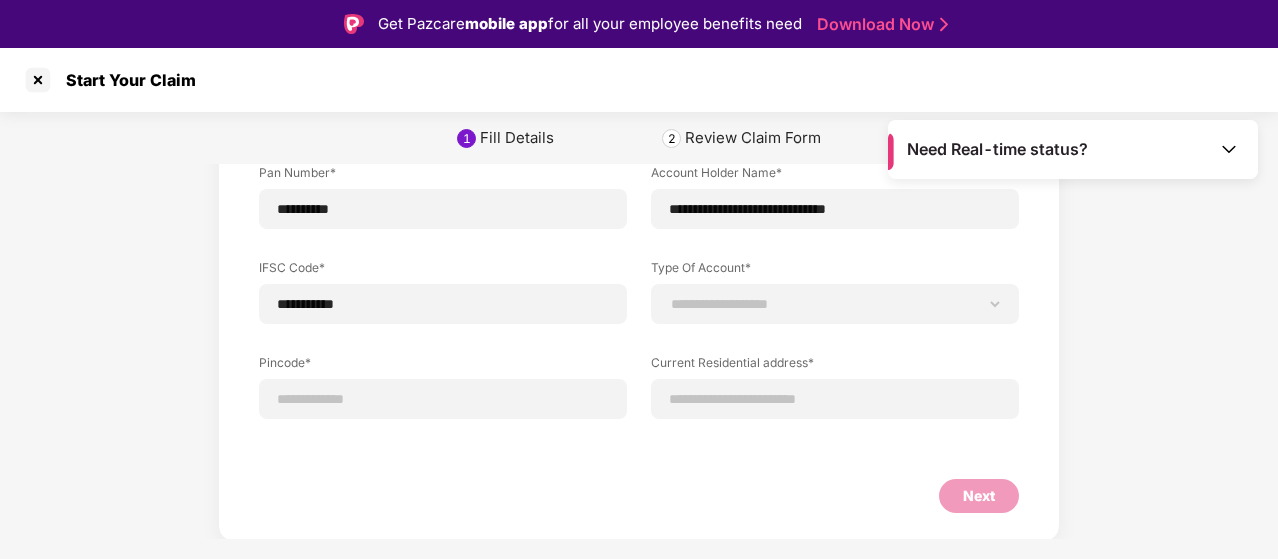 click on "Type Of Account*" at bounding box center (835, 271) 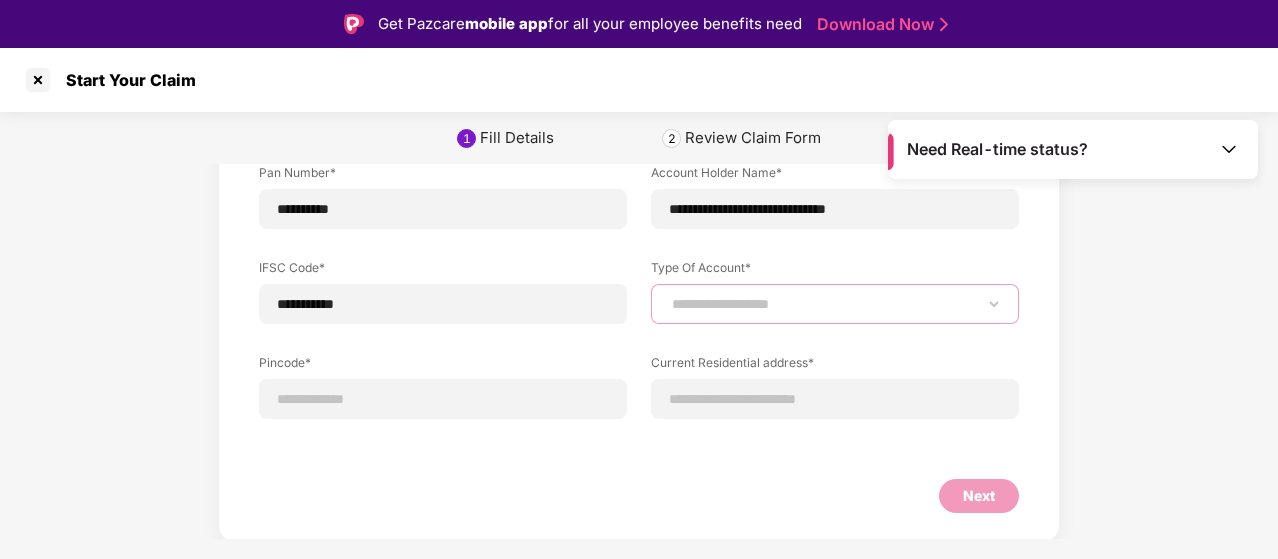 drag, startPoint x: 710, startPoint y: 295, endPoint x: 721, endPoint y: 301, distance: 12.529964 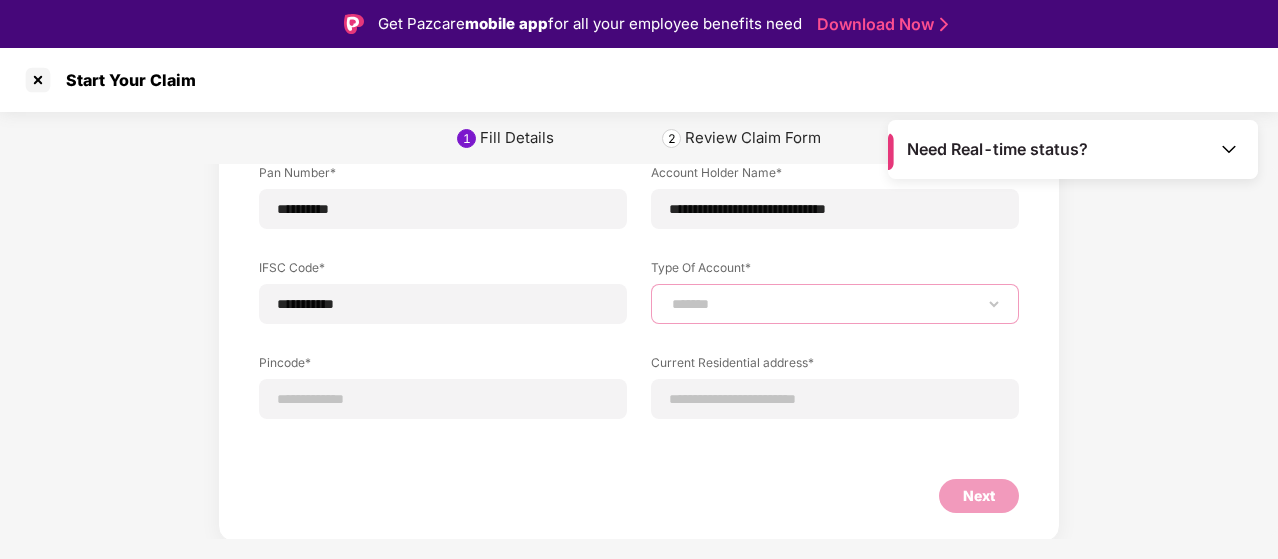 click on "**********" at bounding box center (835, 304) 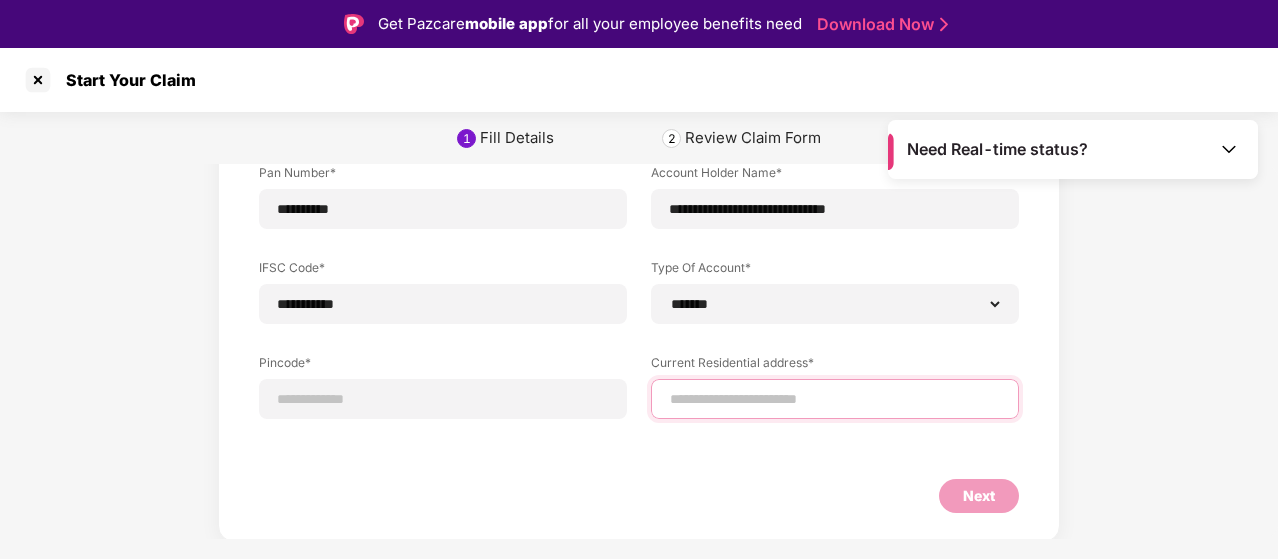 drag, startPoint x: 739, startPoint y: 395, endPoint x: 748, endPoint y: 404, distance: 12.727922 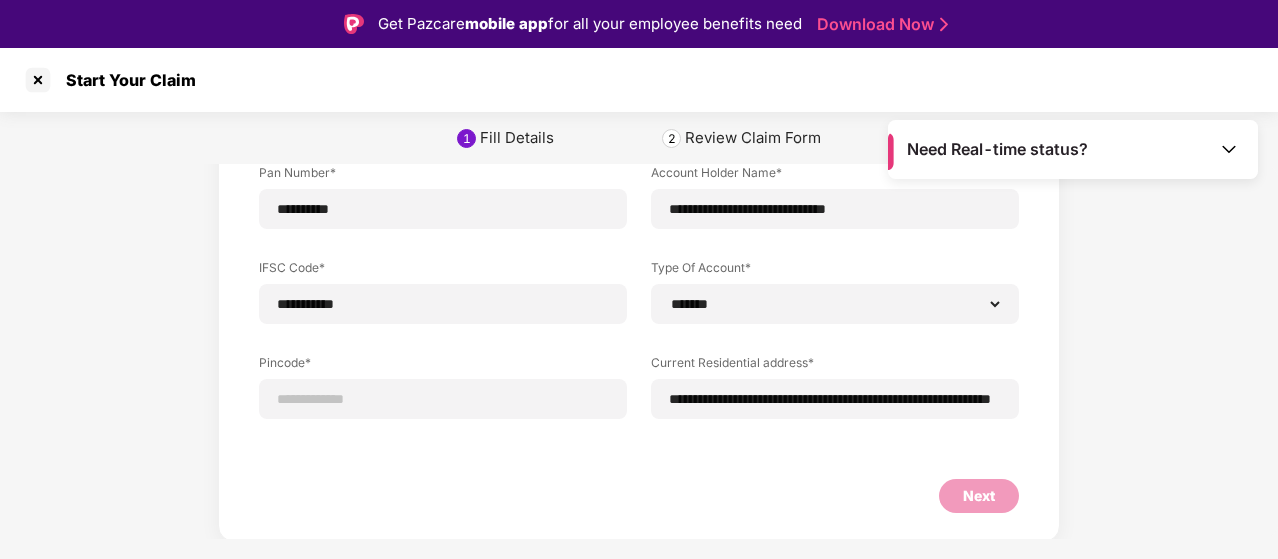 click on "**********" at bounding box center (639, 201) 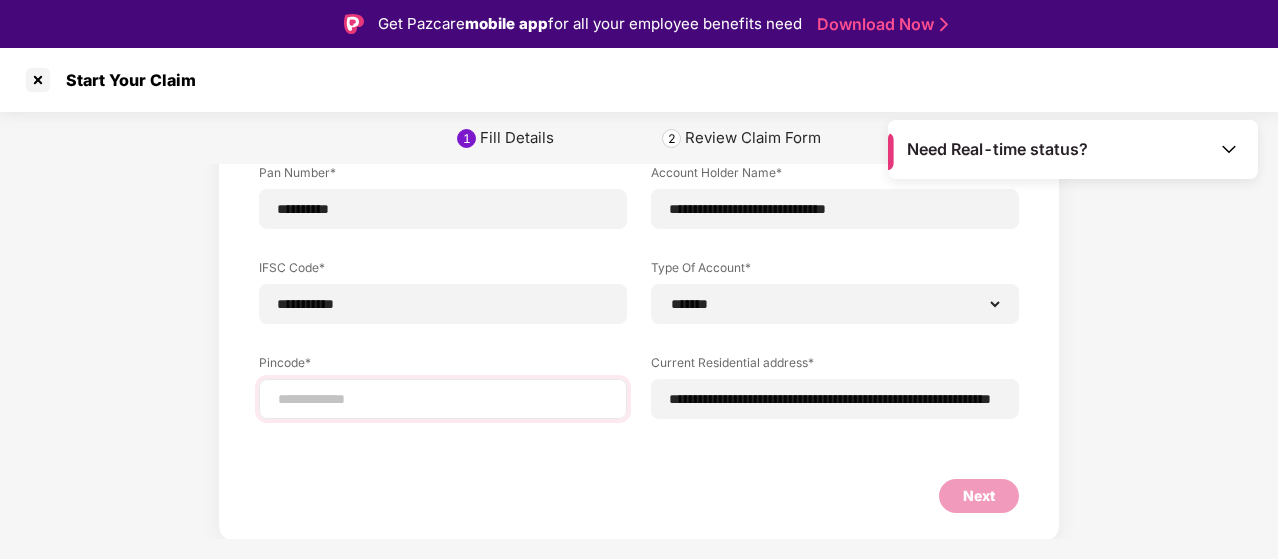 click at bounding box center [443, 399] 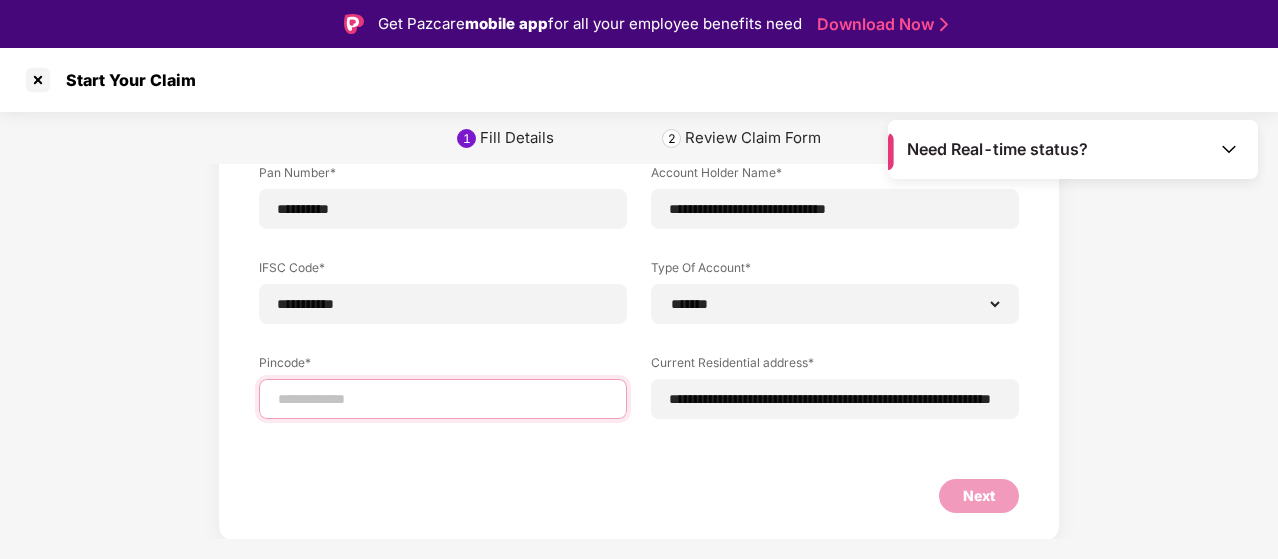 click at bounding box center [443, 399] 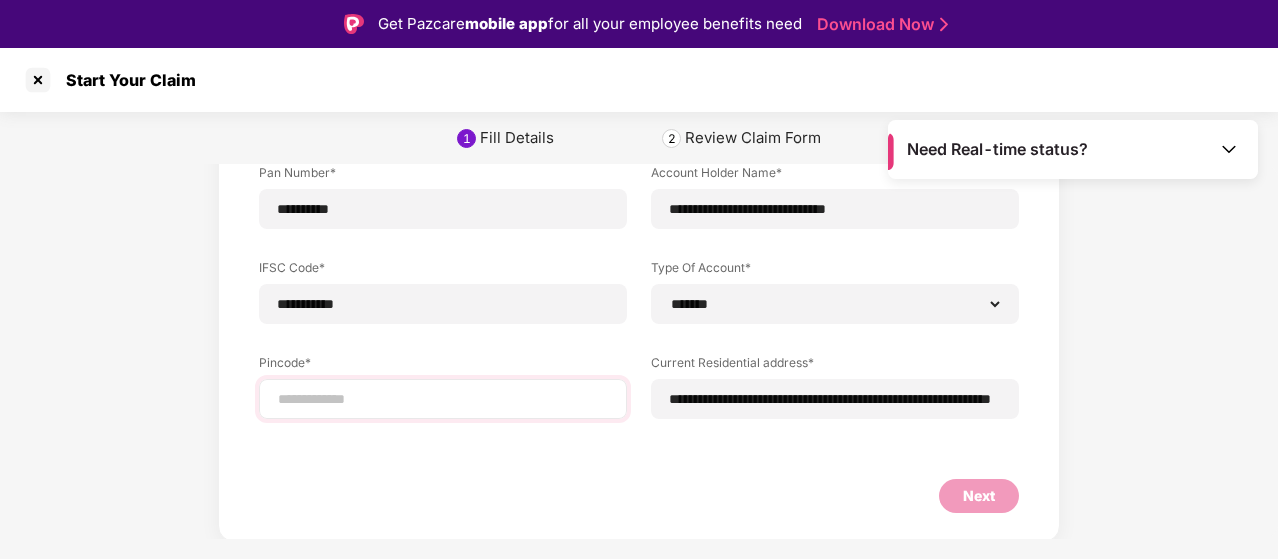 select on "*******" 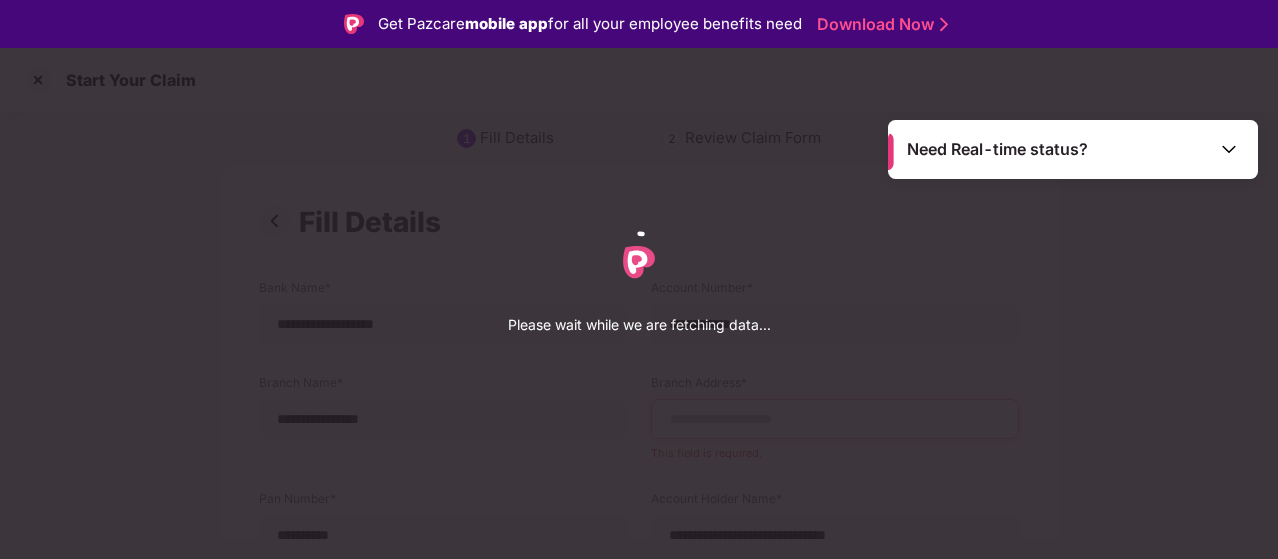 select on "*******" 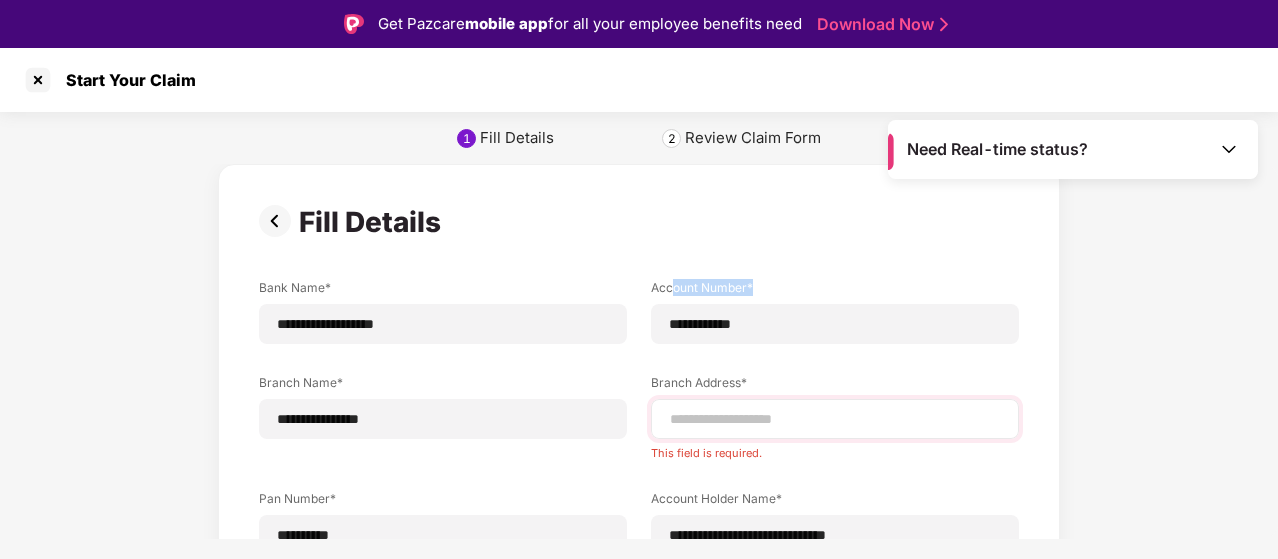 click on "**********" at bounding box center [835, 311] 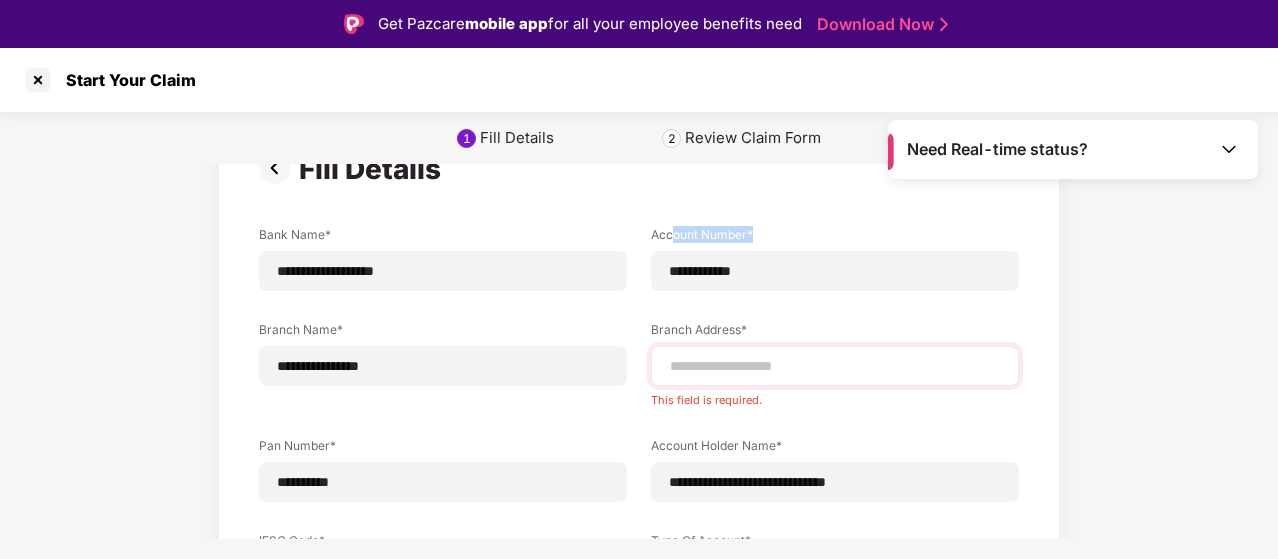 scroll, scrollTop: 55, scrollLeft: 0, axis: vertical 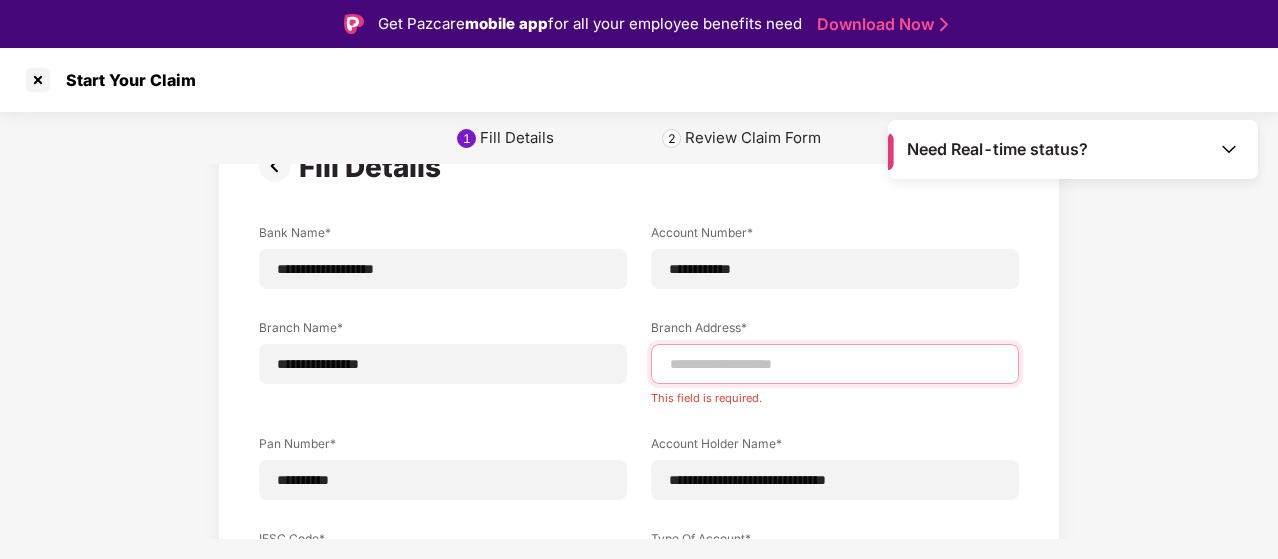 click at bounding box center [835, 364] 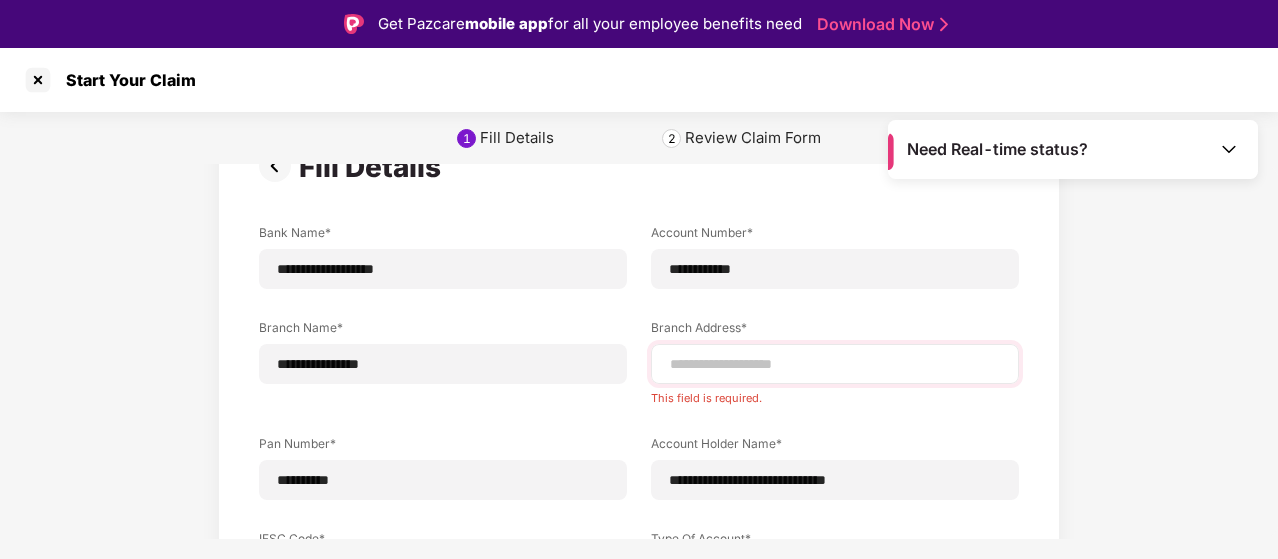click at bounding box center [835, 364] 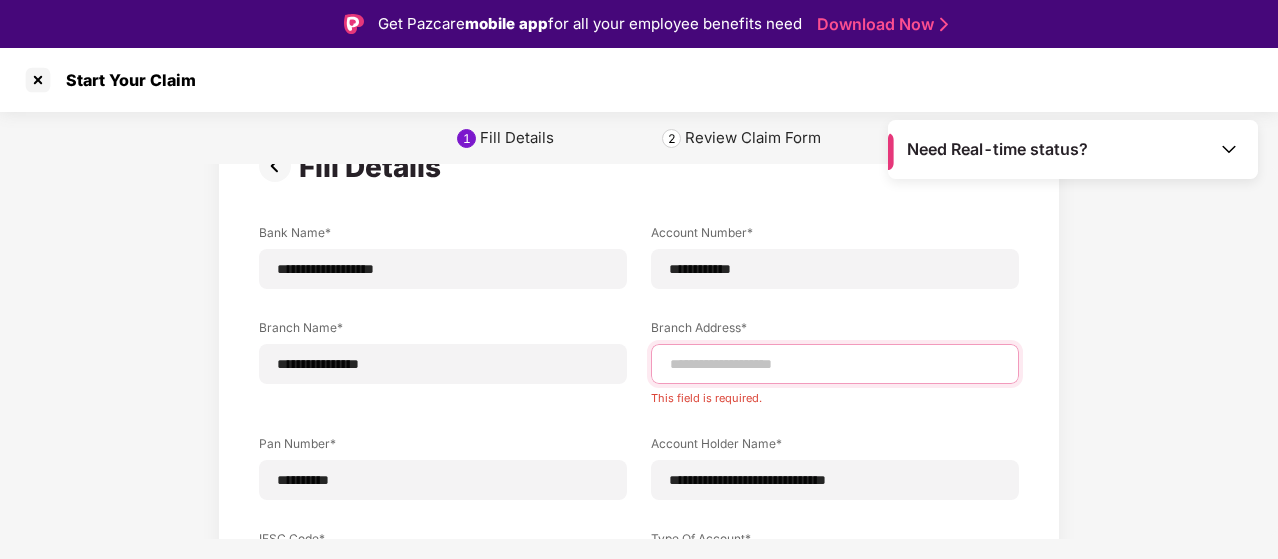 click at bounding box center (835, 364) 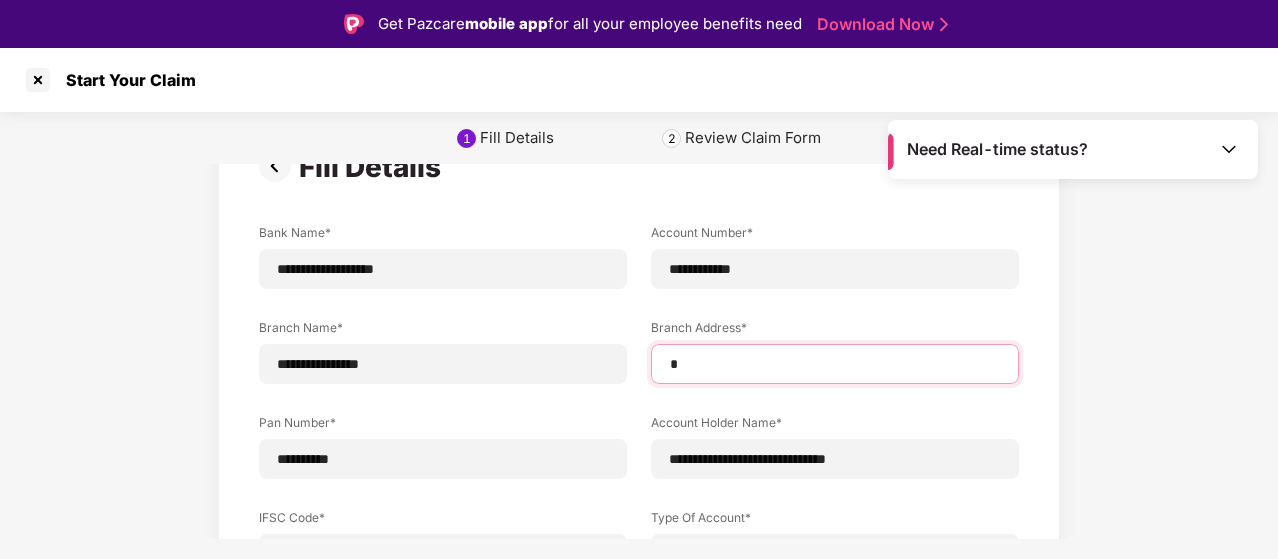 type on "**********" 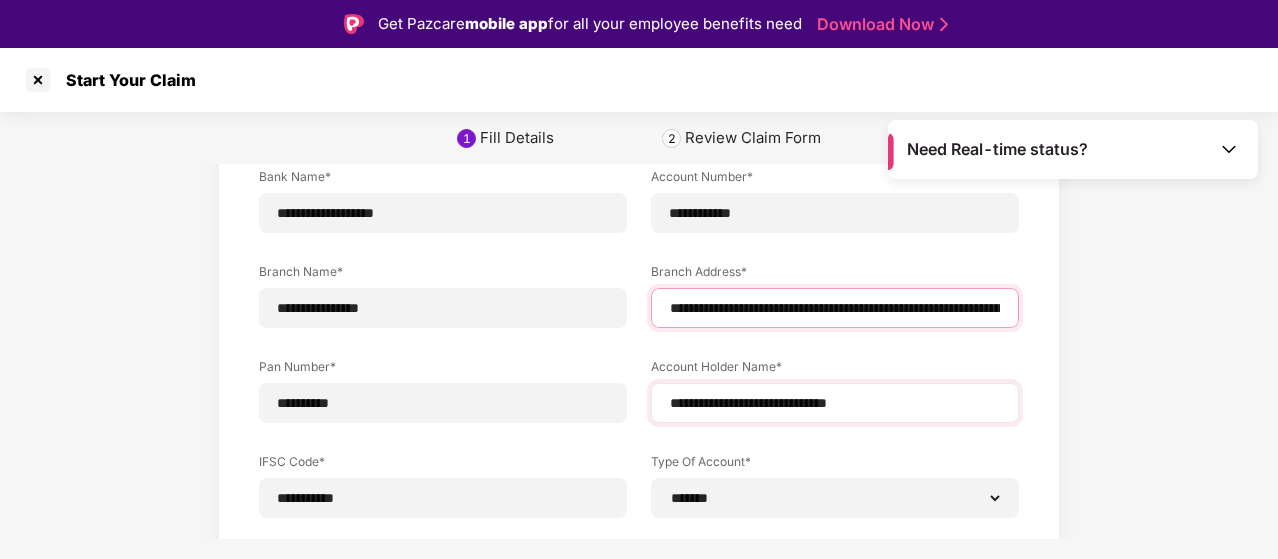 scroll, scrollTop: 402, scrollLeft: 0, axis: vertical 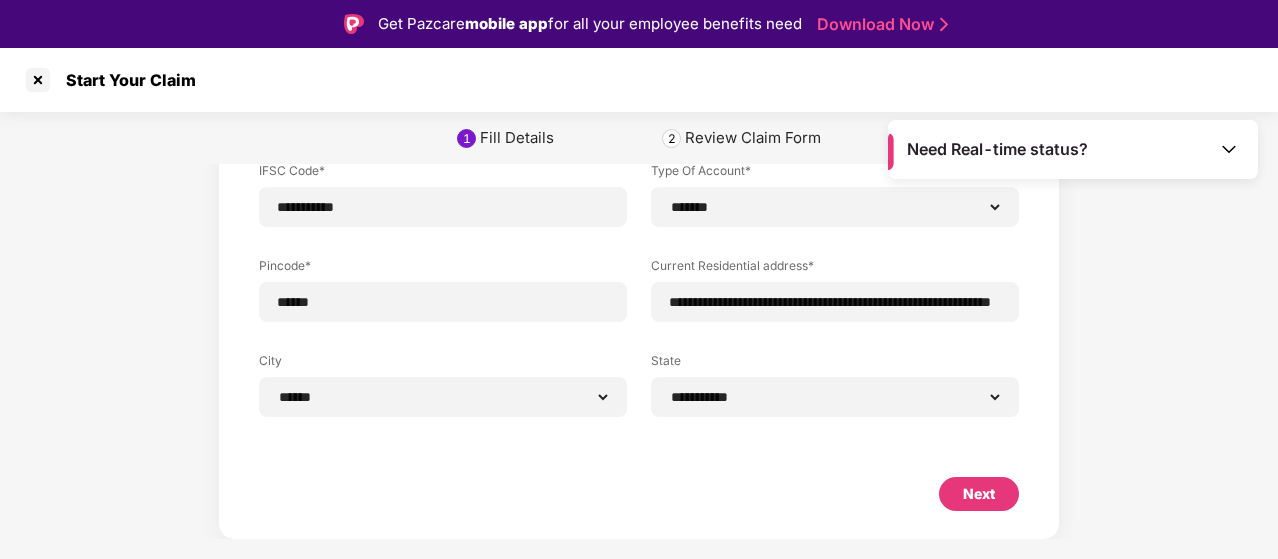 click on "Next" at bounding box center (979, 494) 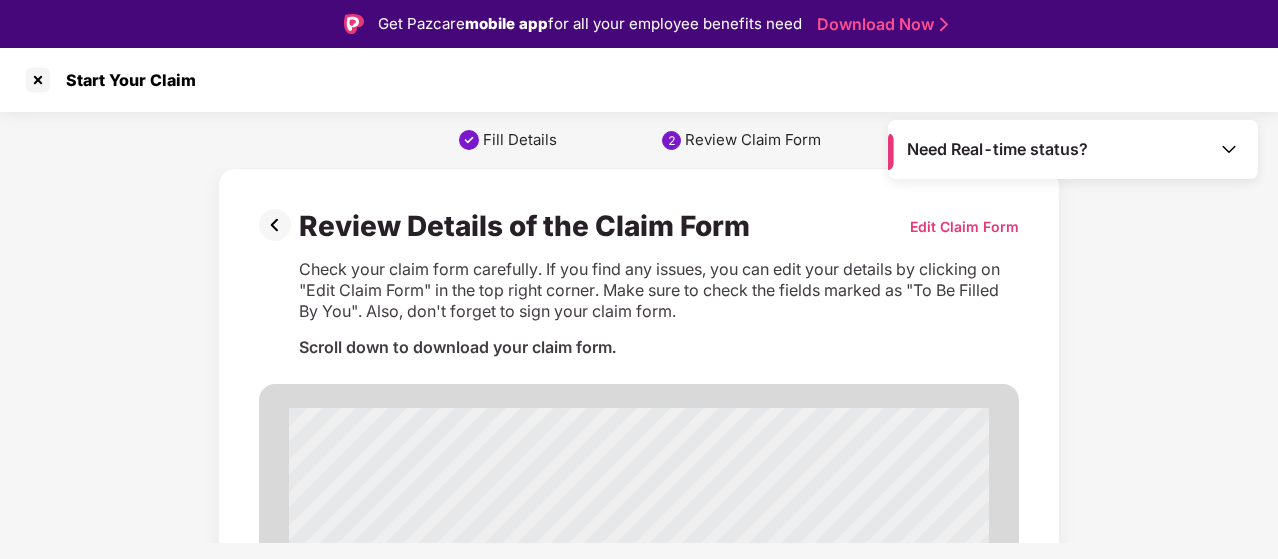 click on "DETAILS OF PRIMARY INSURED a) Policy No: O G - 2 6 - 9 9 0 6 - 8 4 0 3 - 0 0 0 0 0 0 1 0 b) Sl. No/Certificate No: c) Company TPA ID No: G M C - 2 6 9 9 0 6 3 0 0 10 -7 06 5D 7065 S H" at bounding box center [639, 3865] 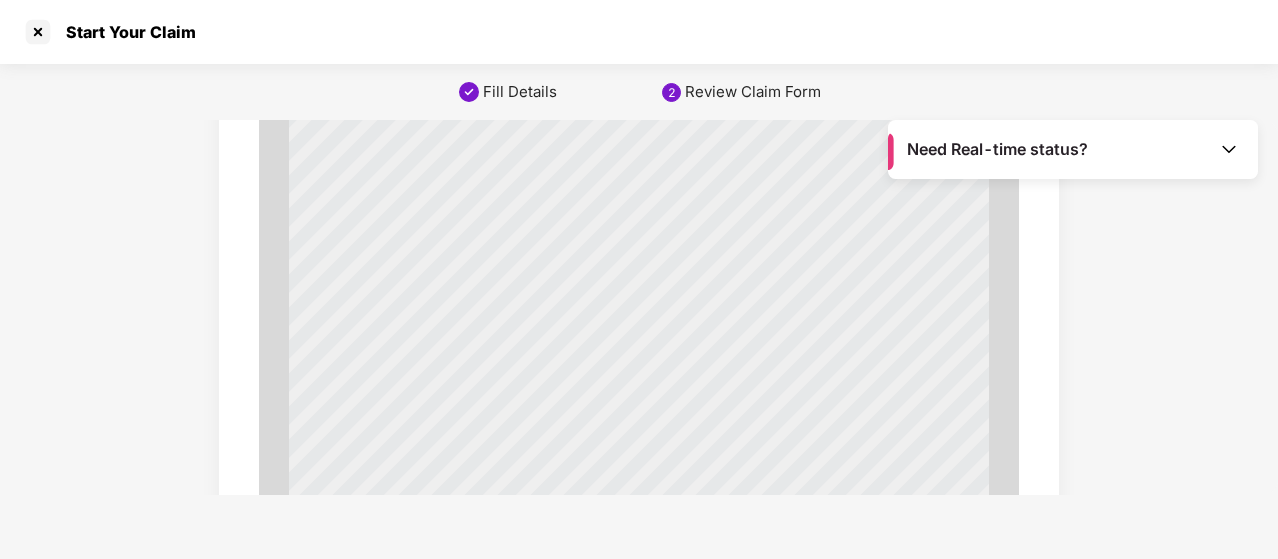 scroll, scrollTop: 7018, scrollLeft: 0, axis: vertical 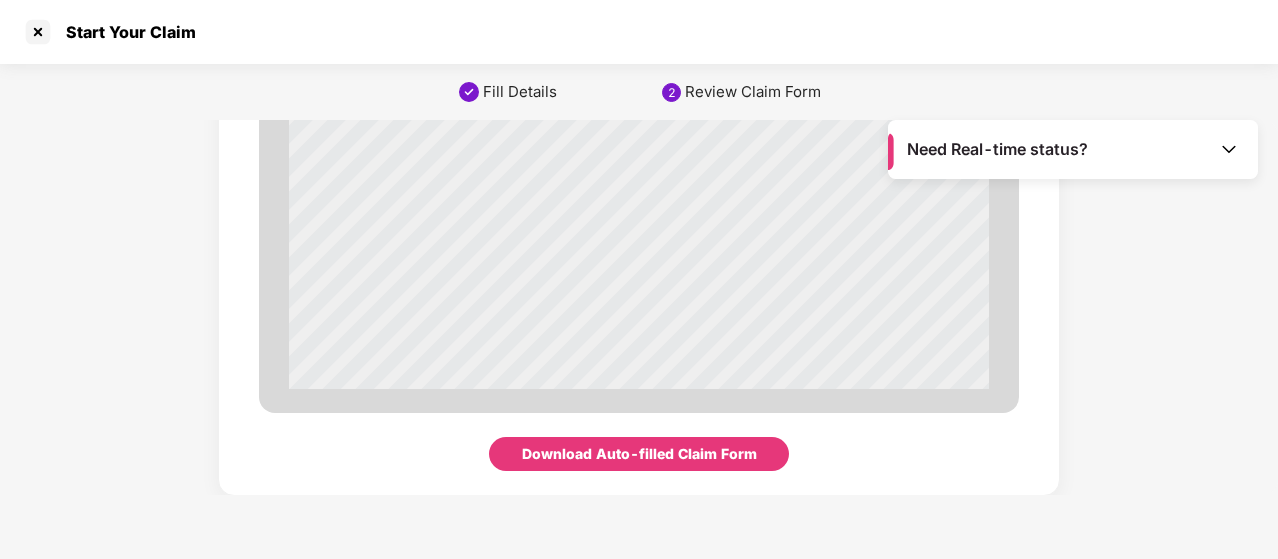 click on "Download Auto-filled Claim Form" at bounding box center [639, 454] 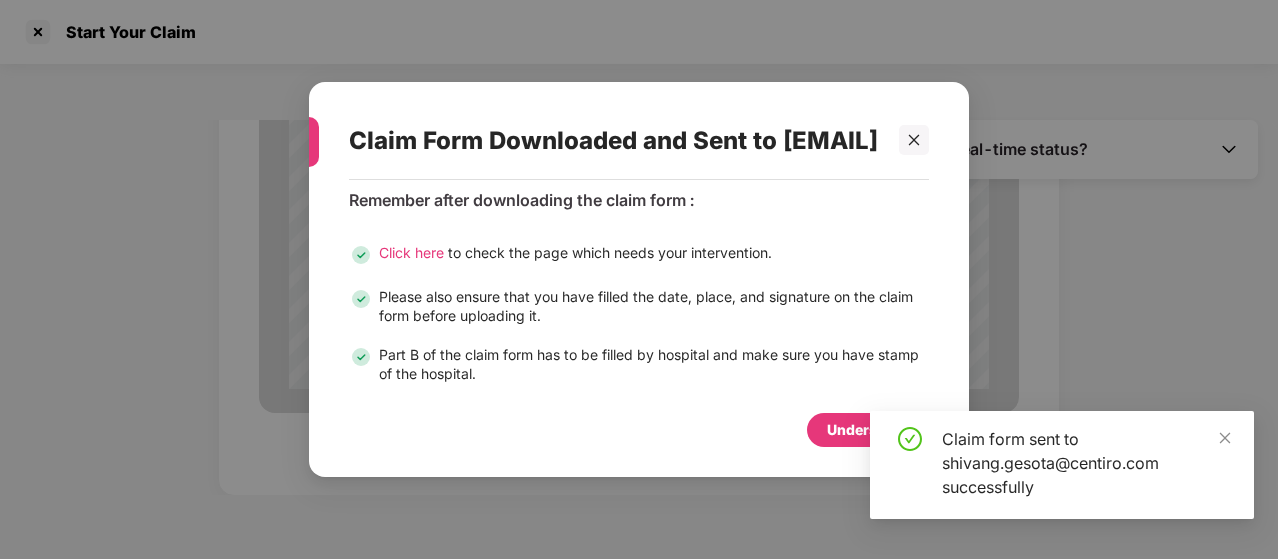 click on "Understood" at bounding box center [868, 430] 